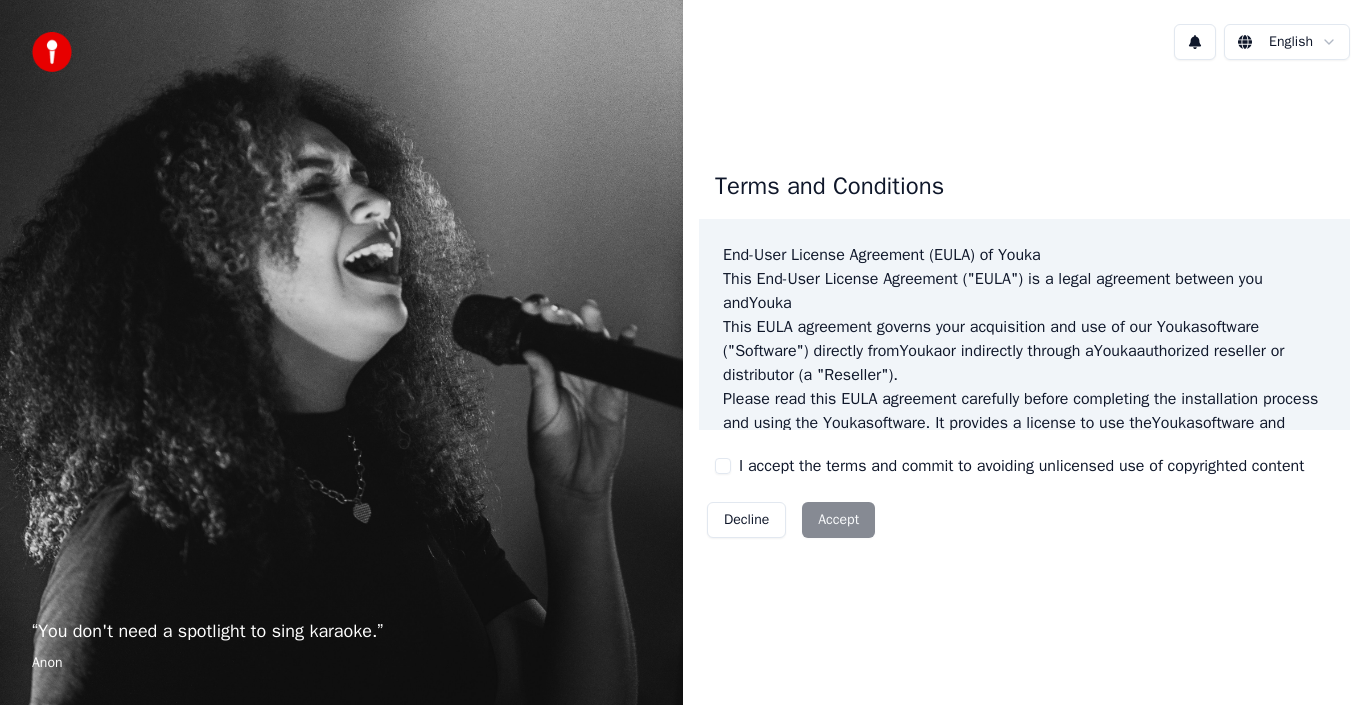 scroll, scrollTop: 0, scrollLeft: 0, axis: both 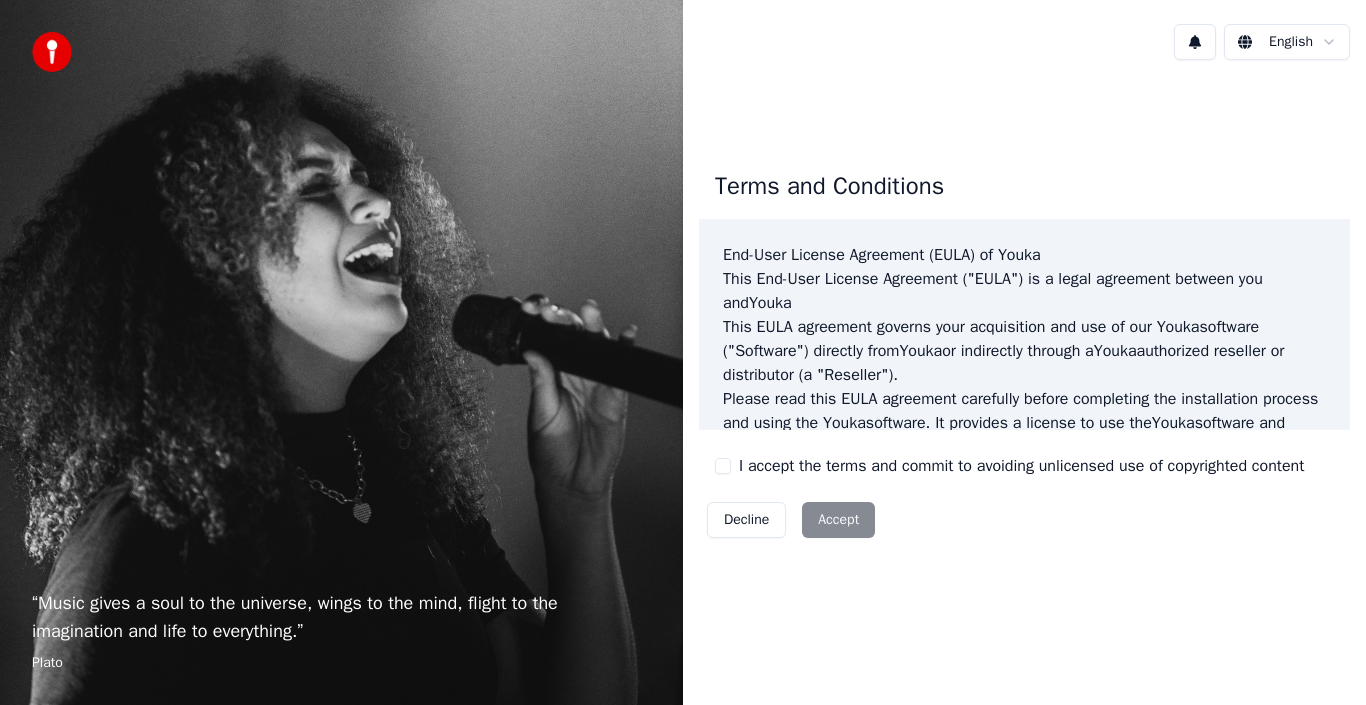 click on "Decline Accept" at bounding box center (791, 520) 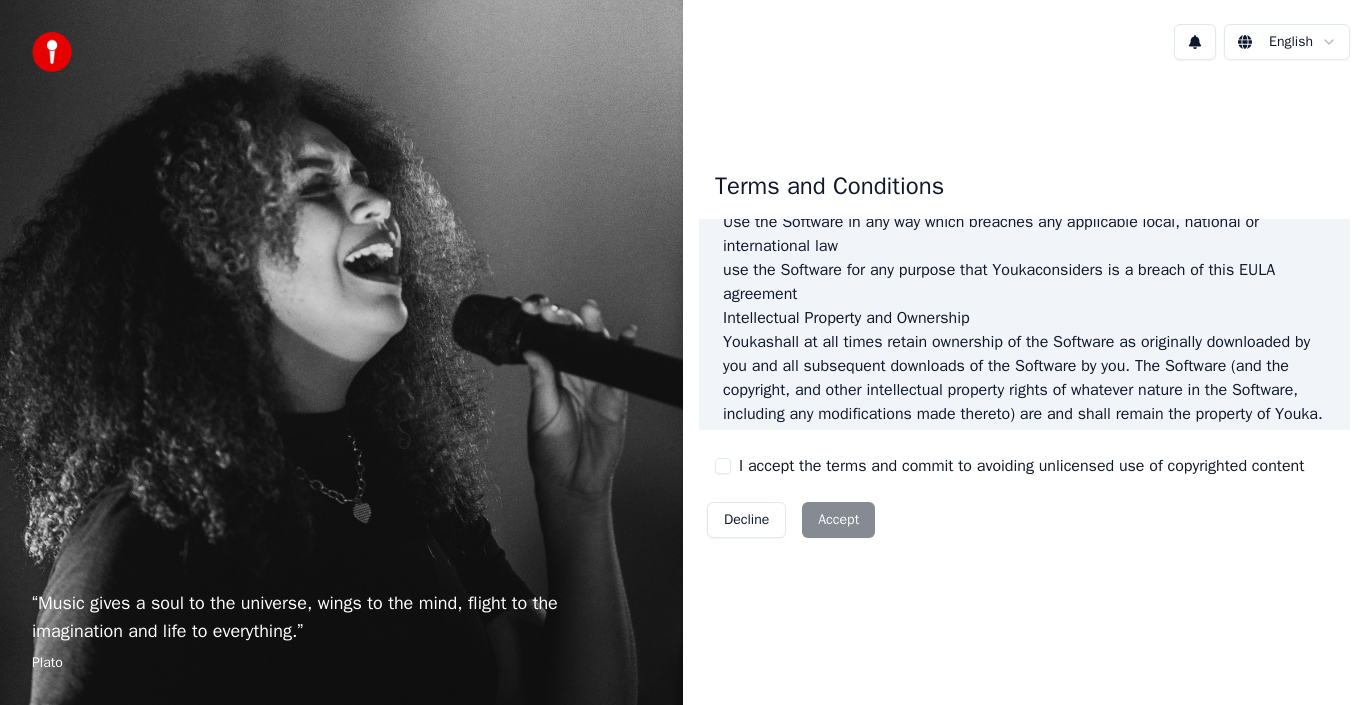 scroll, scrollTop: 1372, scrollLeft: 0, axis: vertical 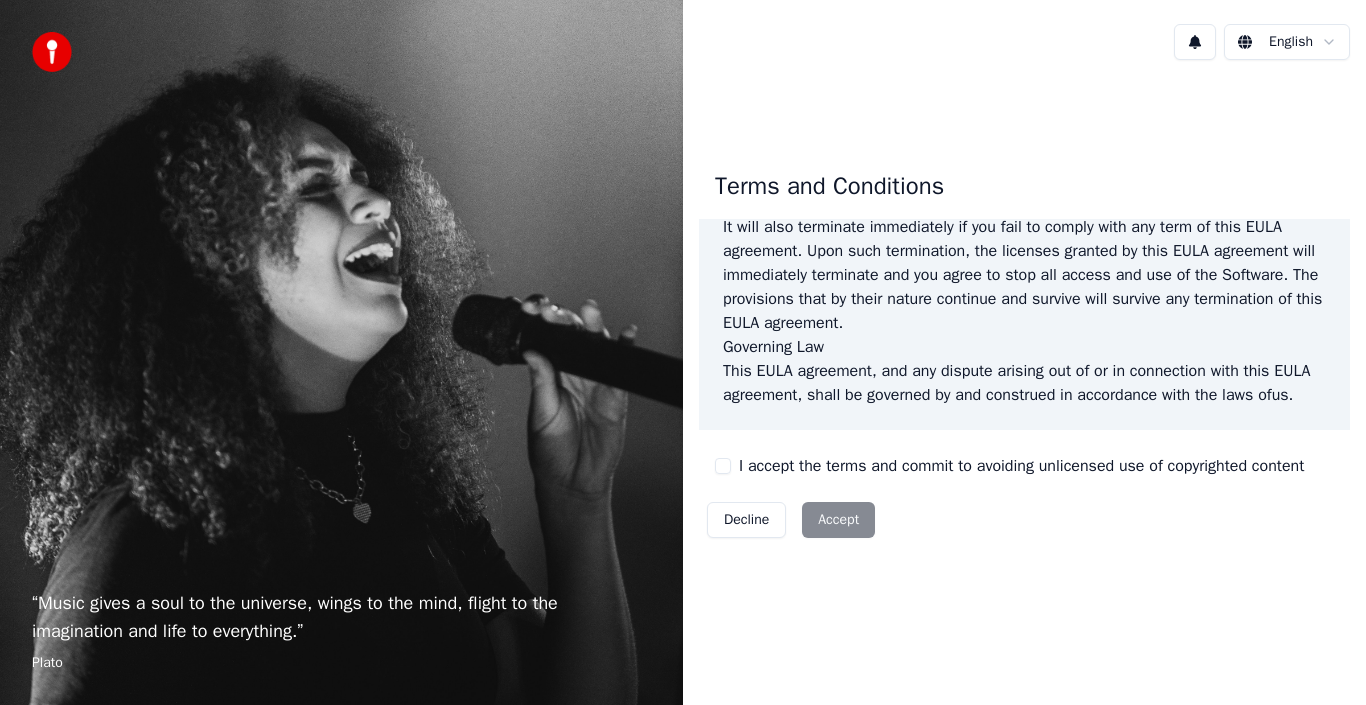 click on "I accept the terms and commit to avoiding unlicensed use of copyrighted content" at bounding box center (723, 466) 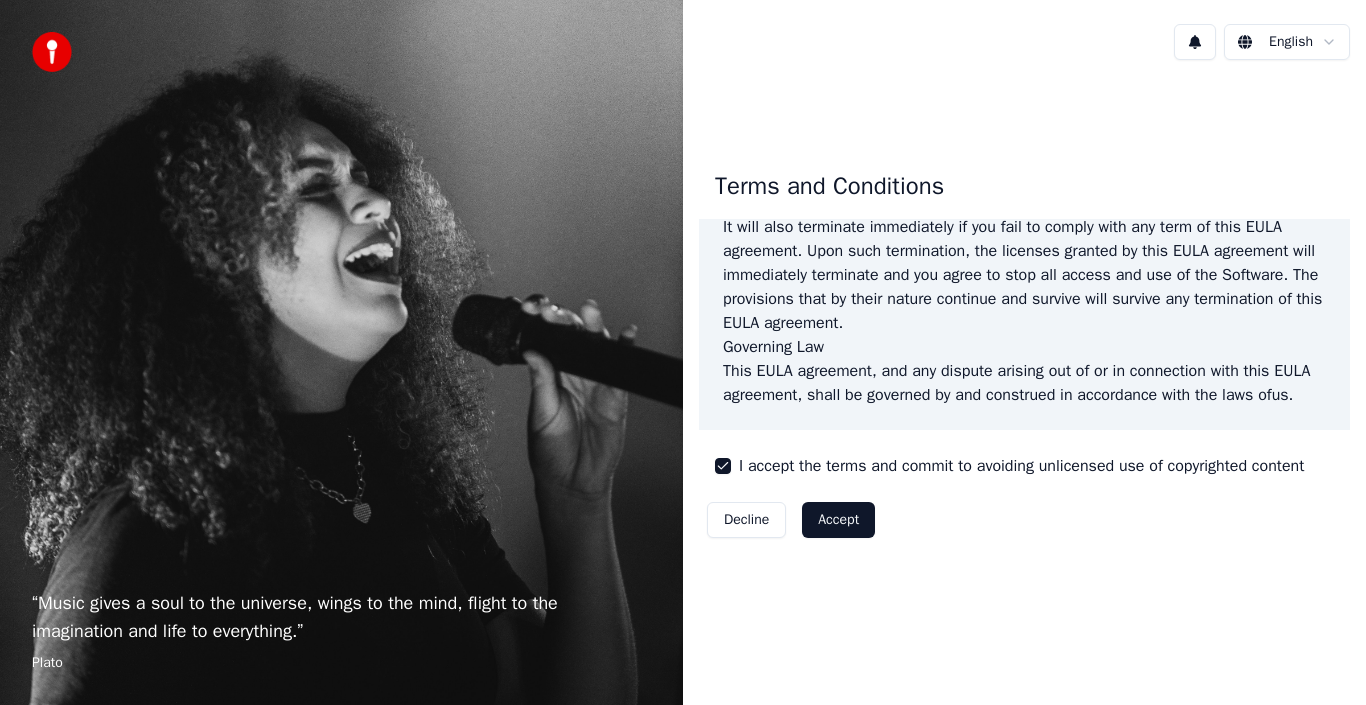 click on "Accept" at bounding box center [838, 520] 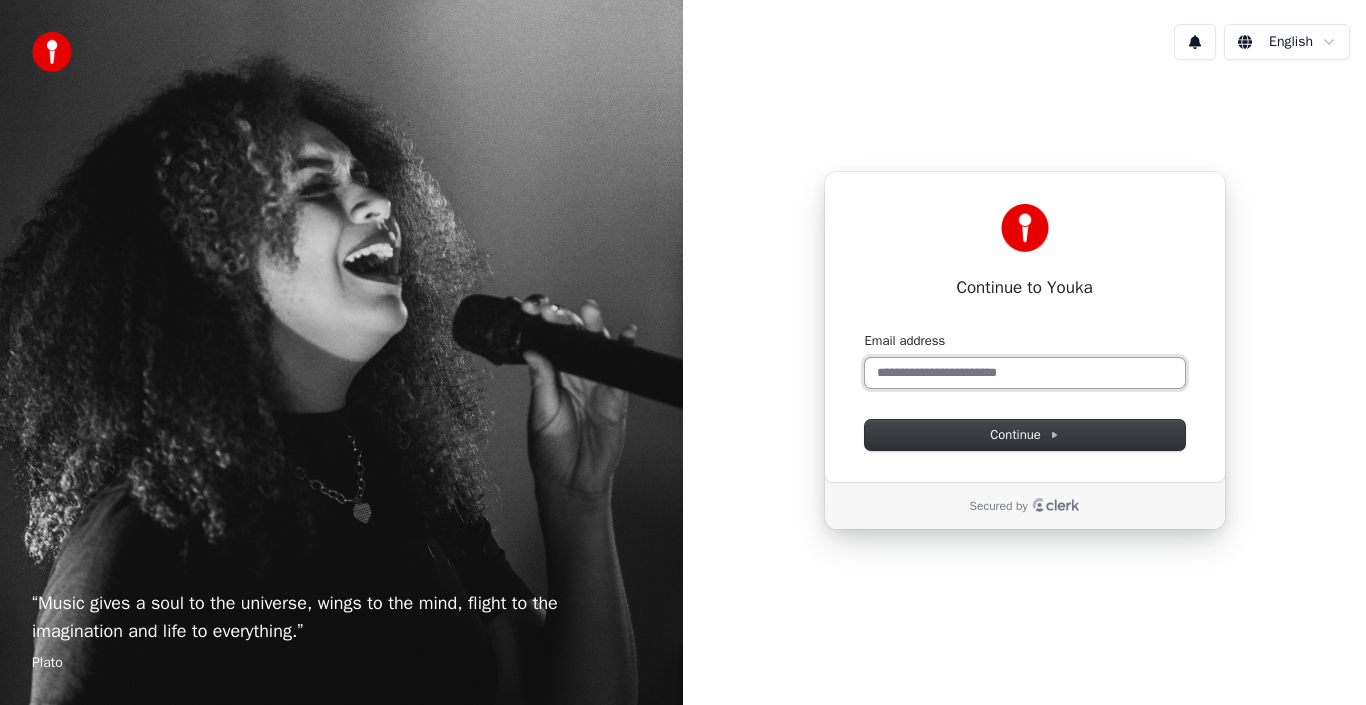 click on "Email address" at bounding box center [1025, 373] 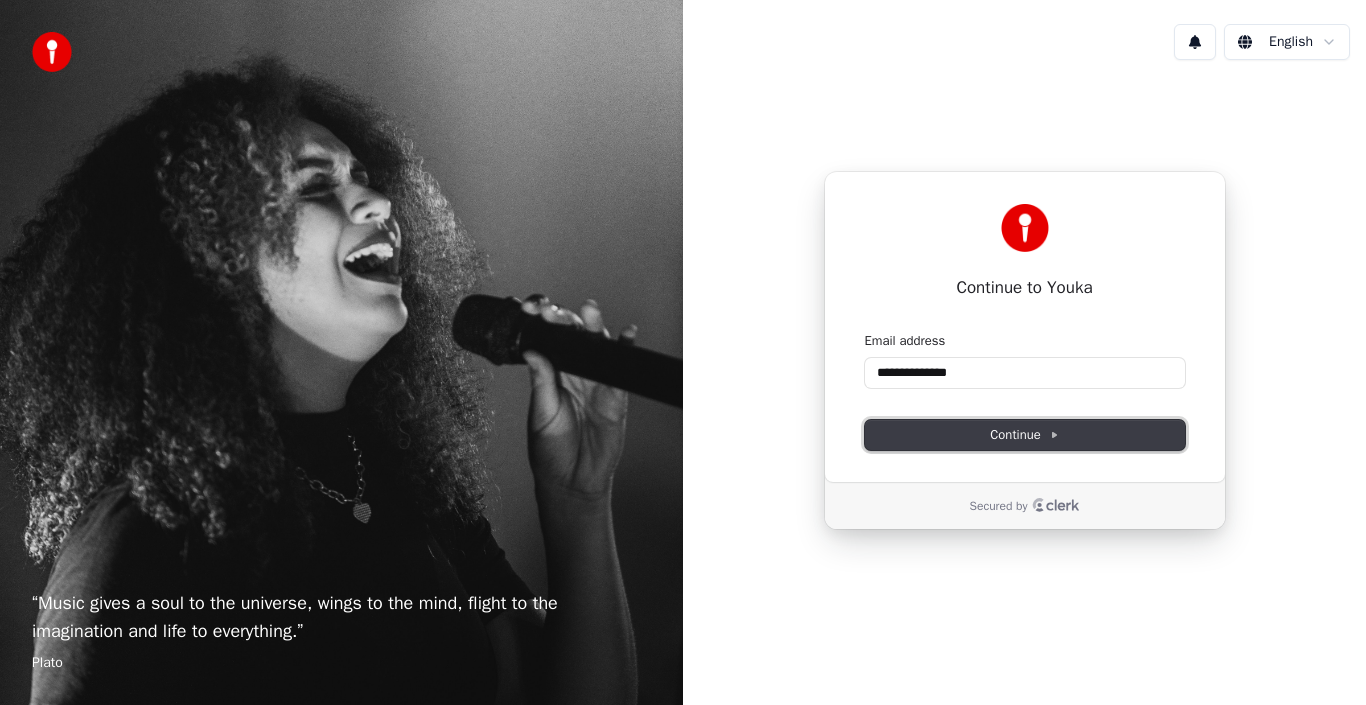 click on "Continue" at bounding box center [1024, 435] 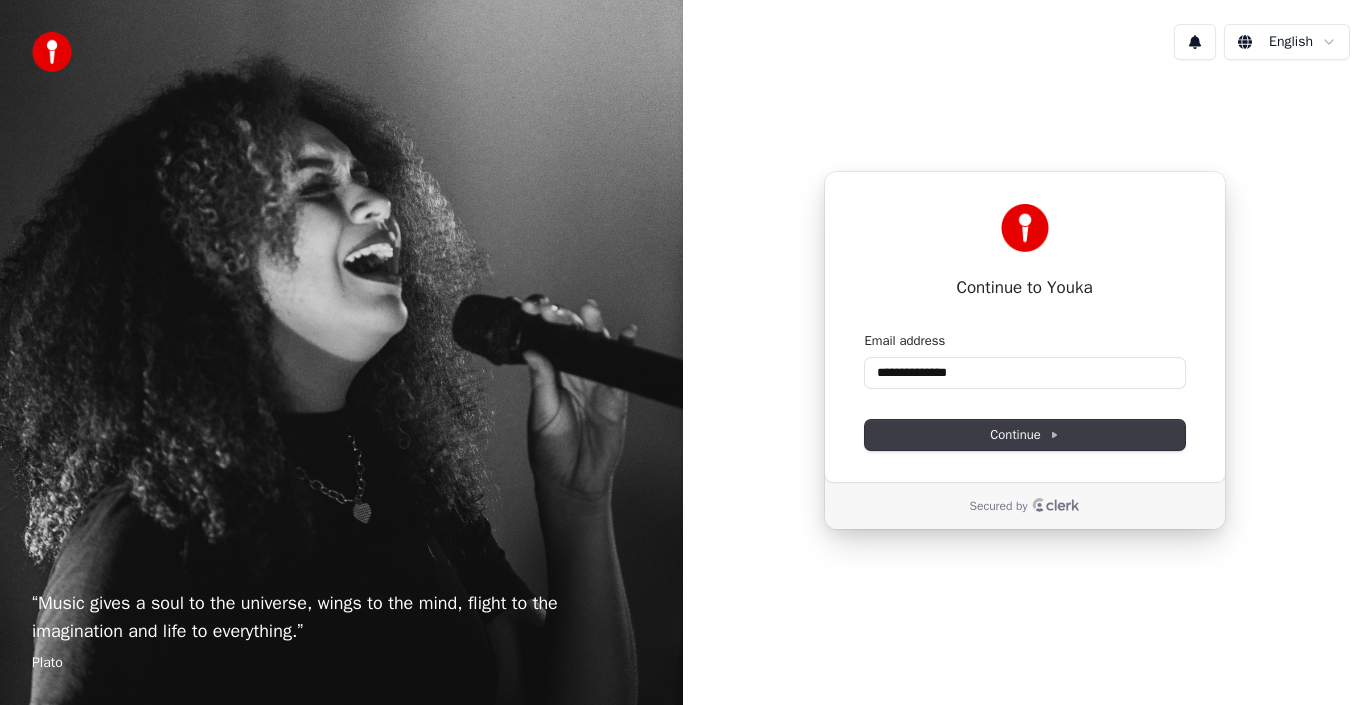 type on "**********" 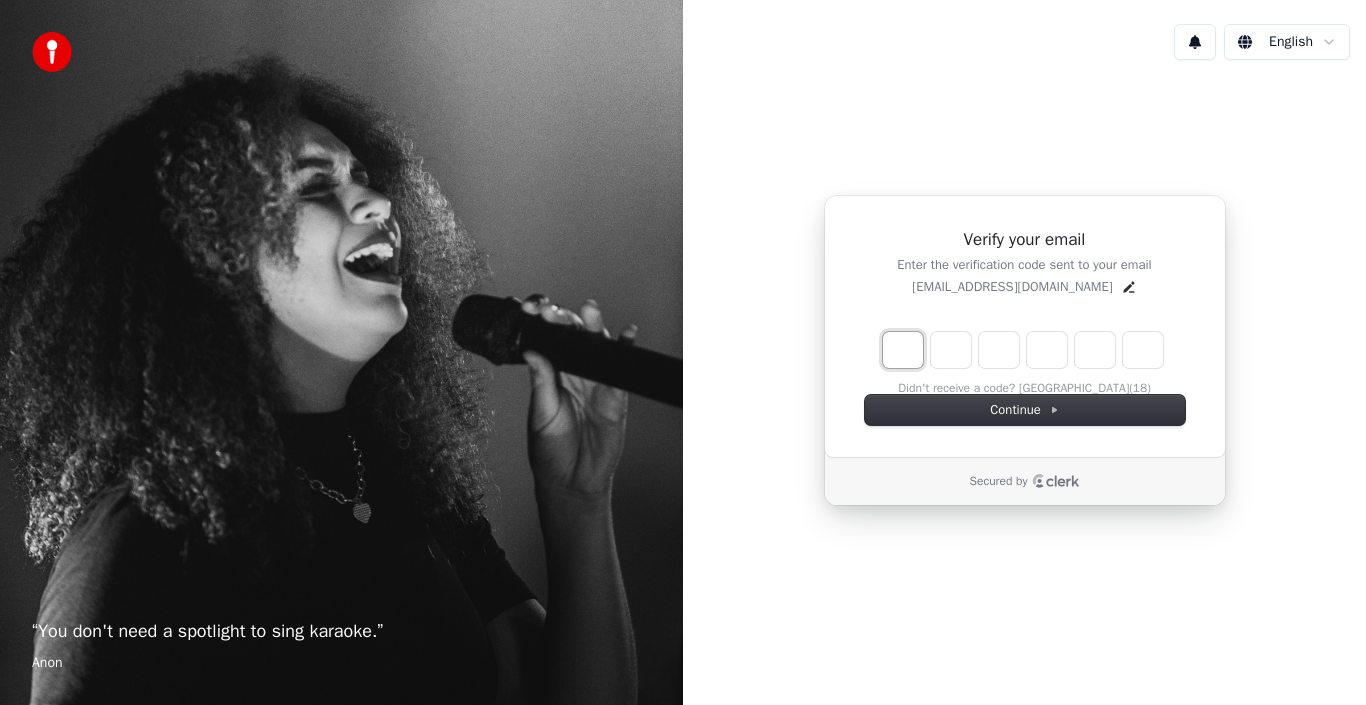 type on "*" 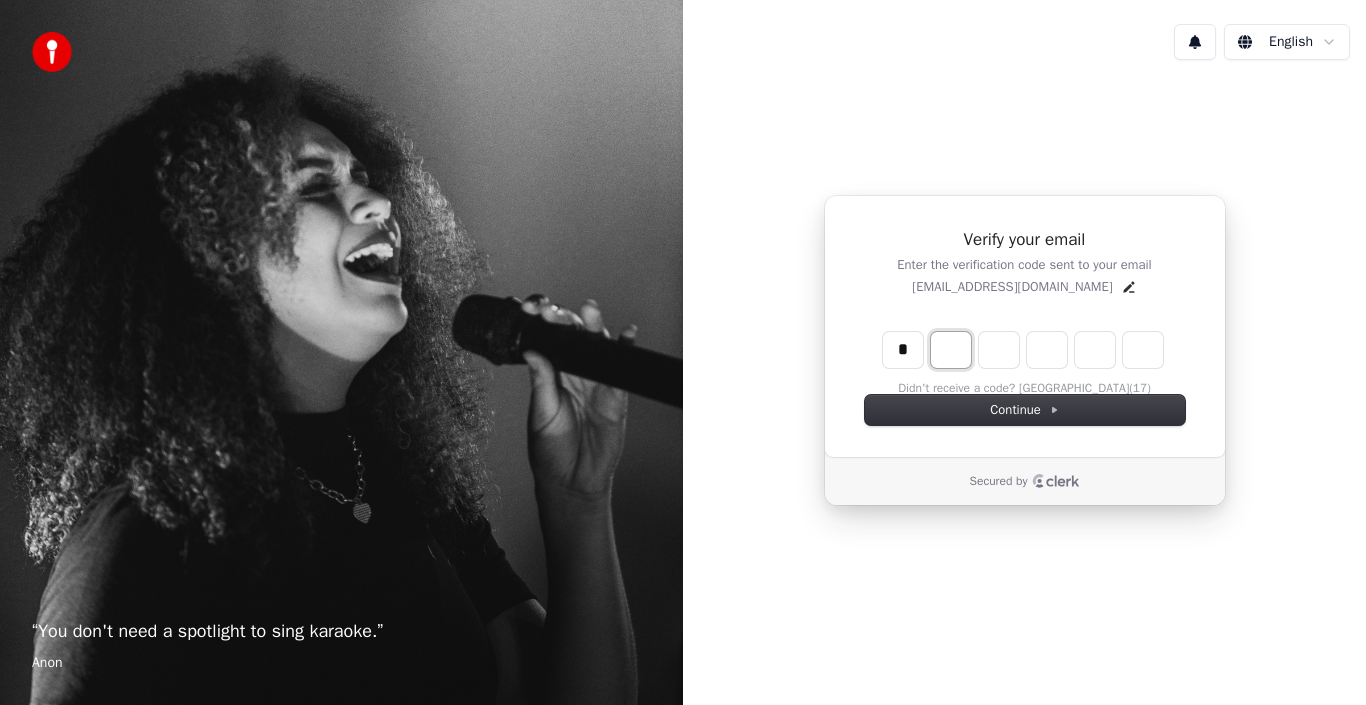 type on "*" 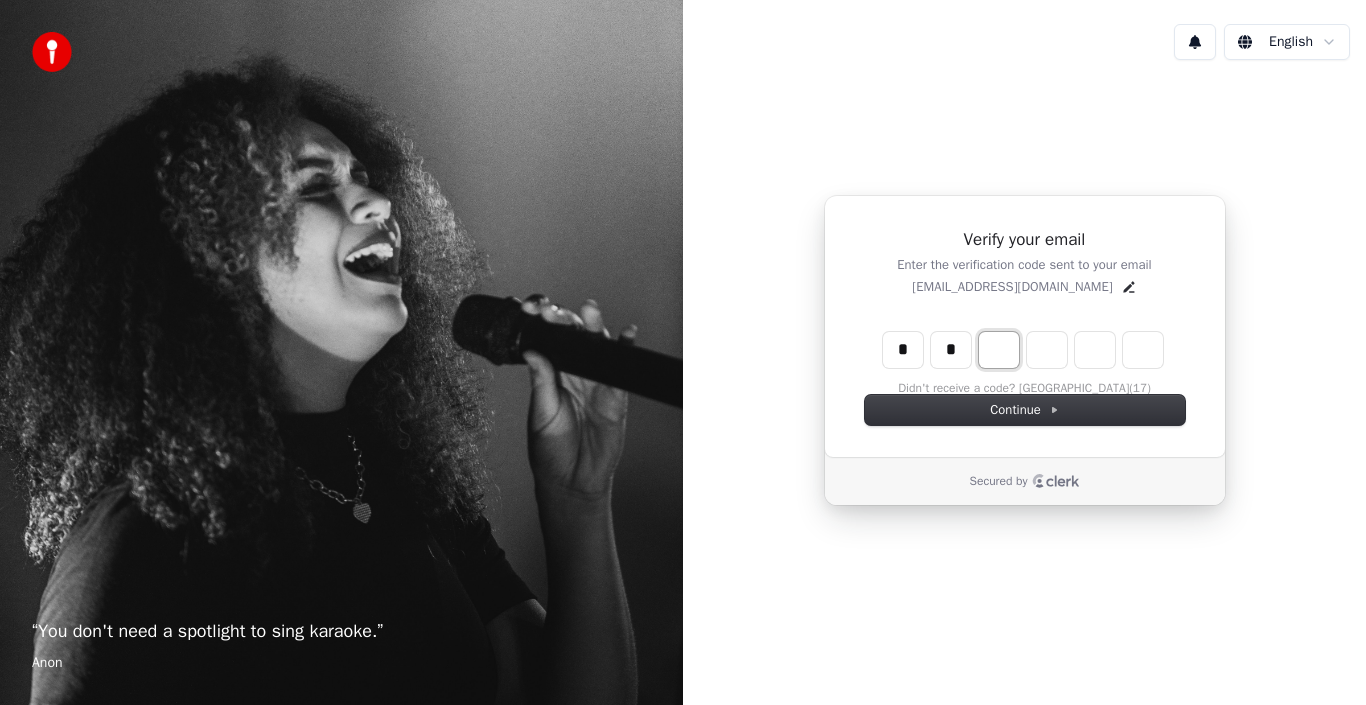 type on "*" 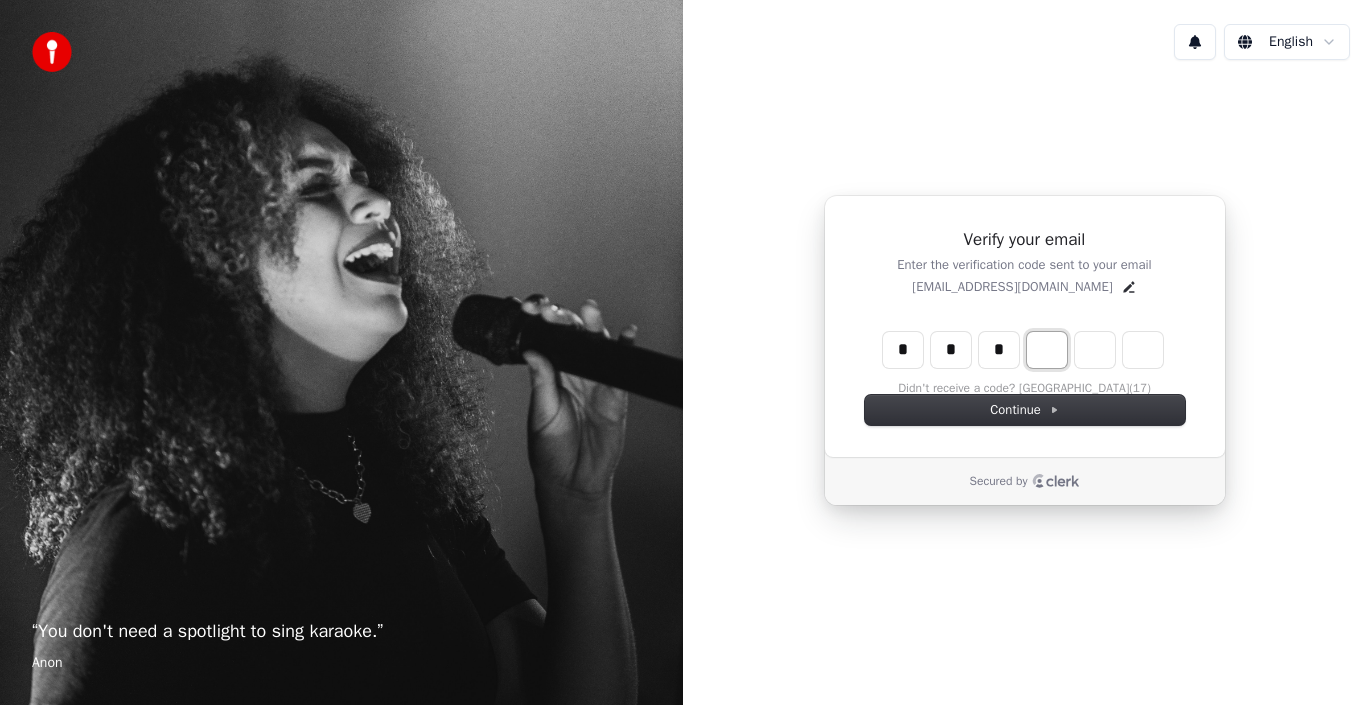 type on "*" 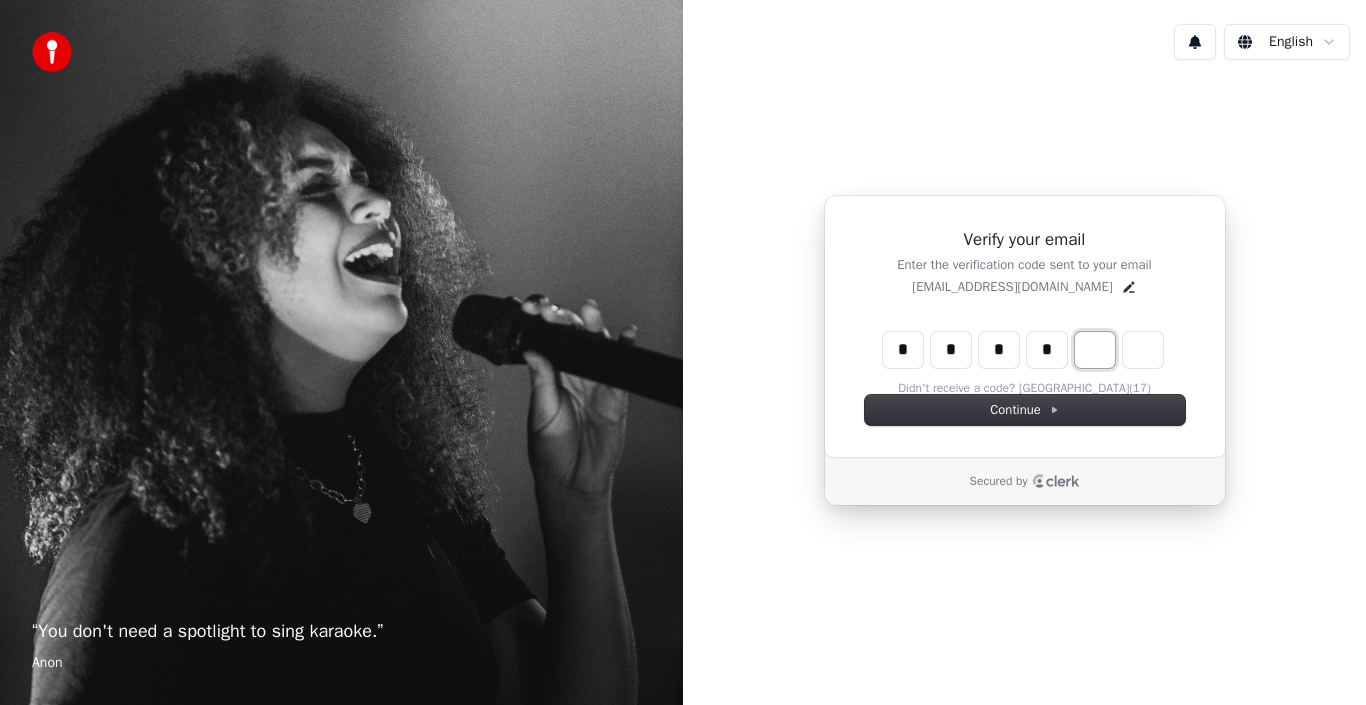 type on "*" 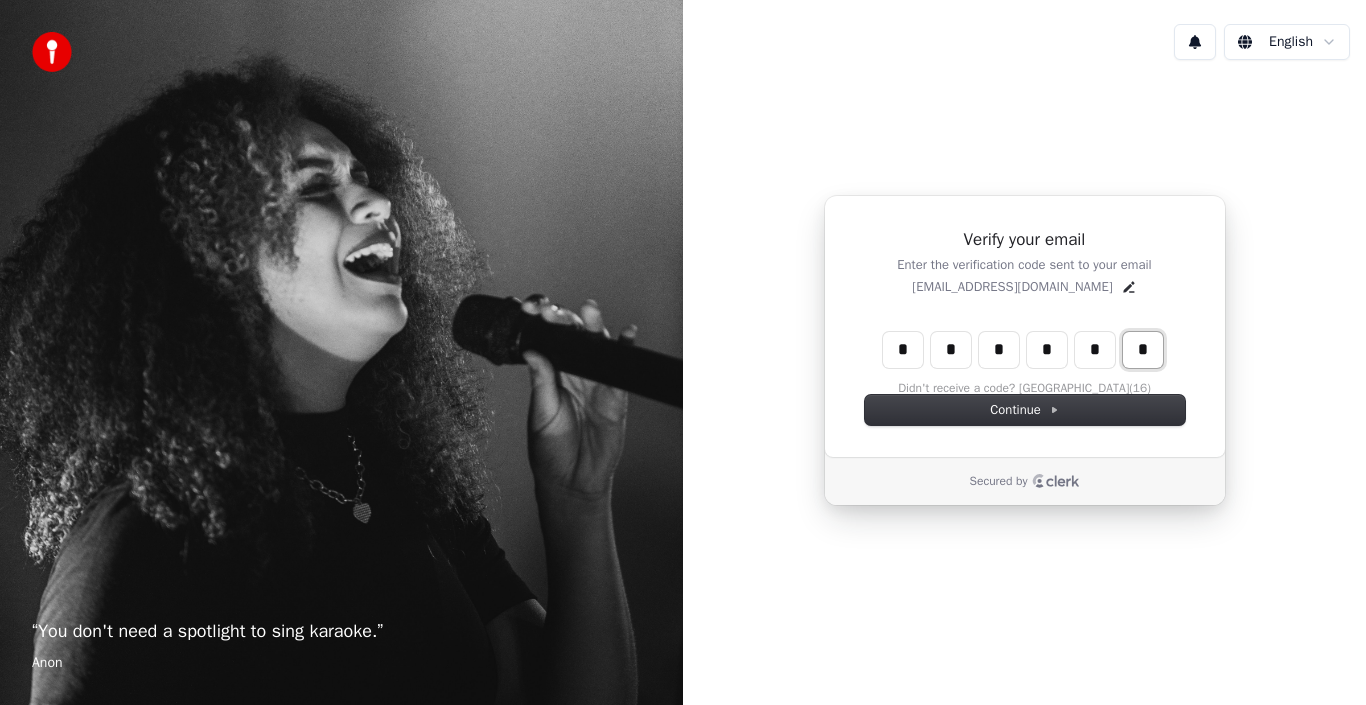 type on "*" 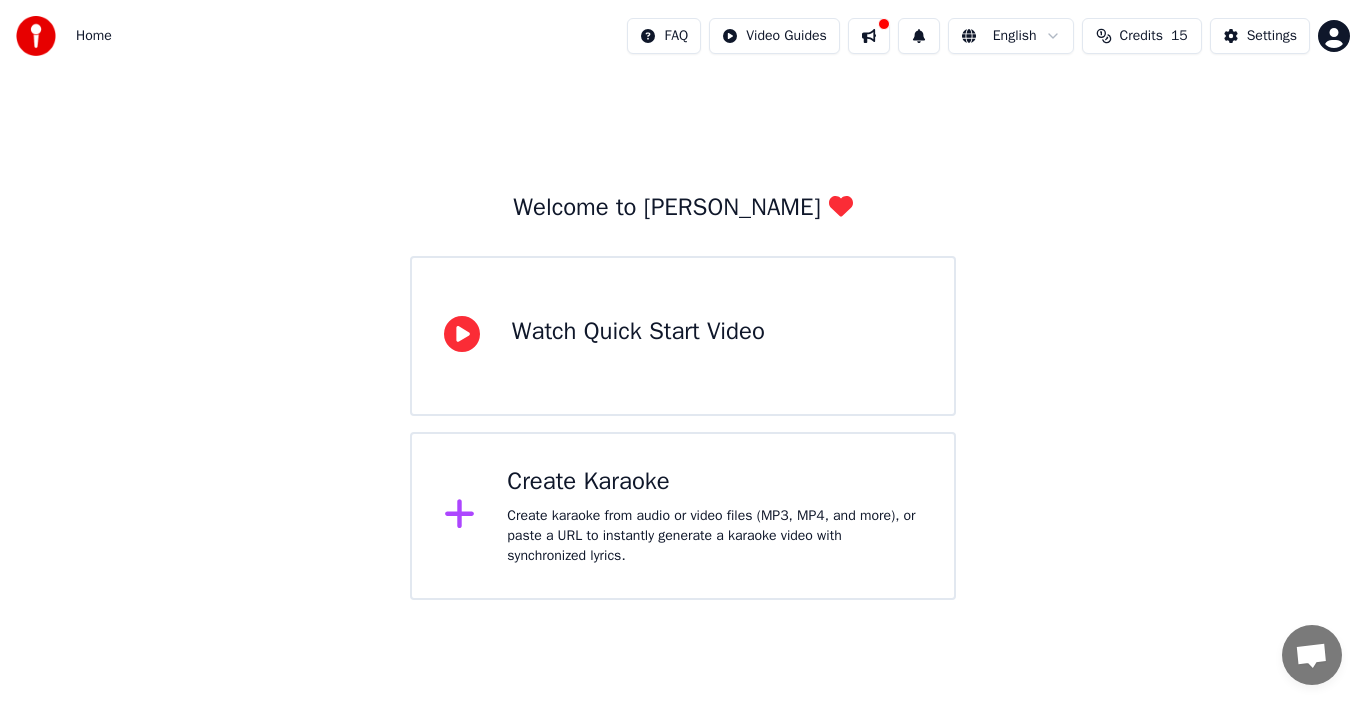 click at bounding box center [869, 36] 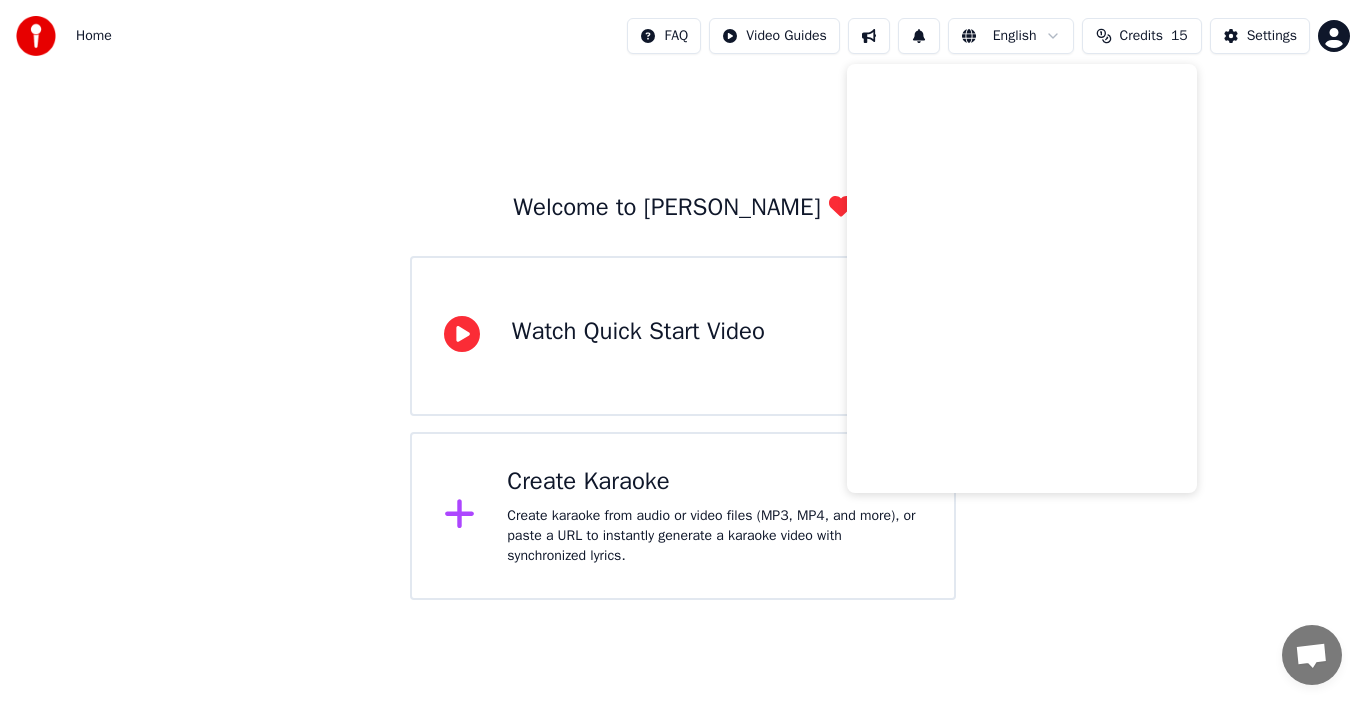 click at bounding box center (869, 36) 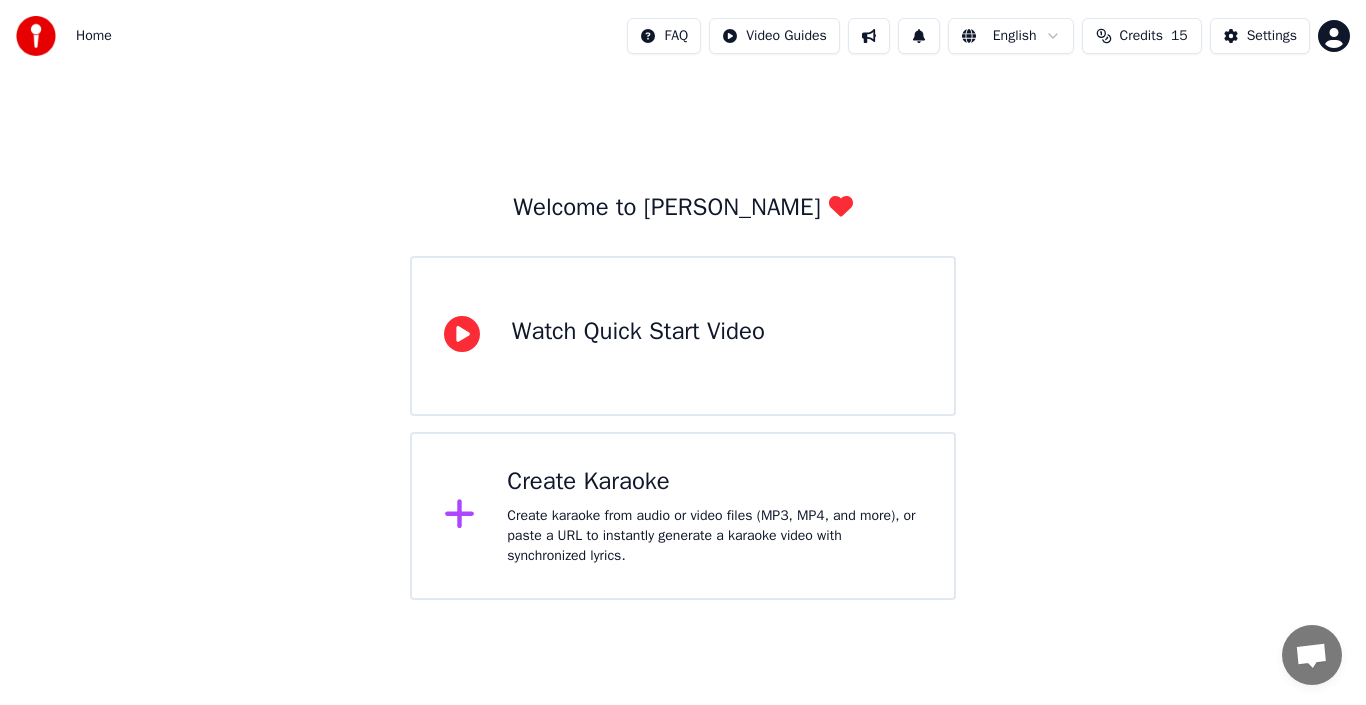 click on "Create karaoke from audio or video files (MP3, MP4, and more), or paste a URL to instantly generate a karaoke video with synchronized lyrics." at bounding box center (714, 536) 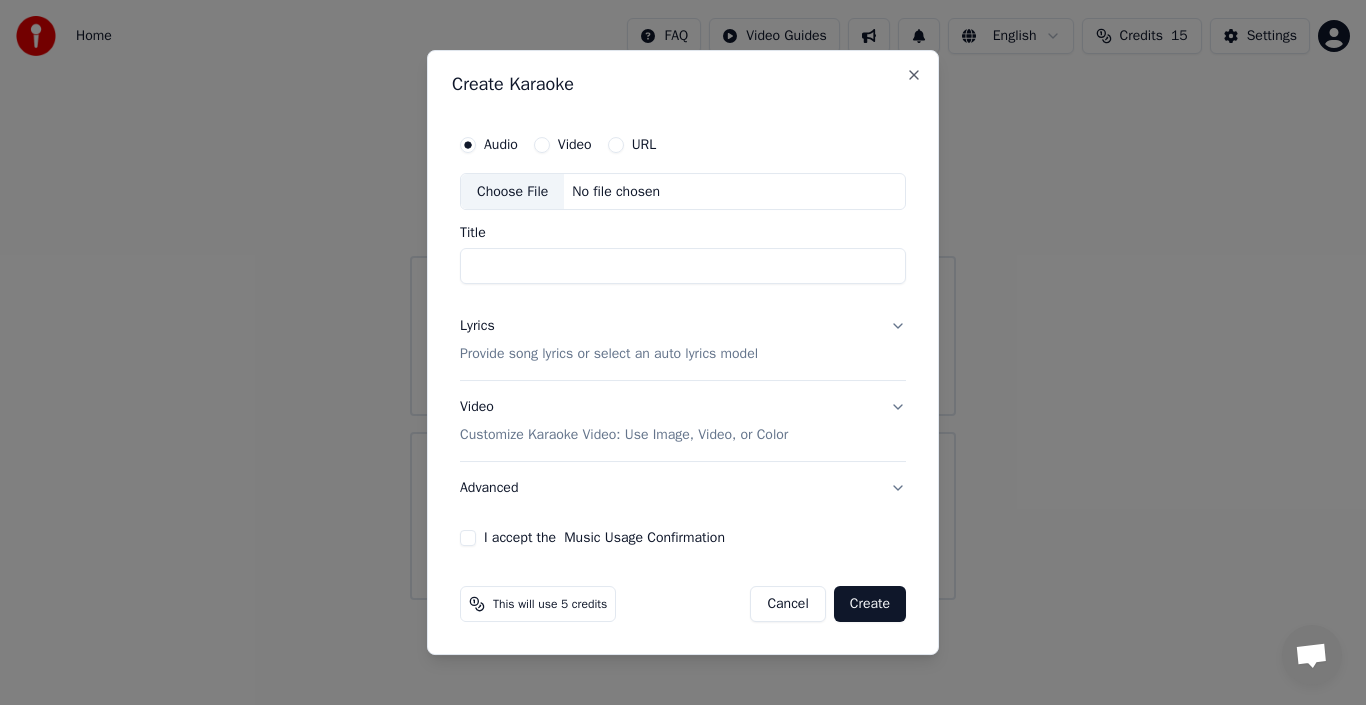click on "Choose File" at bounding box center [512, 192] 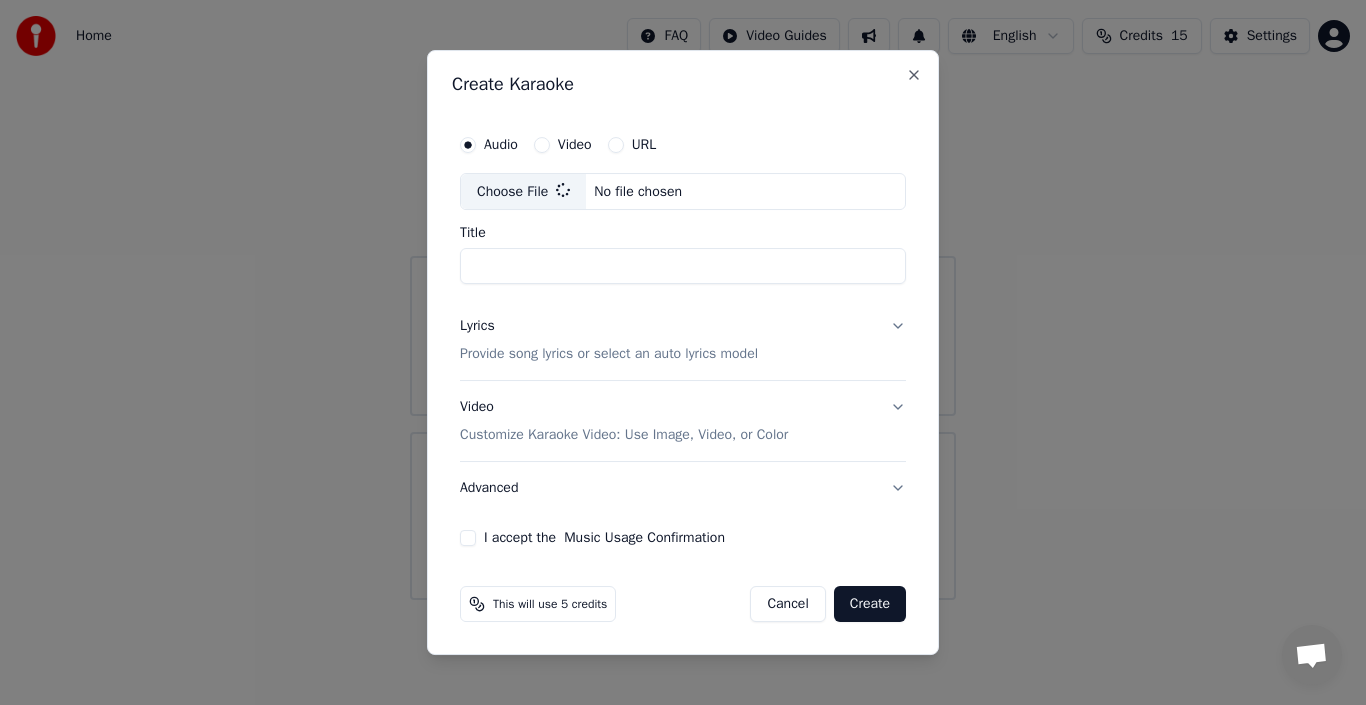 type on "**********" 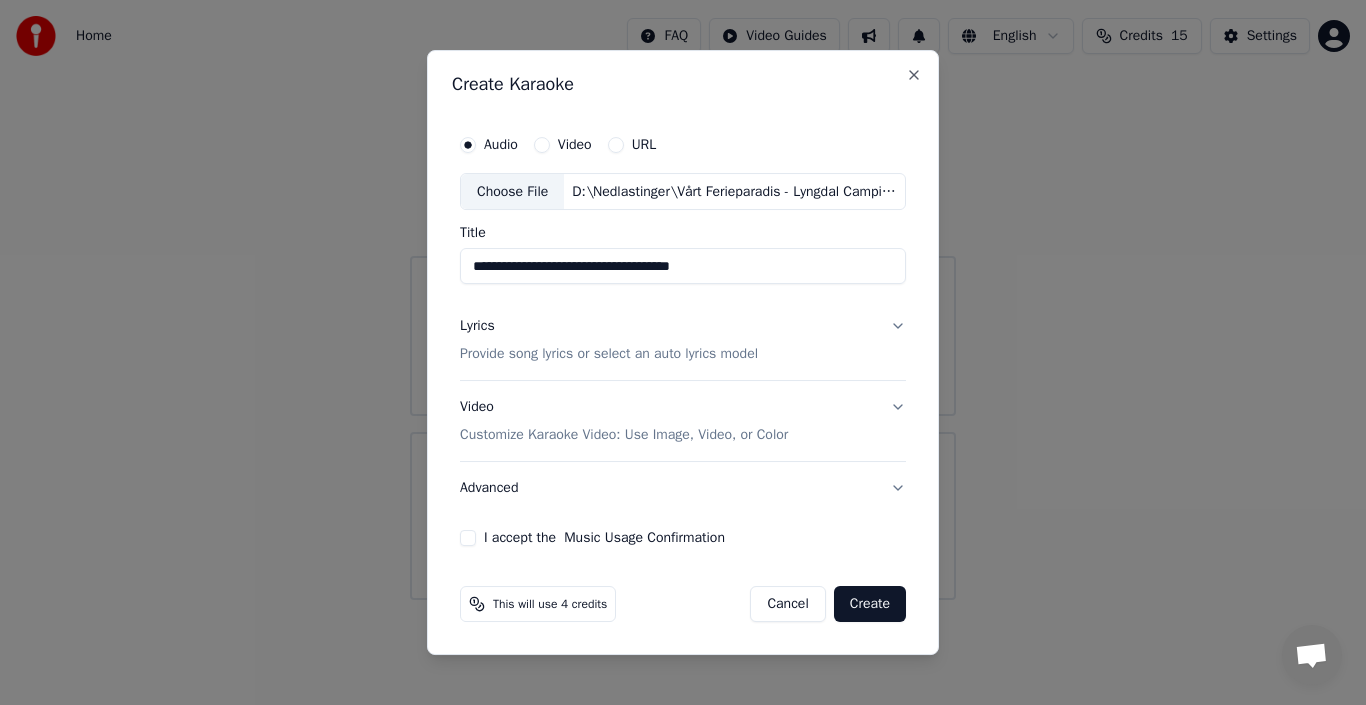 click on "I accept the   Music Usage Confirmation" at bounding box center (468, 538) 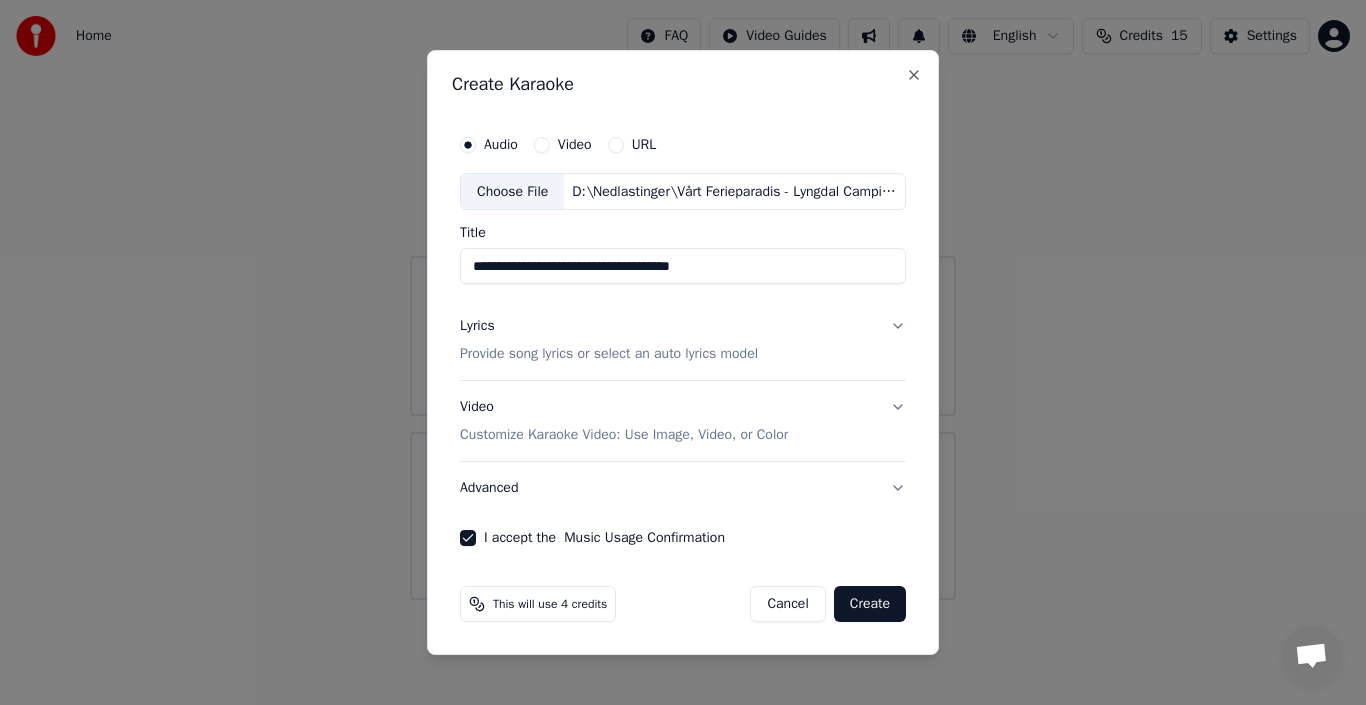 click on "Lyrics Provide song lyrics or select an auto lyrics model" at bounding box center [683, 341] 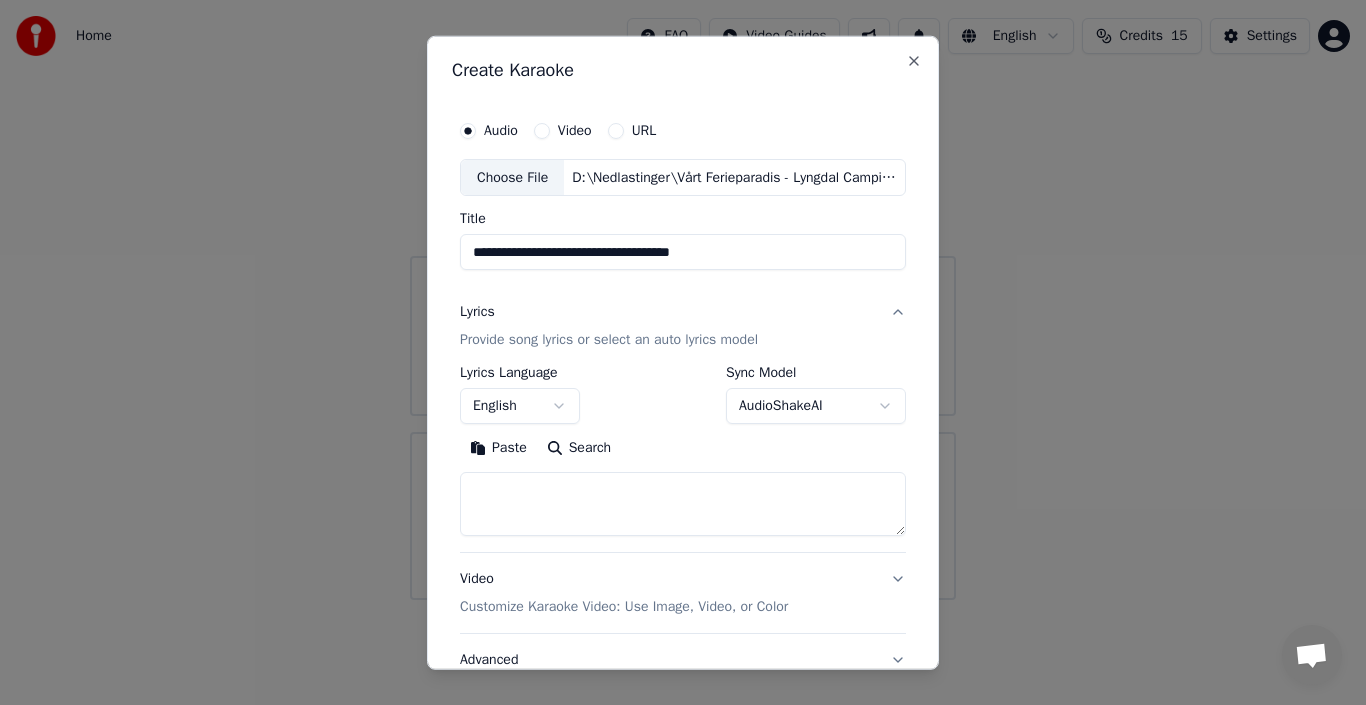 click on "English" at bounding box center [520, 406] 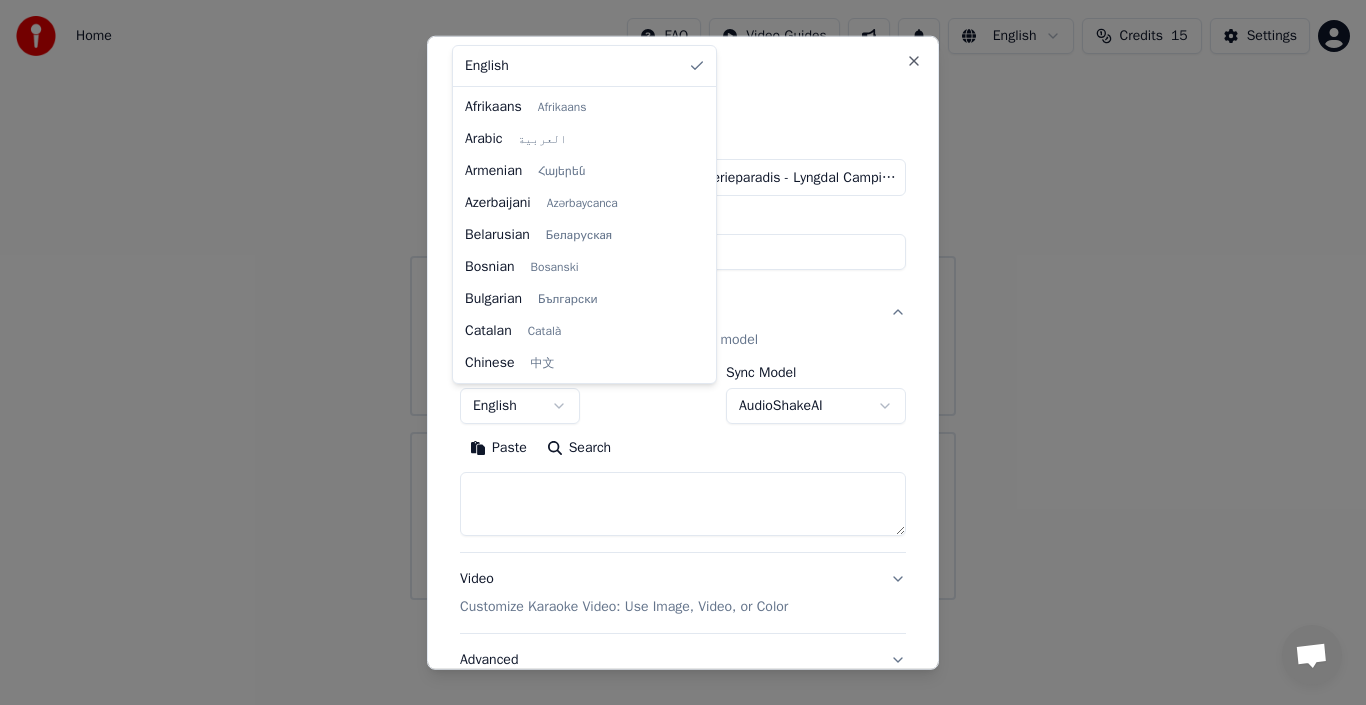 scroll, scrollTop: 1055, scrollLeft: 0, axis: vertical 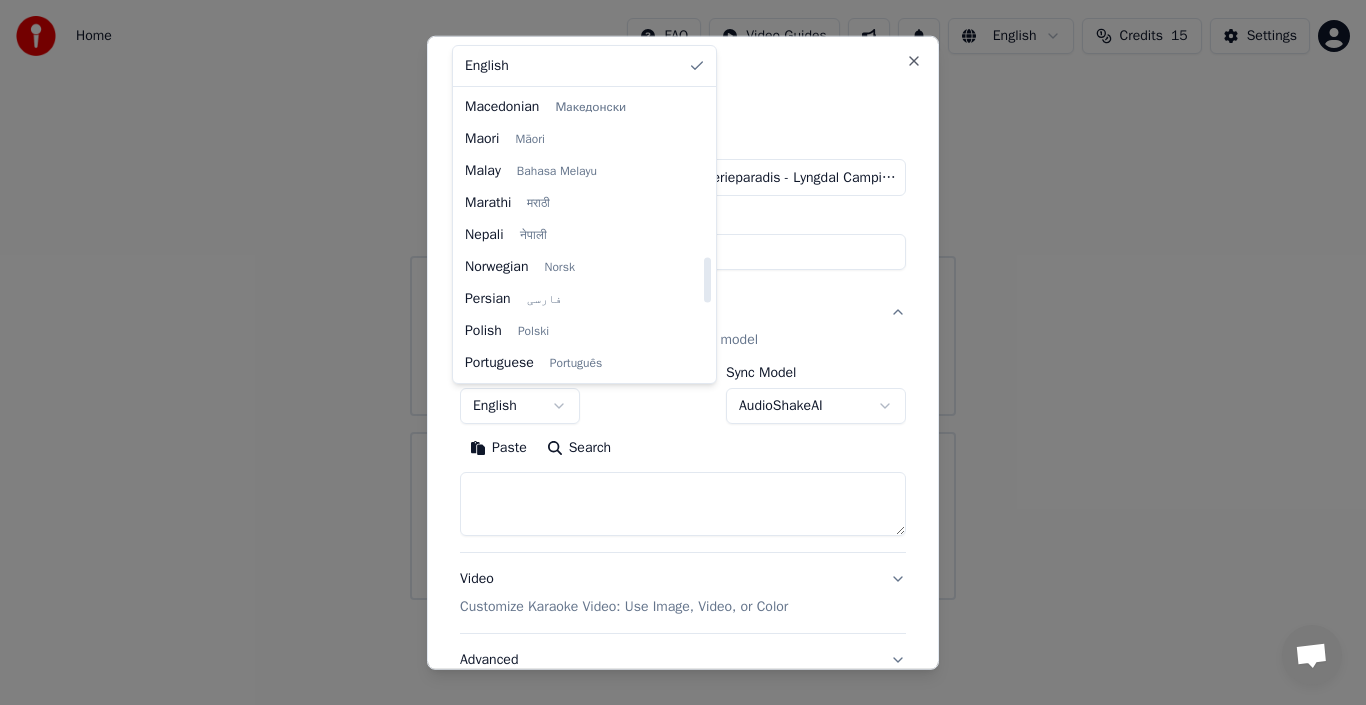 select on "**" 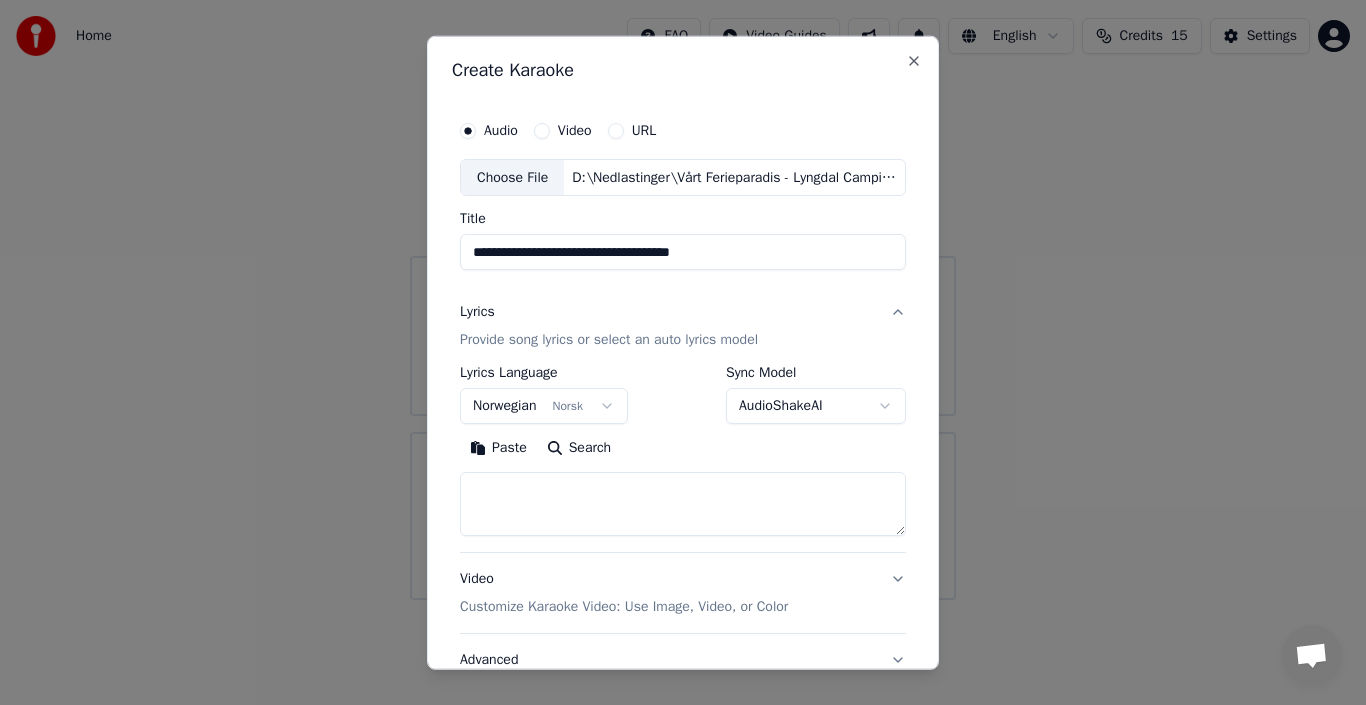 type 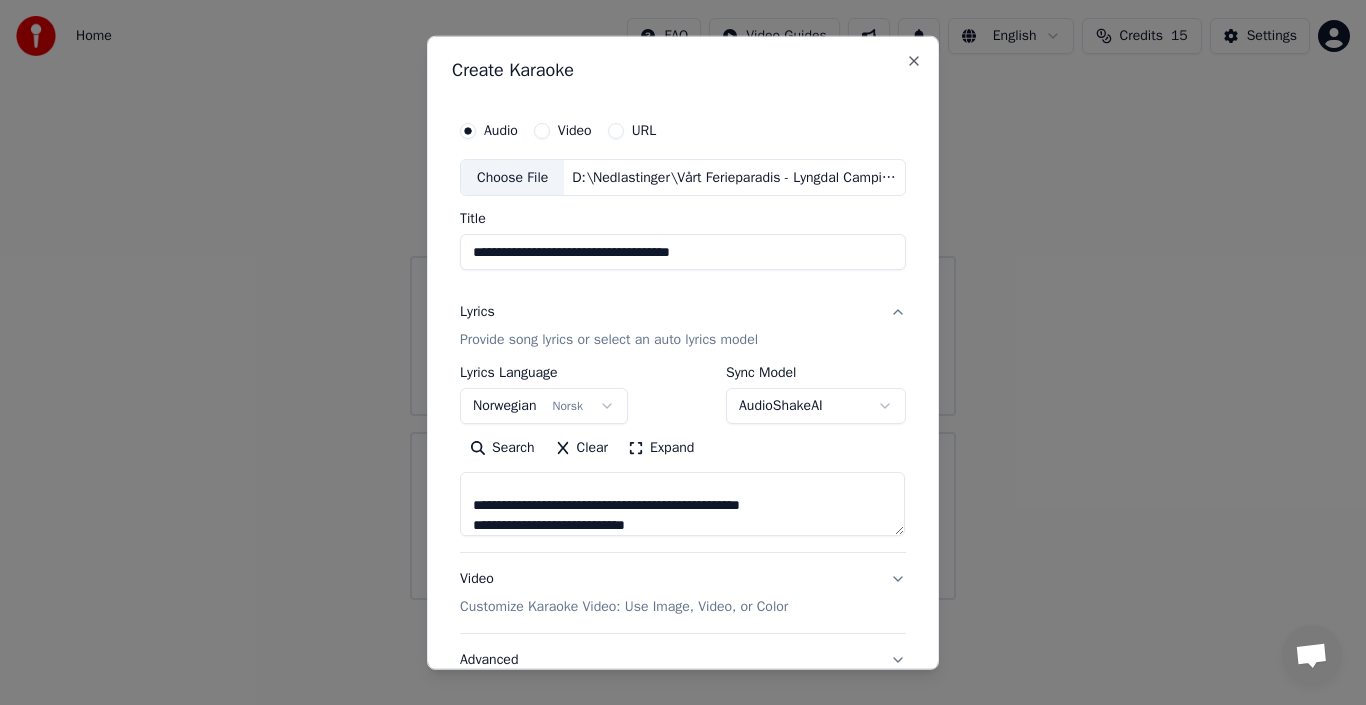 scroll, scrollTop: 973, scrollLeft: 0, axis: vertical 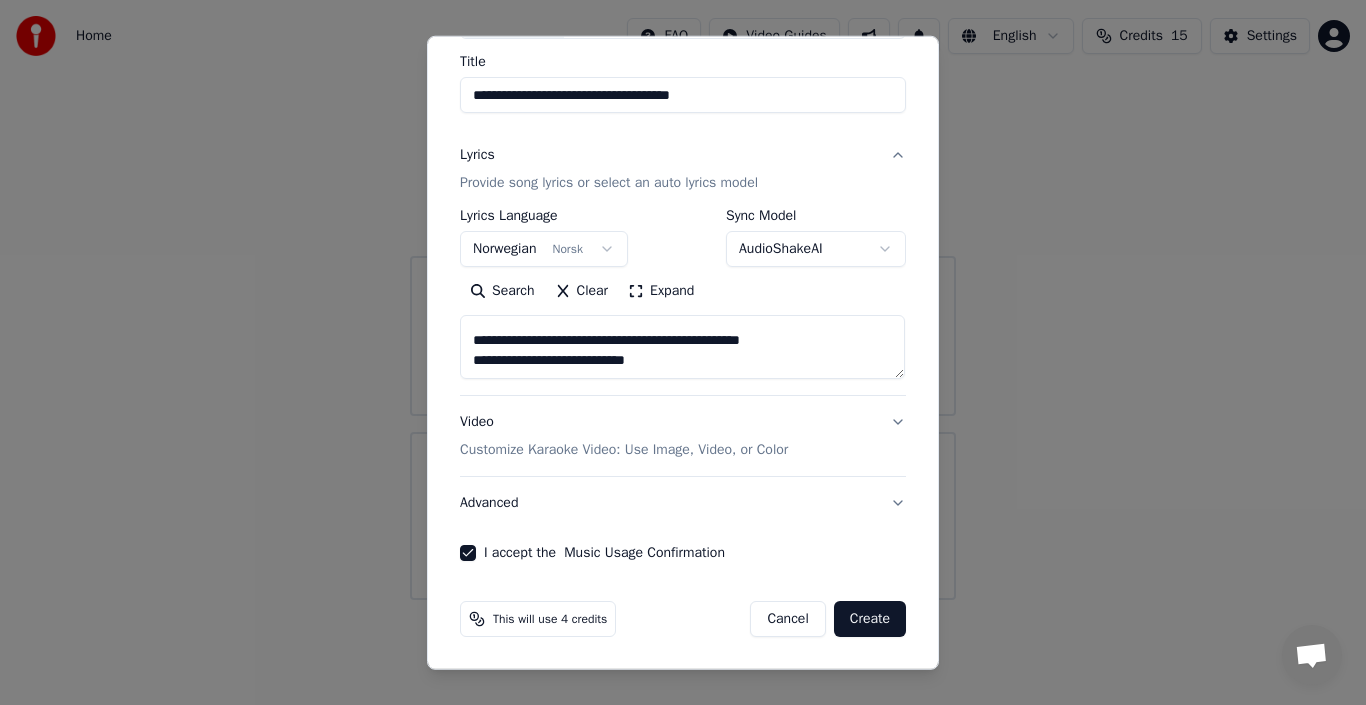 type on "**********" 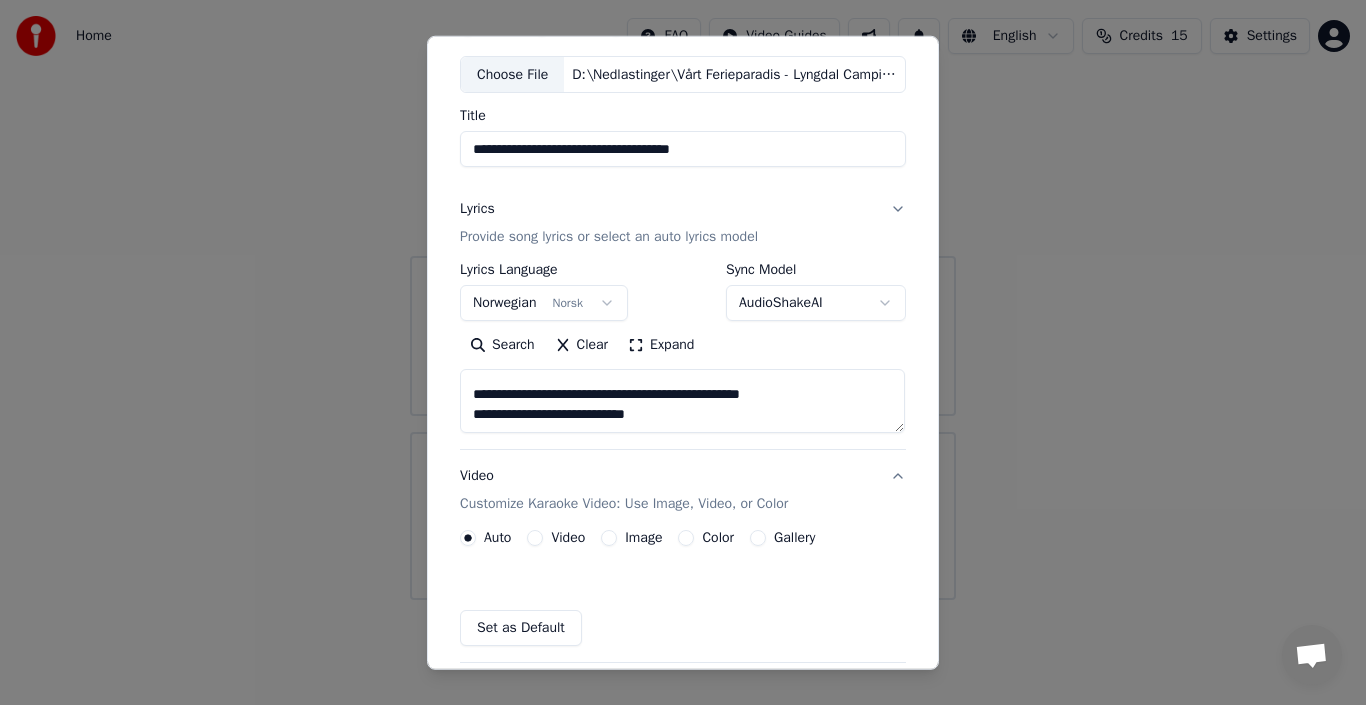 scroll, scrollTop: 103, scrollLeft: 0, axis: vertical 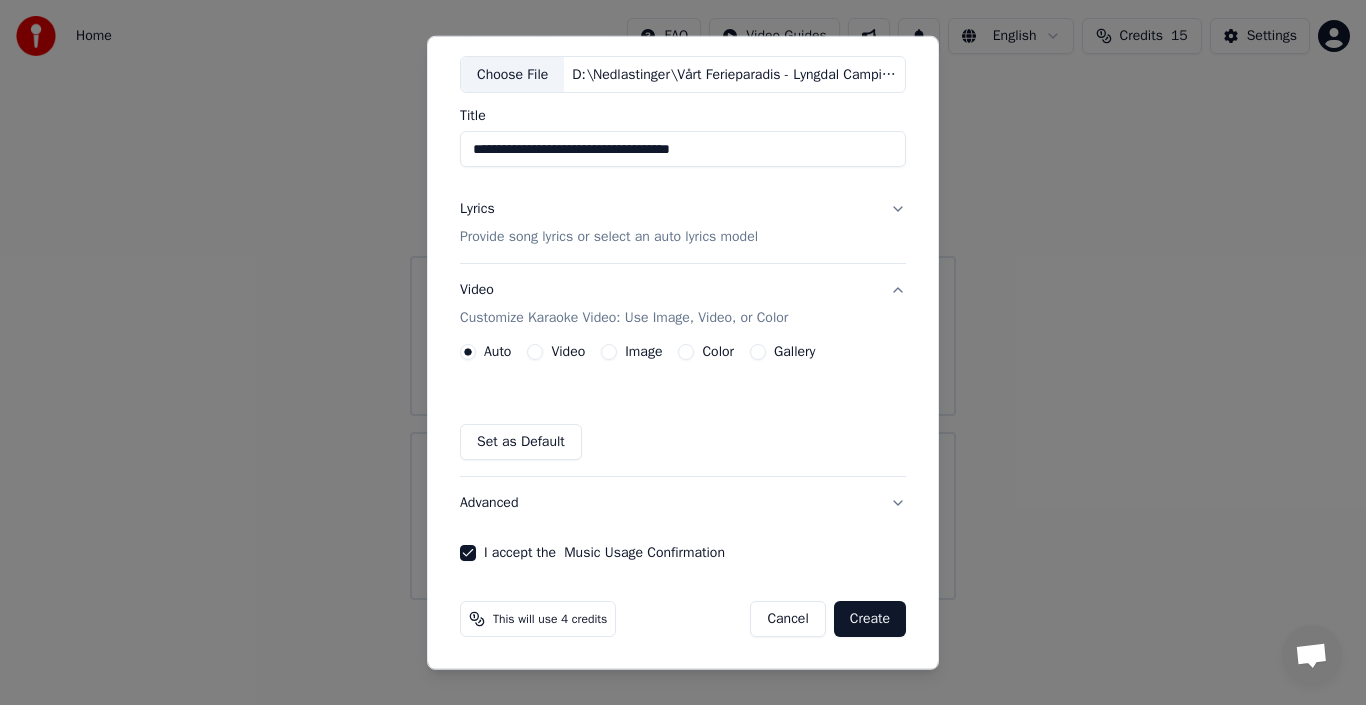 click on "Image" at bounding box center [609, 352] 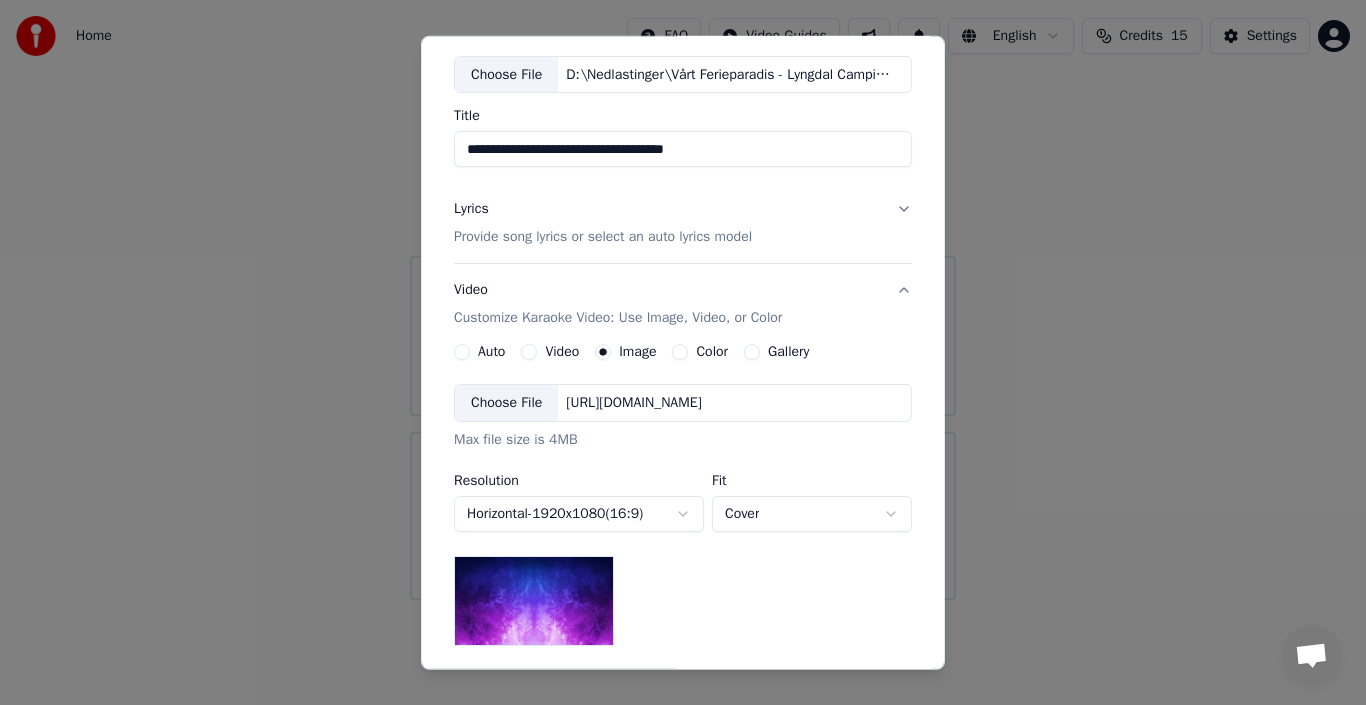 click on "Choose File" at bounding box center (506, 403) 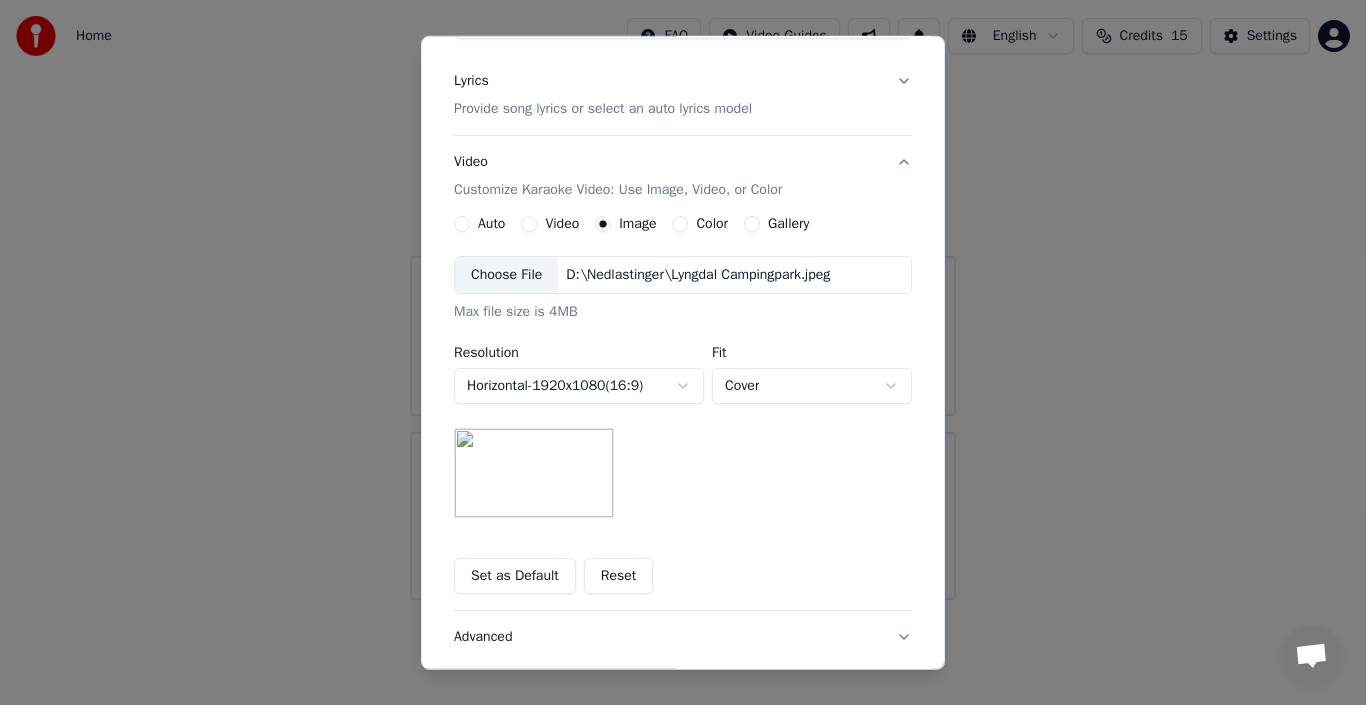 scroll, scrollTop: 232, scrollLeft: 0, axis: vertical 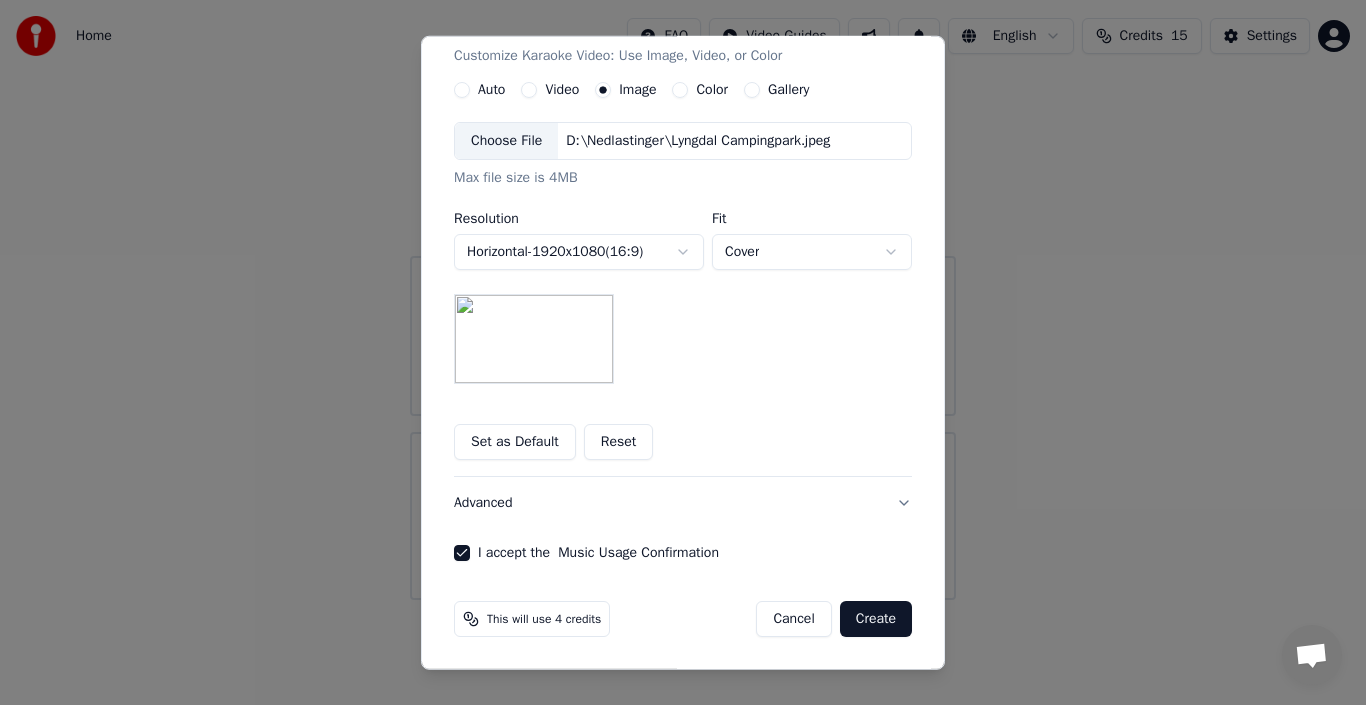 click on "Create" at bounding box center (876, 619) 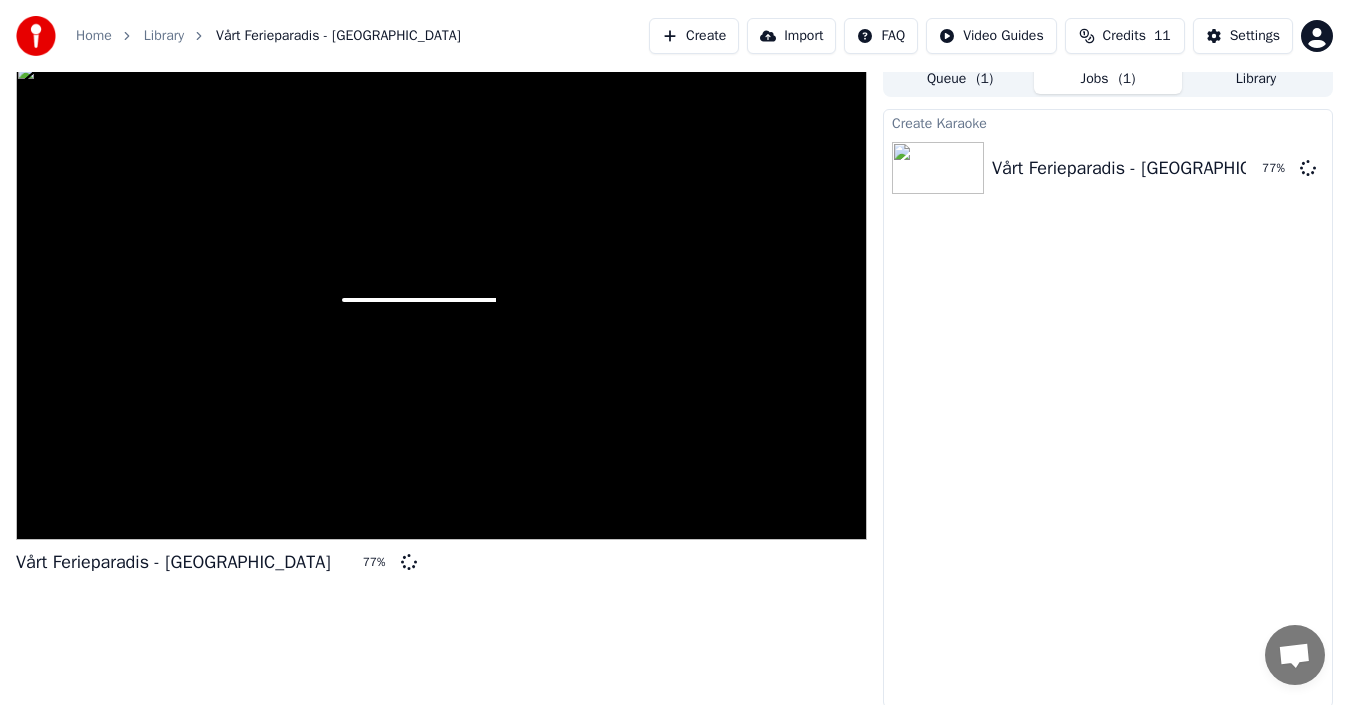 scroll, scrollTop: 14, scrollLeft: 0, axis: vertical 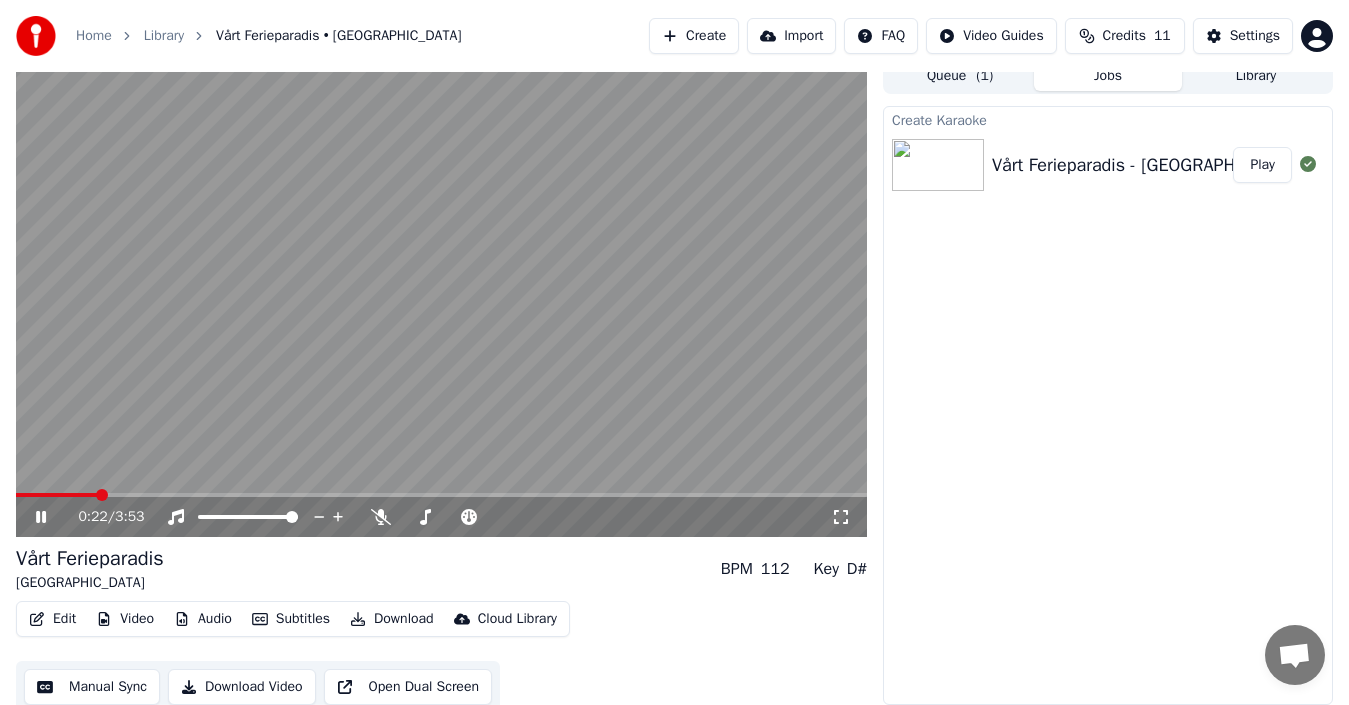 click on "Home Library Vårt Ferieparadis • Lyngdal Campingpark Create Import FAQ Video Guides Credits 11 Settings 0:22  /  3:53 Vårt Ferieparadis Lyngdal Campingpark BPM 112 Key D# Edit Video Audio Subtitles Download Cloud Library Manual Sync Download Video Open Dual Screen Queue ( 1 ) Jobs Library Create Karaoke Vårt Ferieparadis - Lyngdal Campingpark Play" at bounding box center [674, 338] 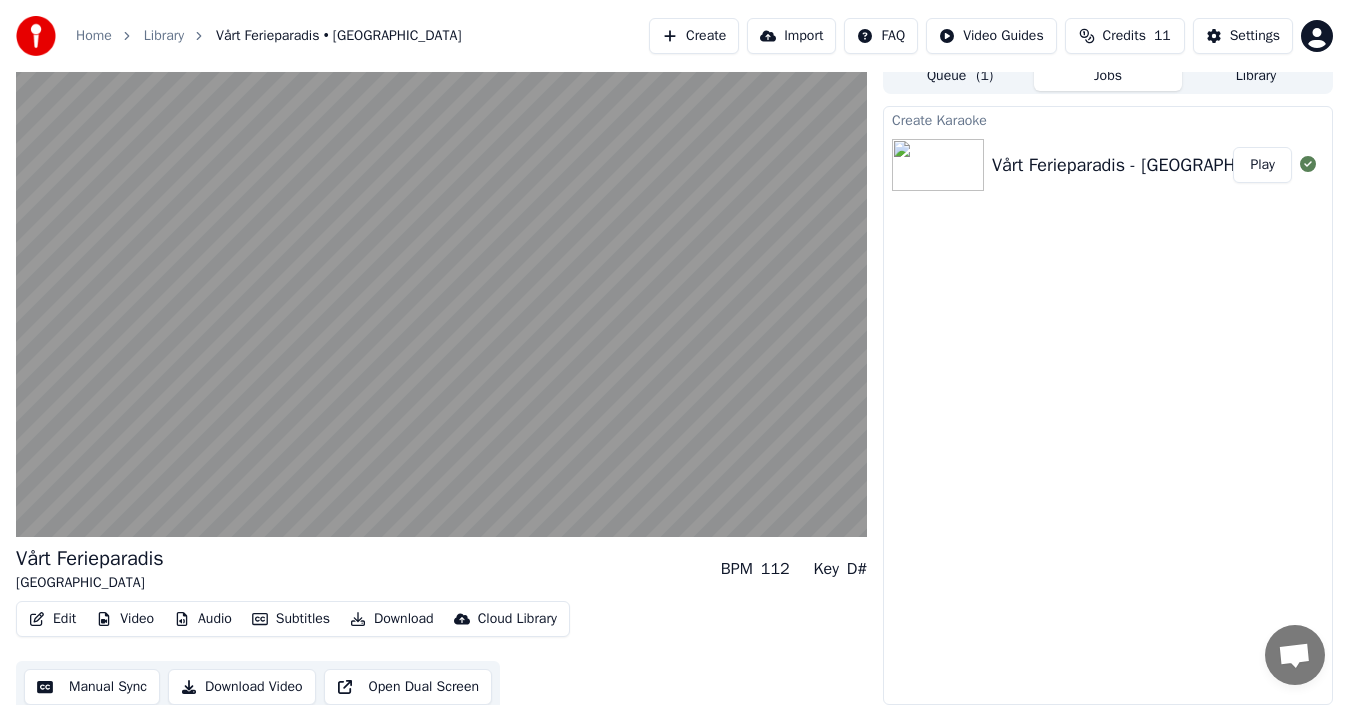 click on "Audio" at bounding box center (203, 619) 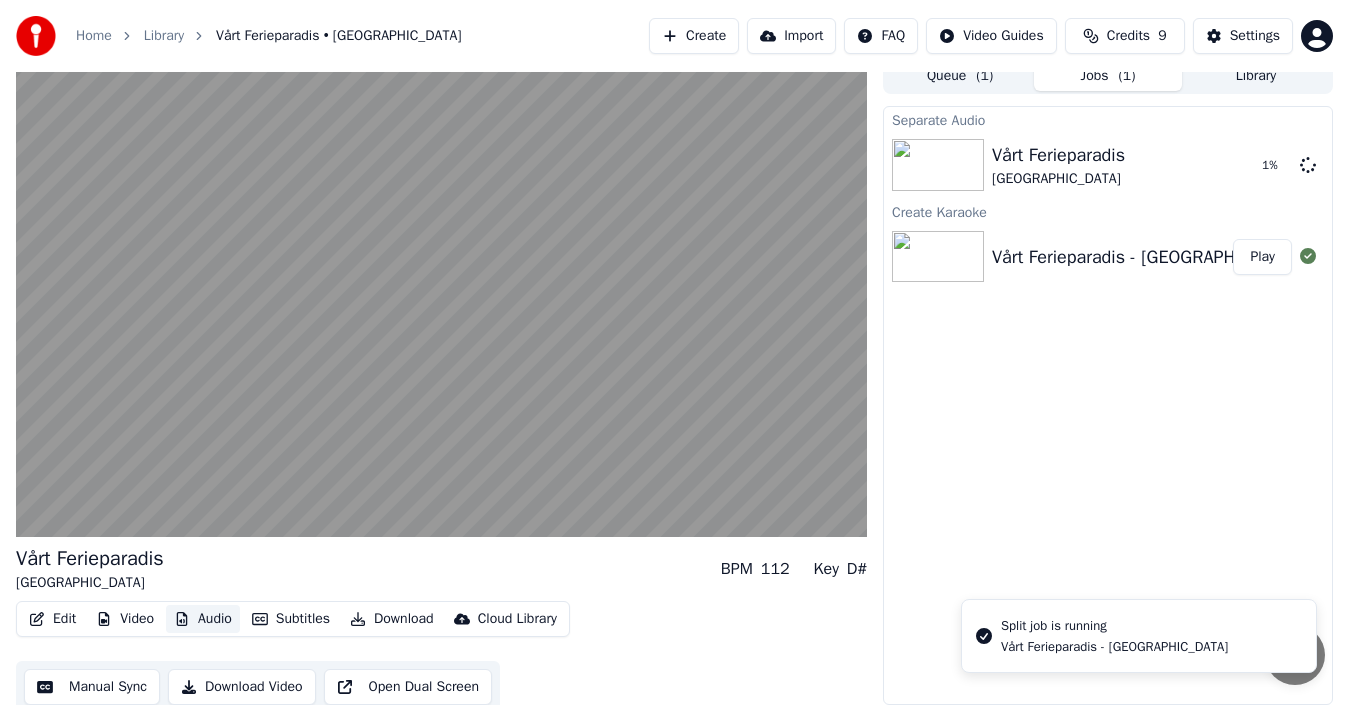 click on "Audio" at bounding box center [203, 619] 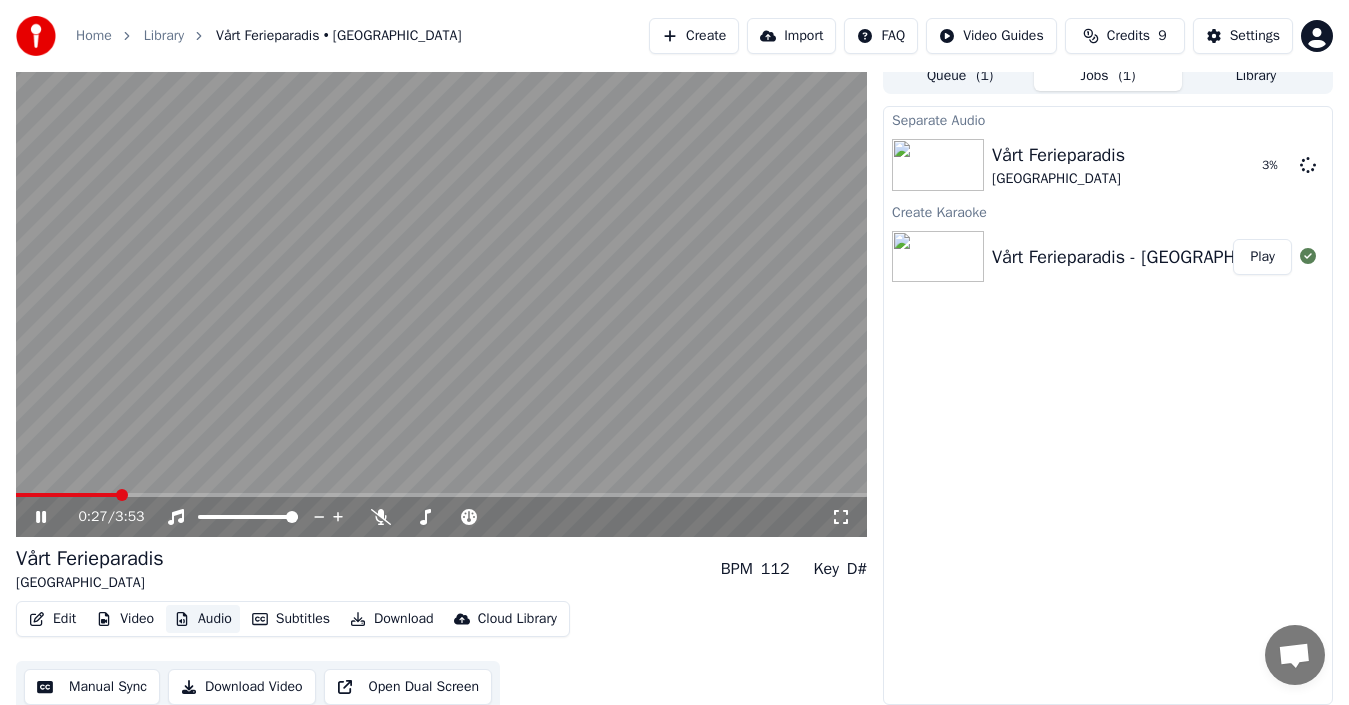 scroll, scrollTop: 22, scrollLeft: 0, axis: vertical 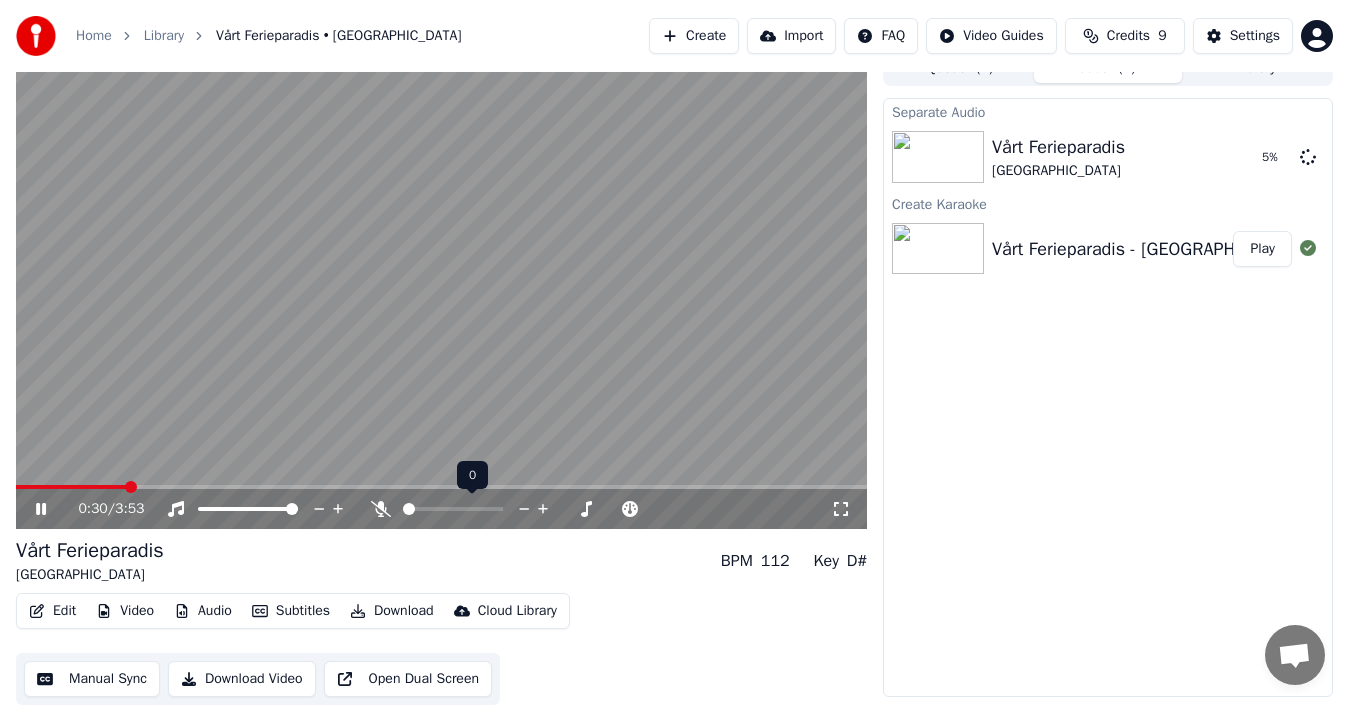 click 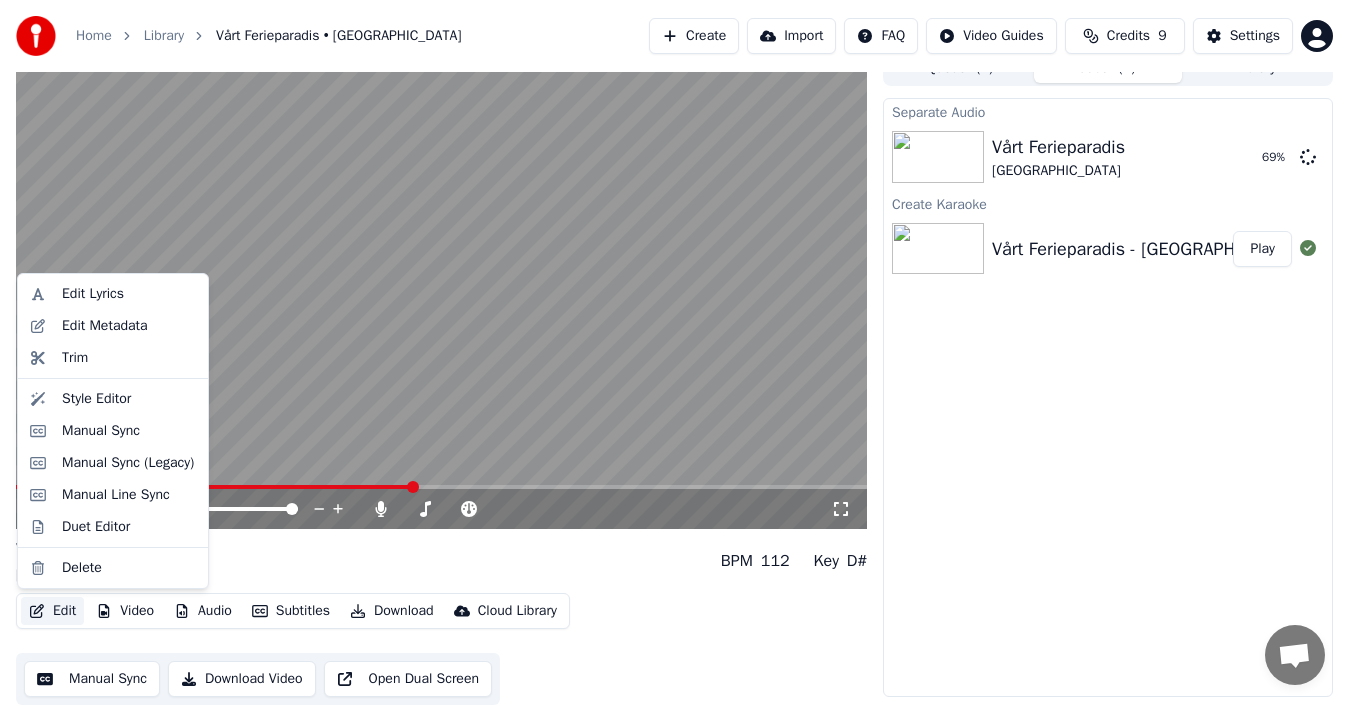 click 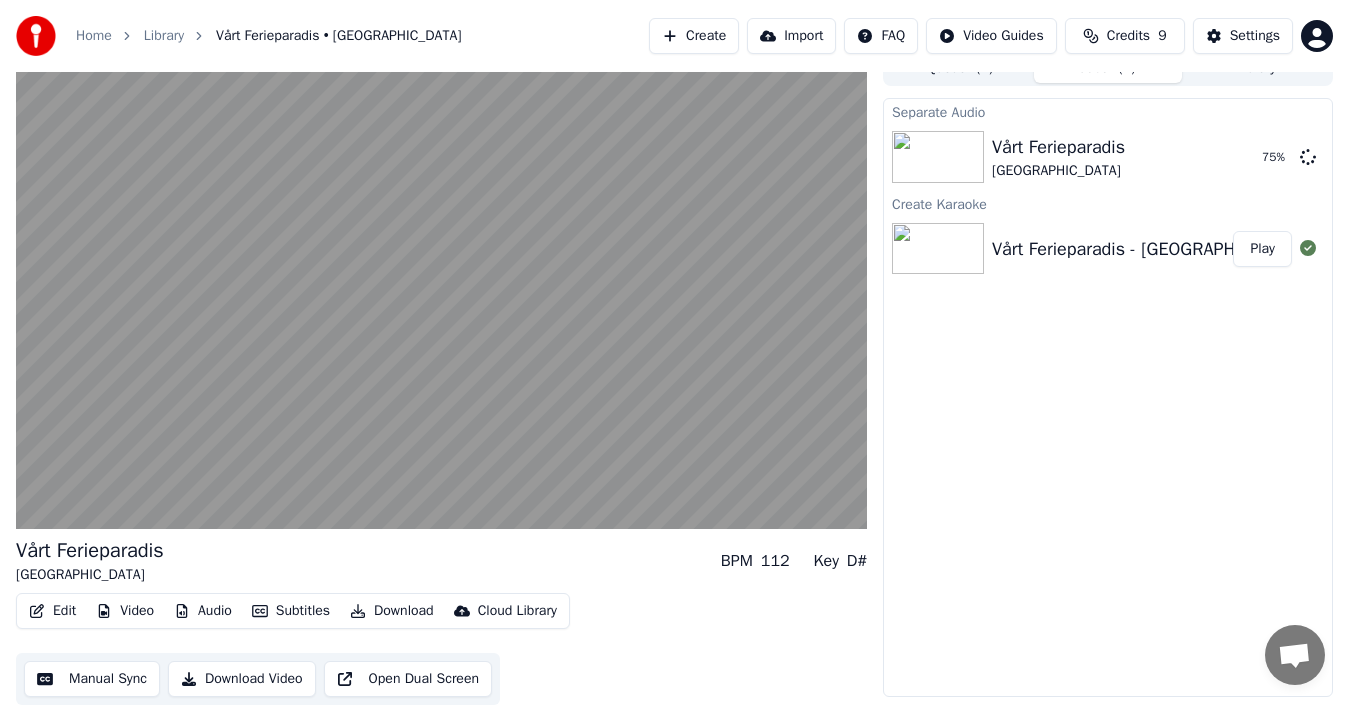 click on "Edit Video Audio Subtitles Download Cloud Library Manual Sync Download Video Open Dual Screen" at bounding box center [441, 649] 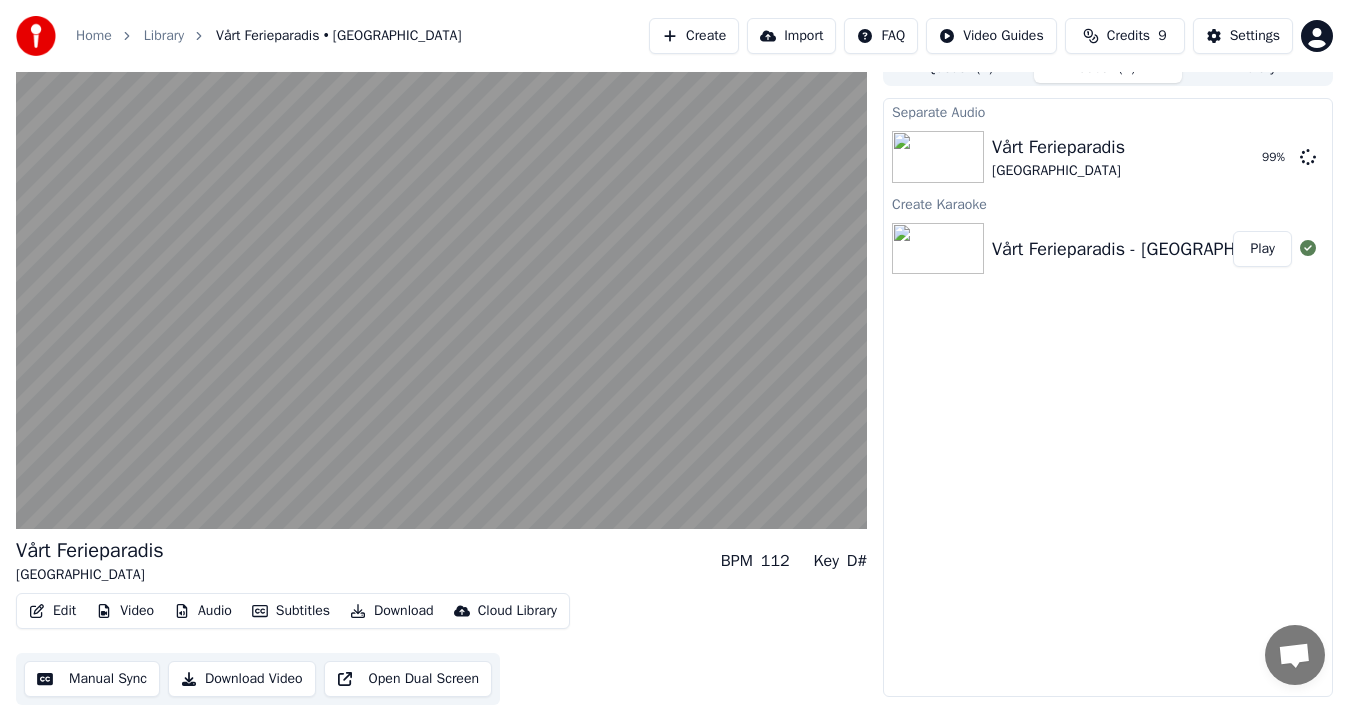 click on "Video" at bounding box center (125, 611) 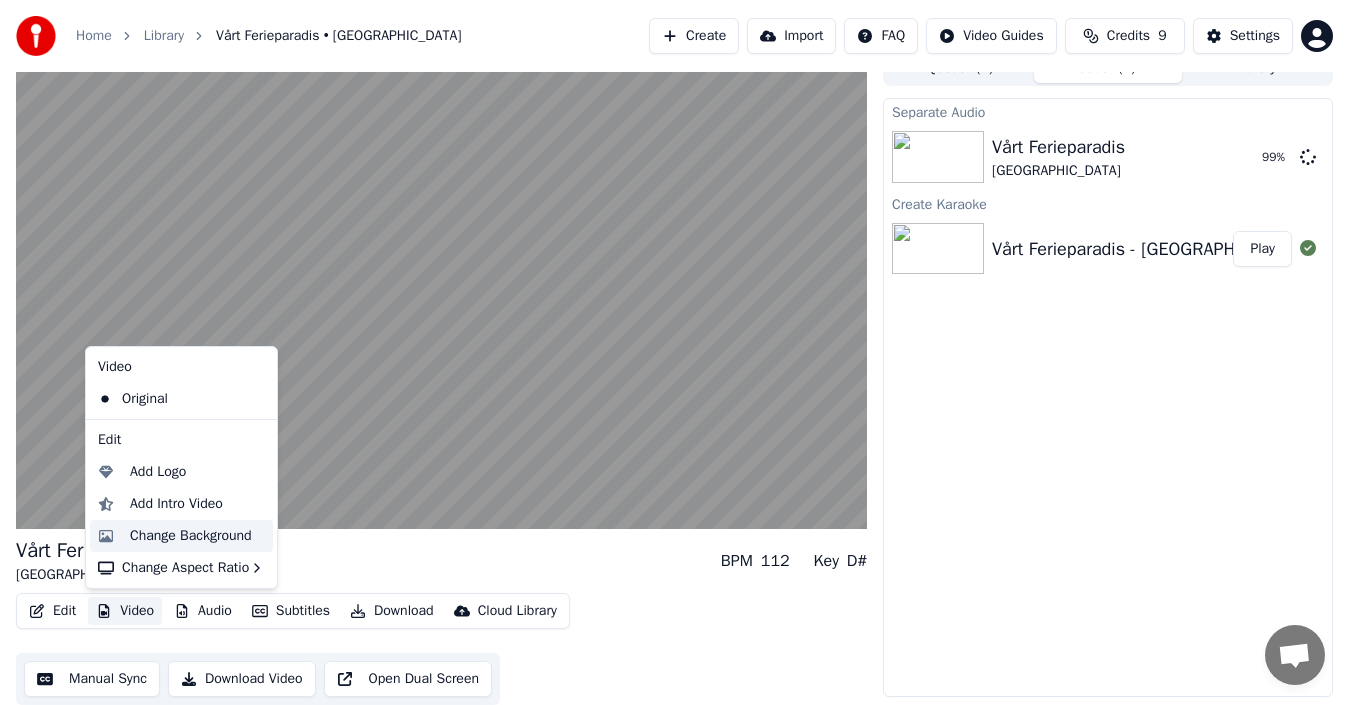 click on "Change Background" at bounding box center (191, 536) 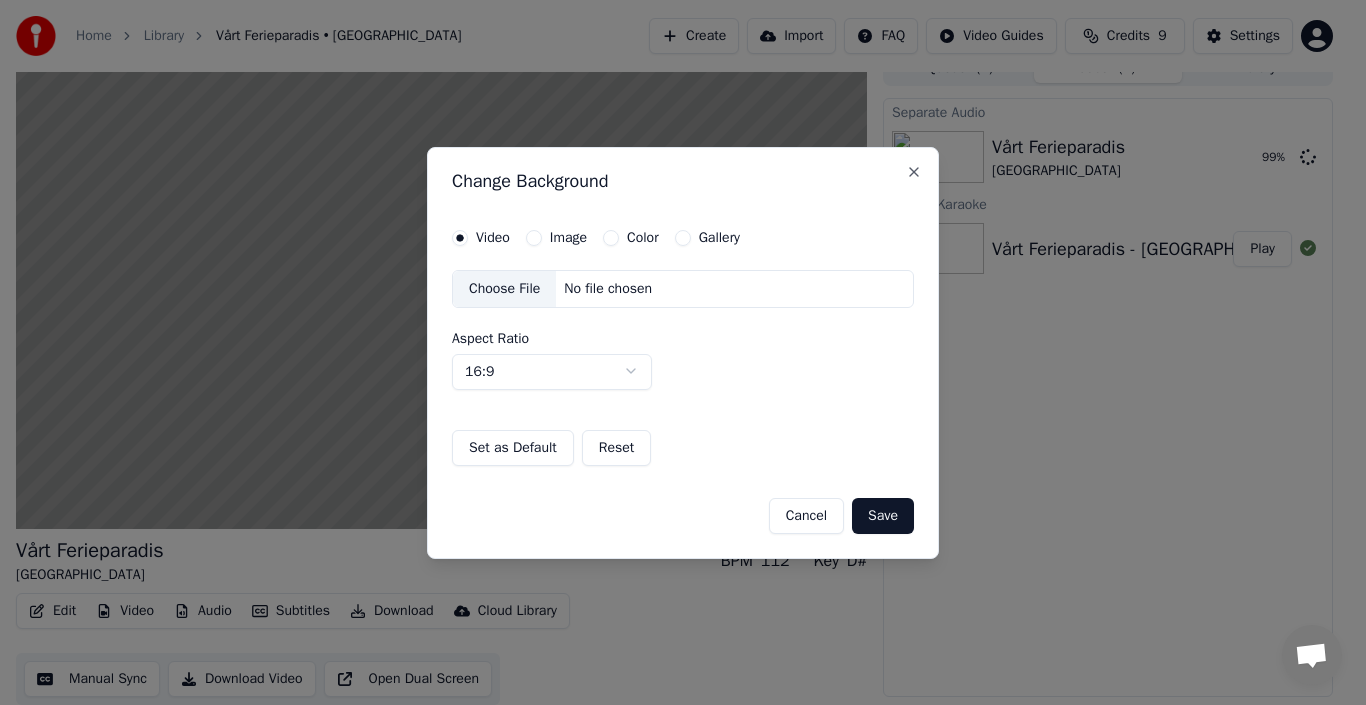click on "Choose File" at bounding box center (504, 289) 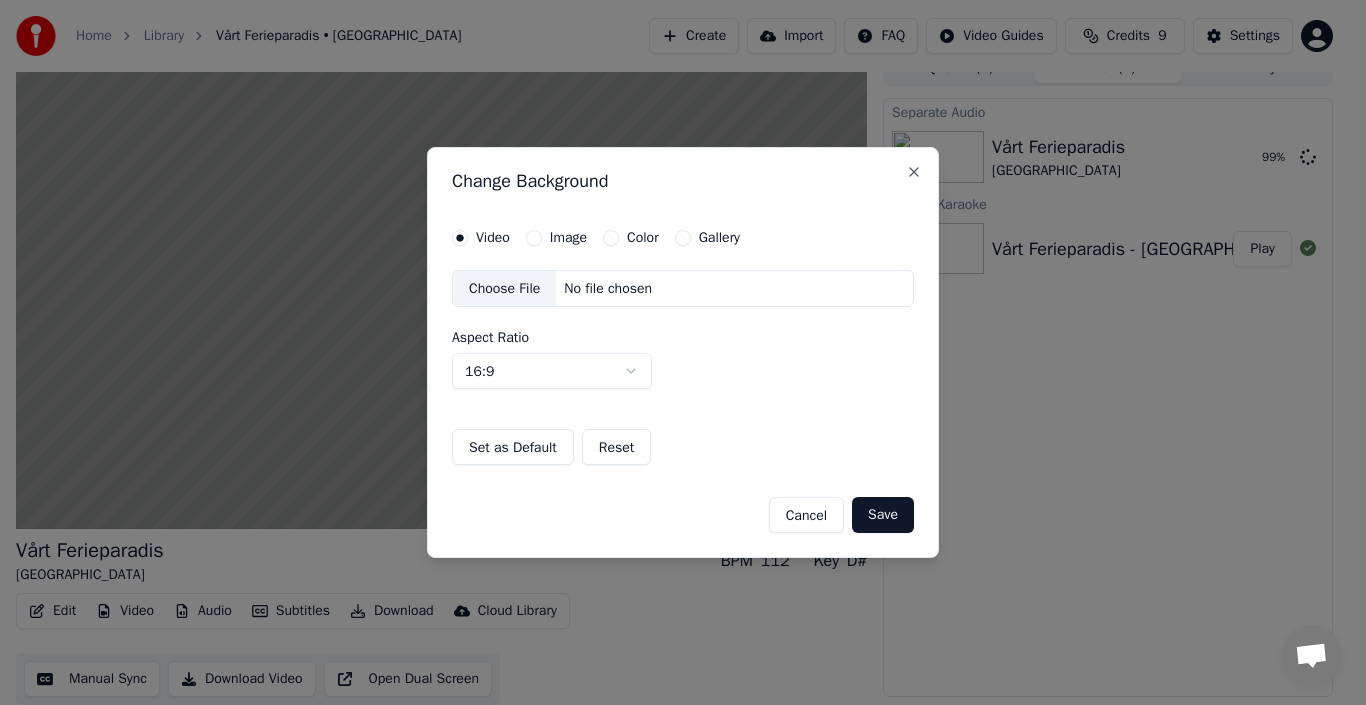 click on "Image" at bounding box center [534, 238] 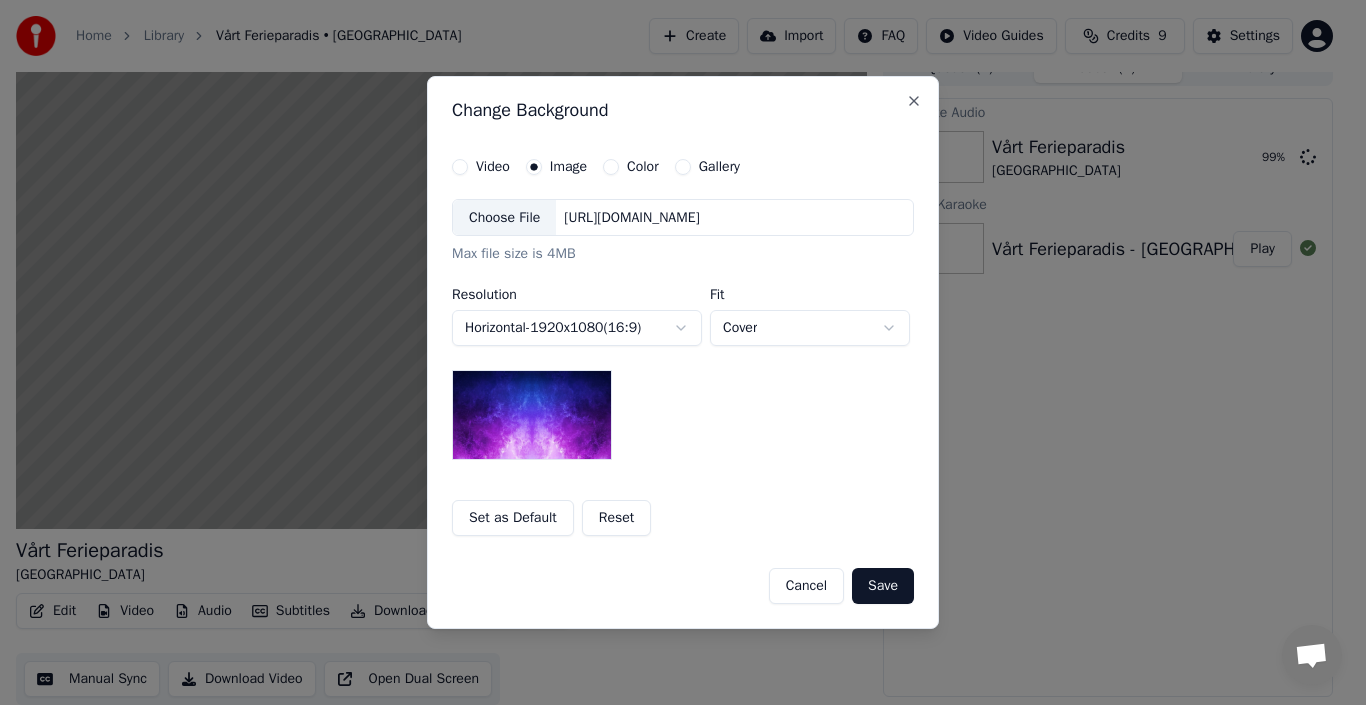 click on "Horizontal  -  1920 x 1080  ( 16 : 9 )" at bounding box center [577, 328] 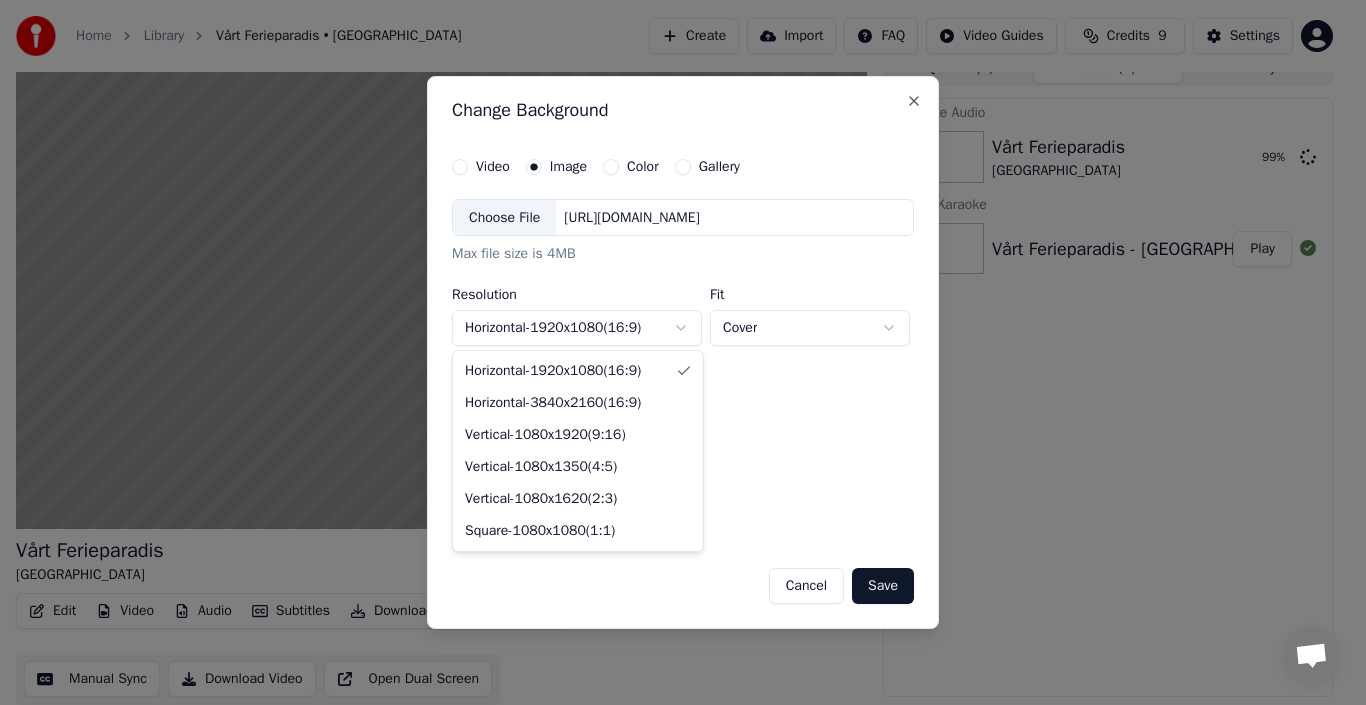 select on "*********" 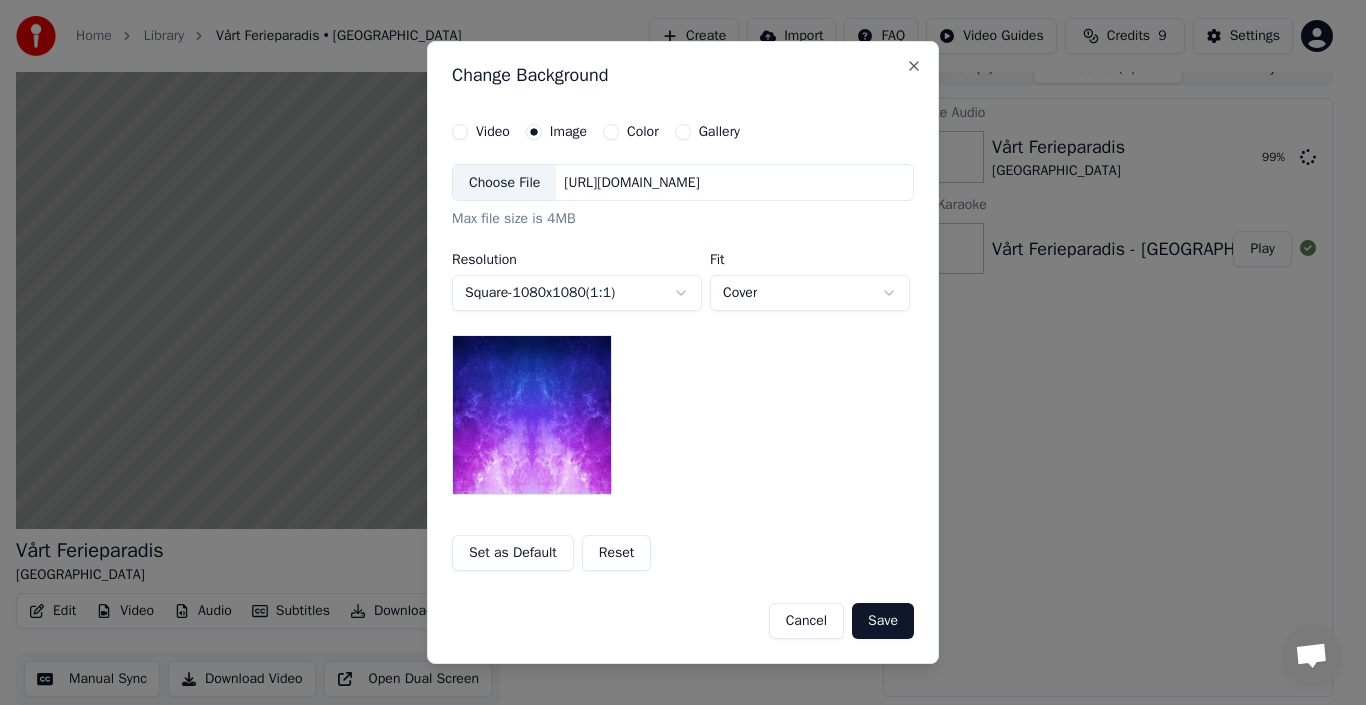 click on "Choose File" at bounding box center [504, 183] 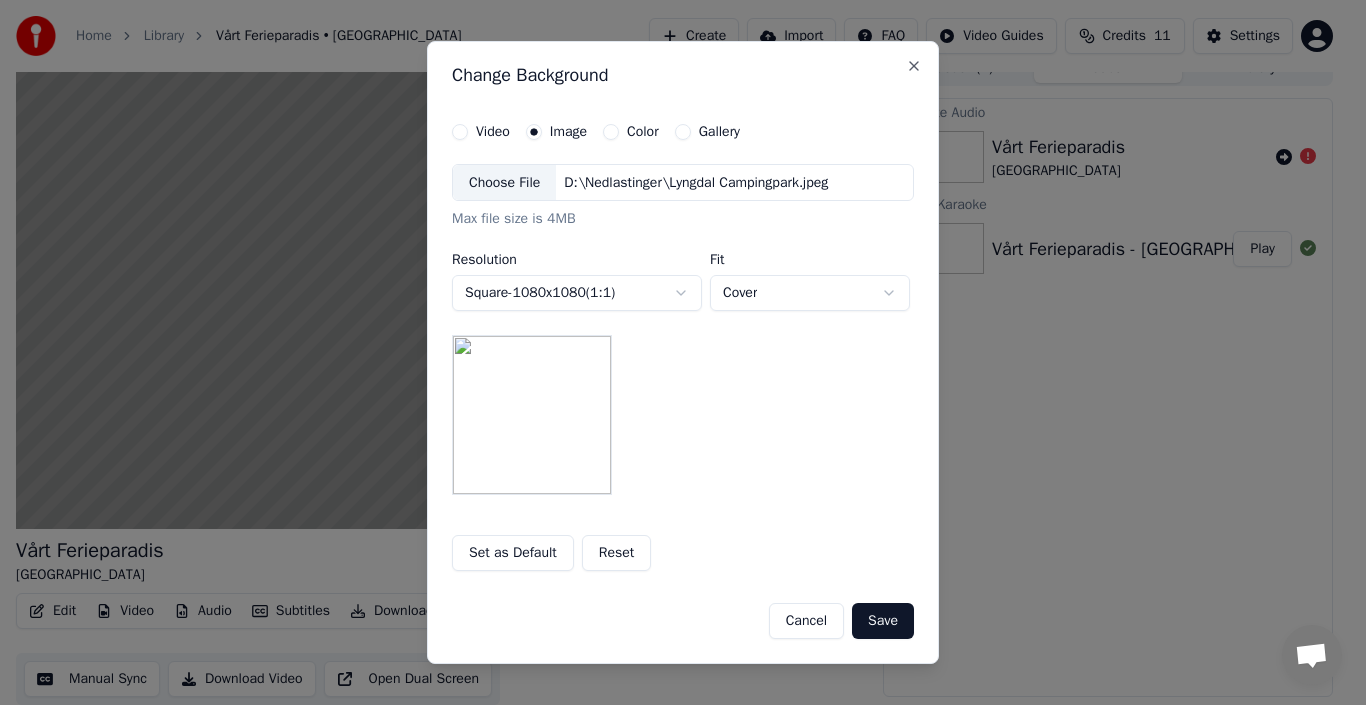 click on "Save" at bounding box center (883, 621) 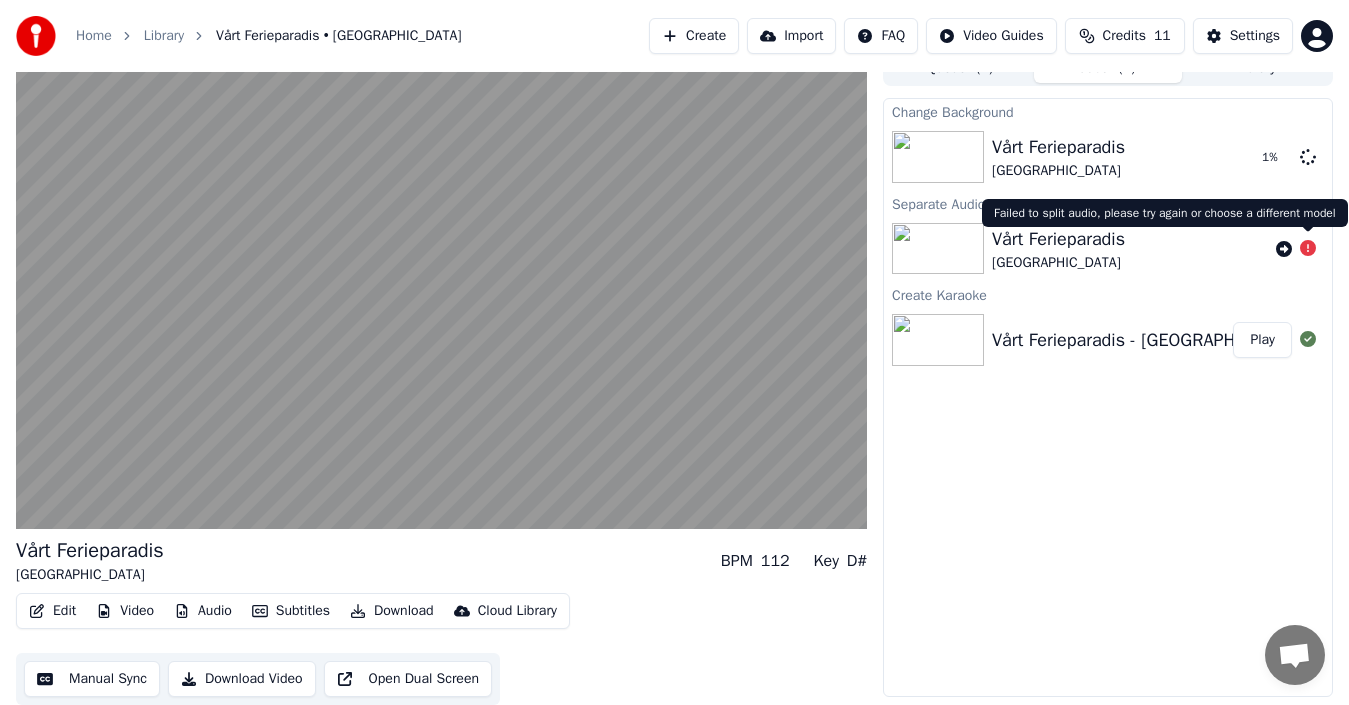 drag, startPoint x: 1312, startPoint y: 255, endPoint x: 1310, endPoint y: 238, distance: 17.117243 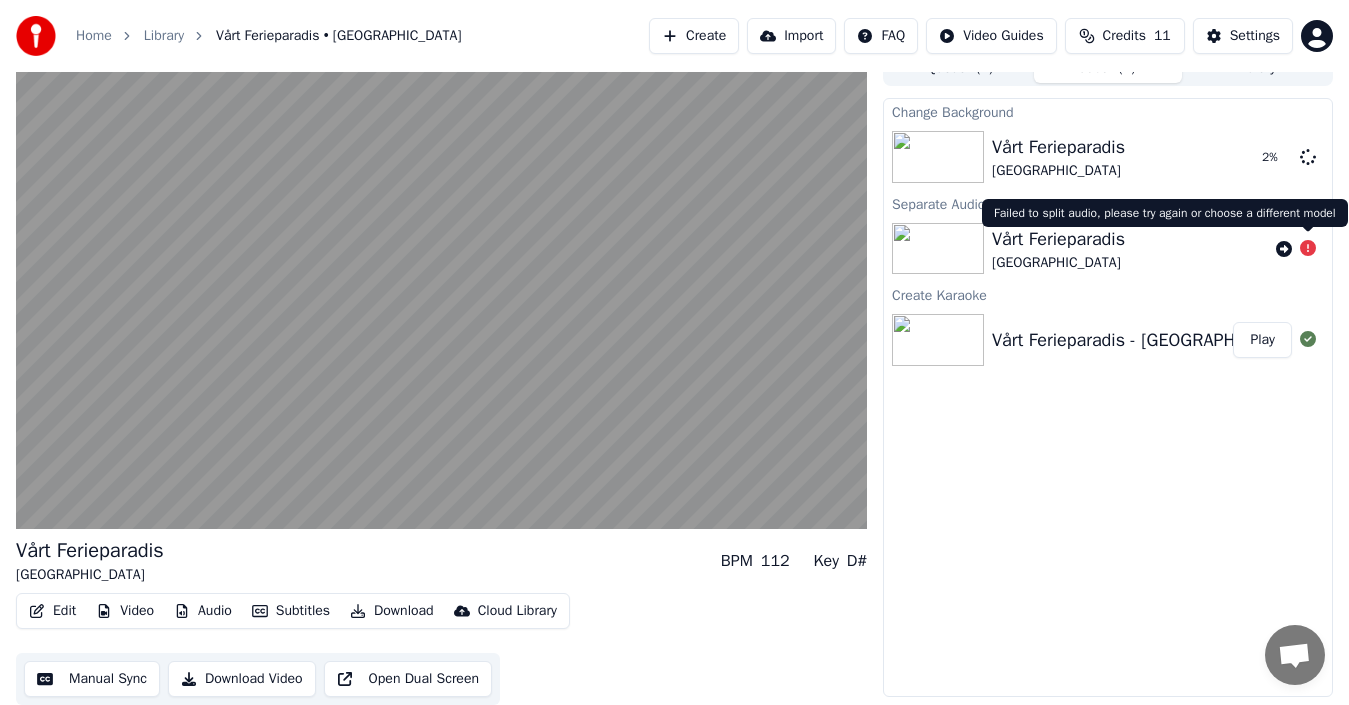 click 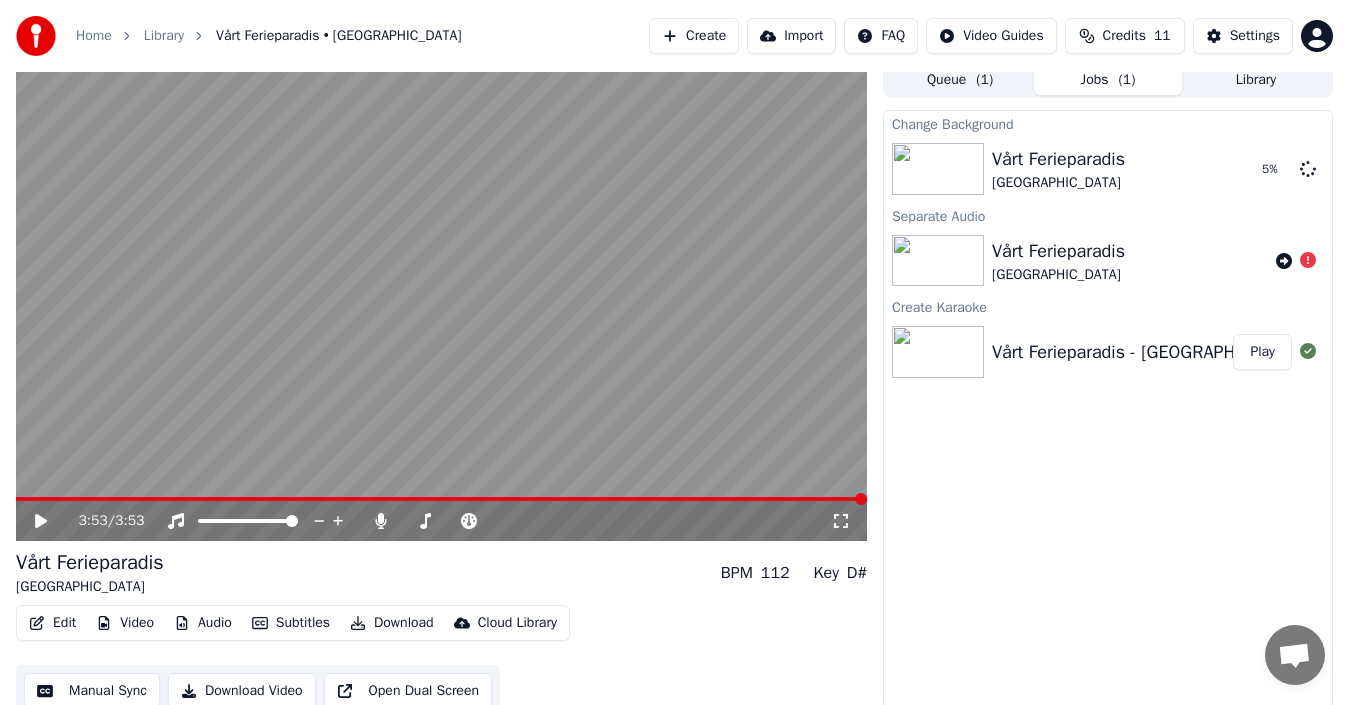 scroll, scrollTop: 22, scrollLeft: 0, axis: vertical 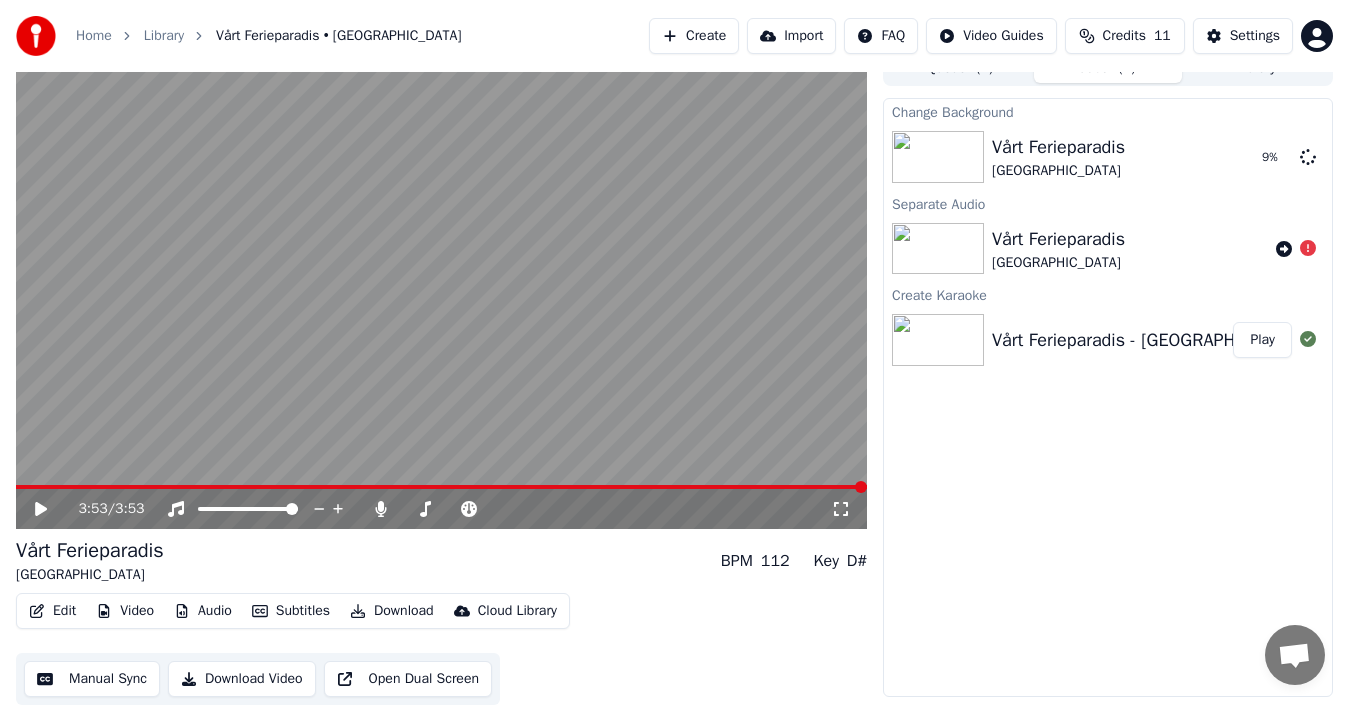 click on "Audio" at bounding box center (203, 611) 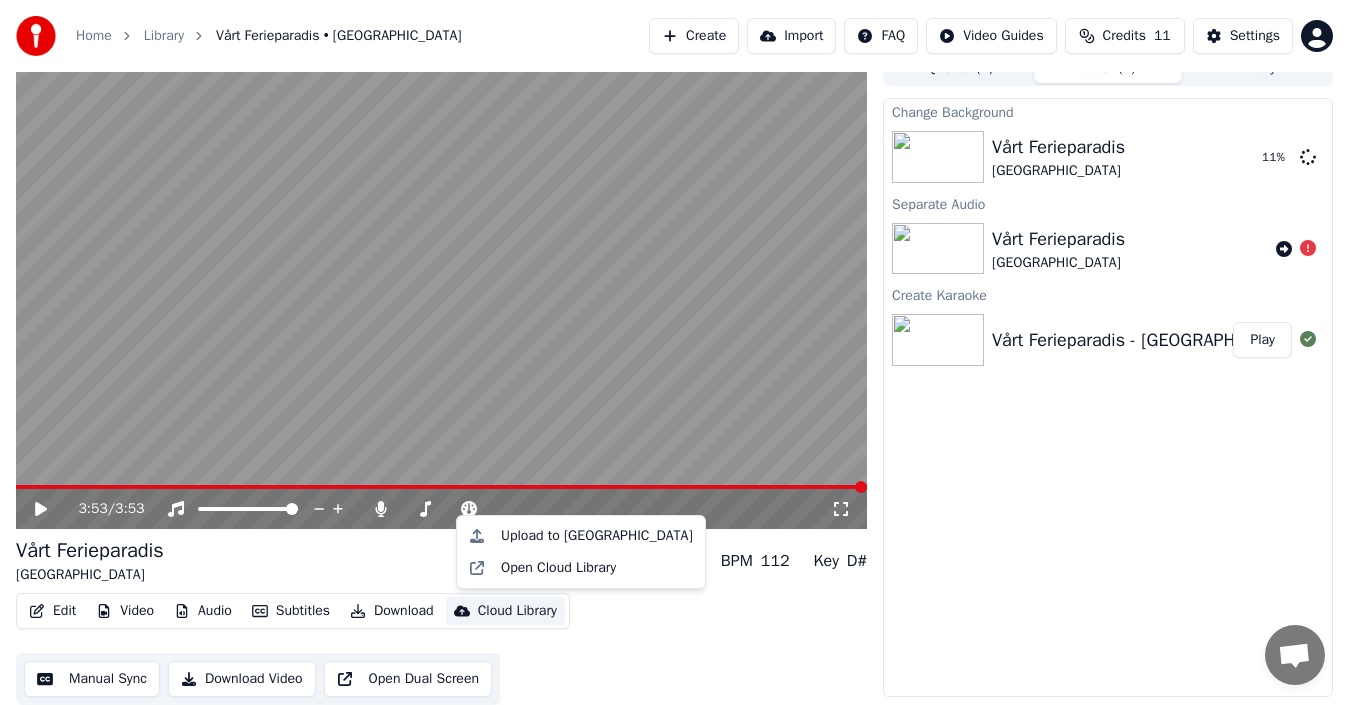 click on "Edit Video Audio Subtitles Download Cloud Library Manual Sync Download Video Open Dual Screen" at bounding box center [441, 649] 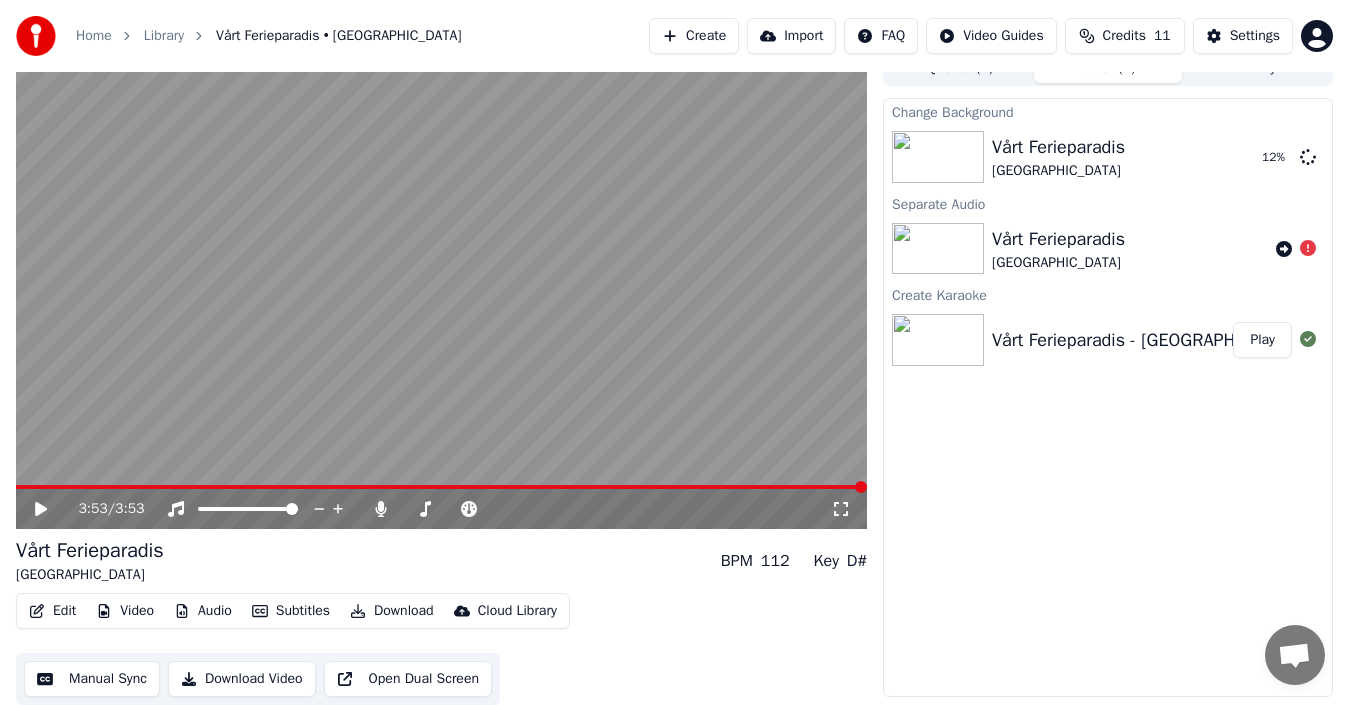 click on "Edit Video Audio Subtitles Download Cloud Library Manual Sync Download Video Open Dual Screen" at bounding box center [441, 649] 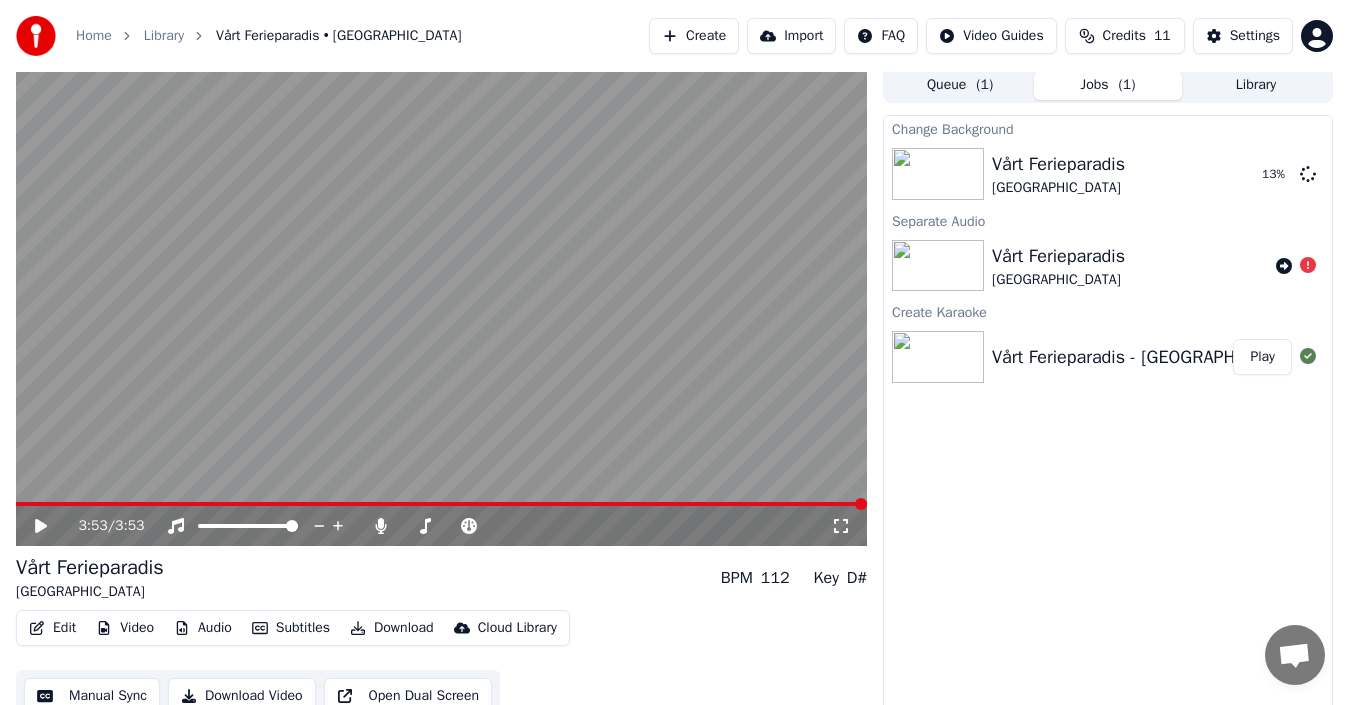 scroll, scrollTop: 0, scrollLeft: 0, axis: both 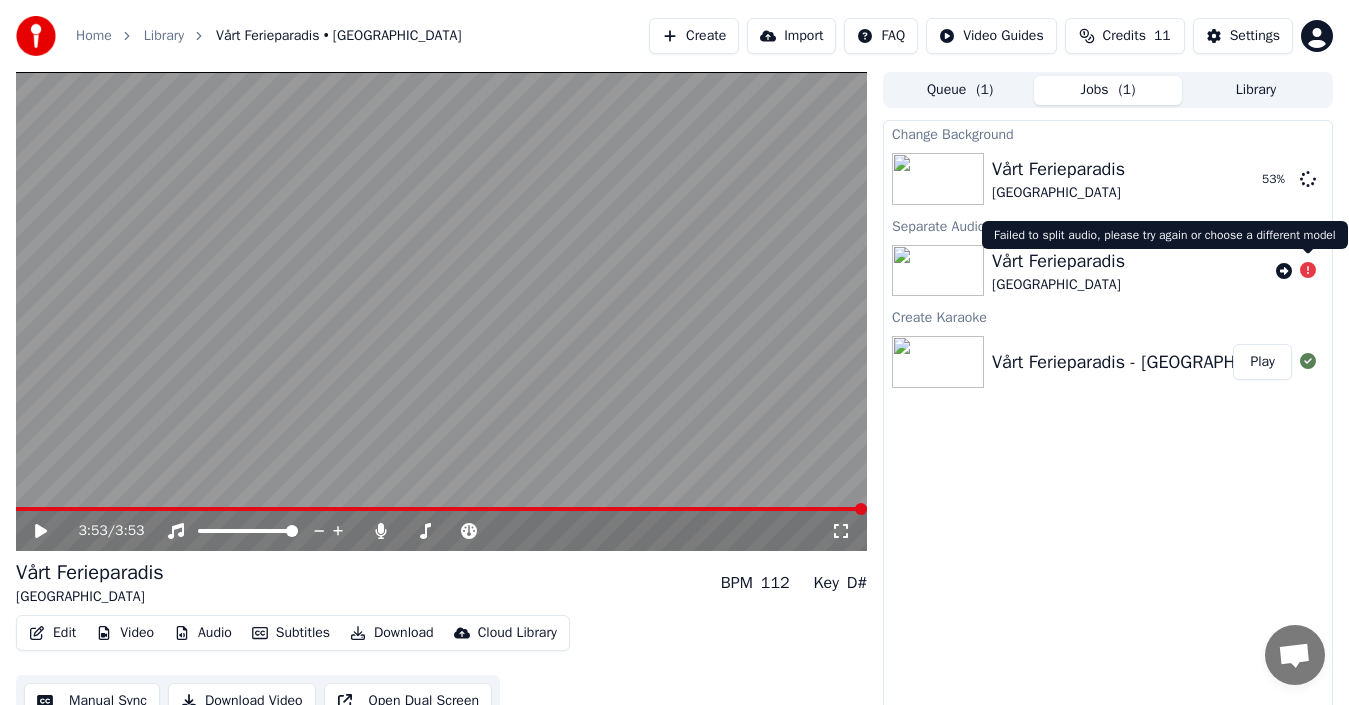 click 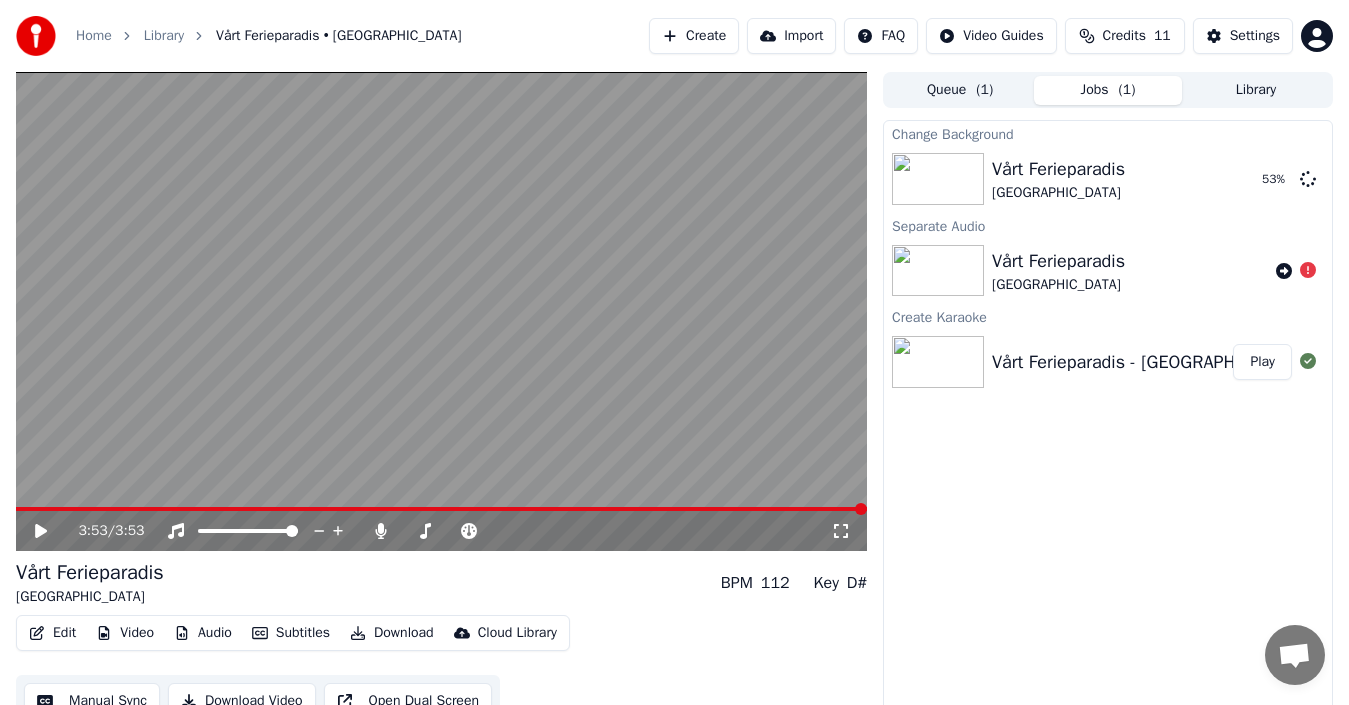 click 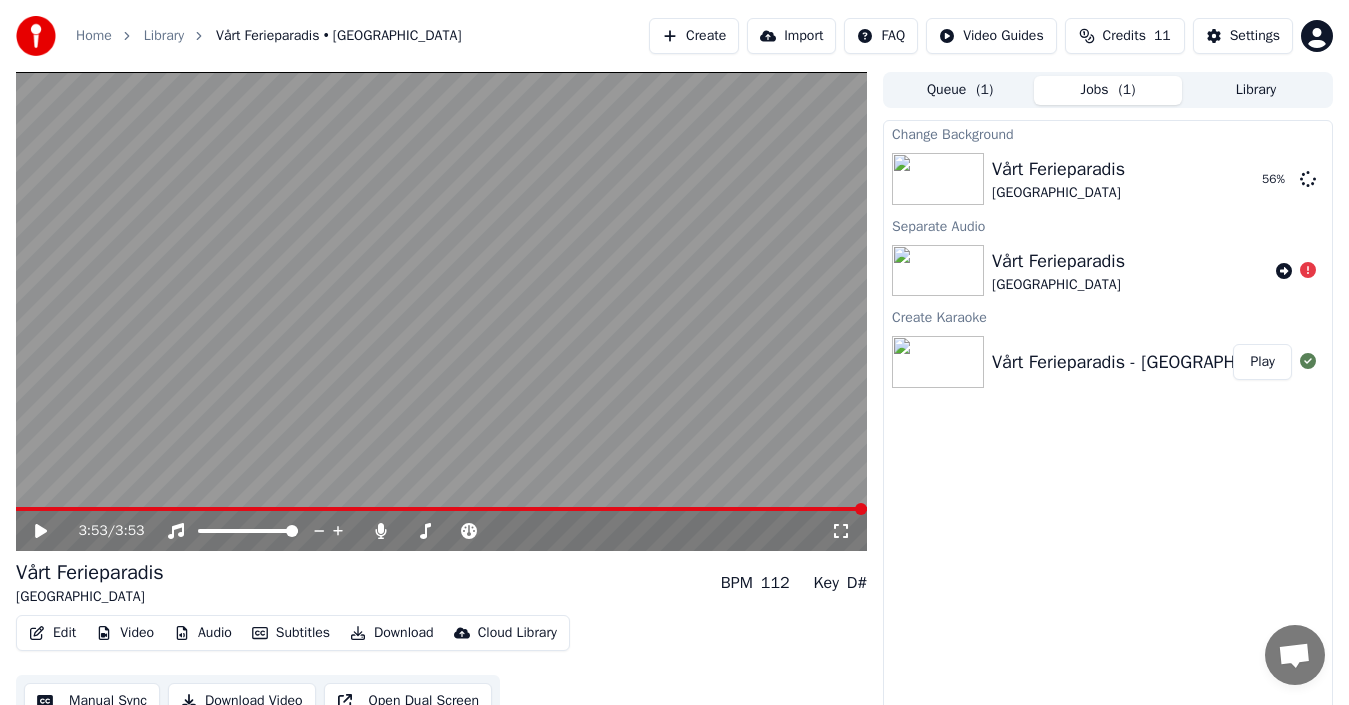 type 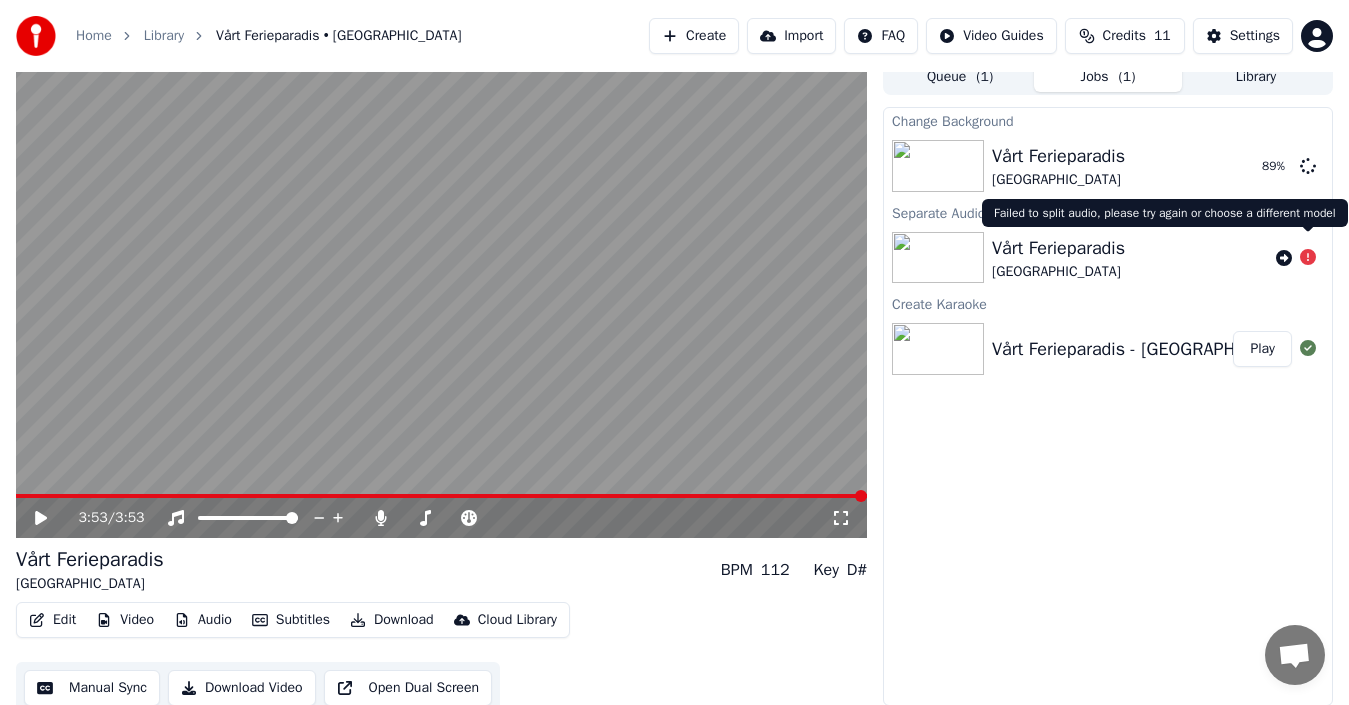 scroll, scrollTop: 22, scrollLeft: 0, axis: vertical 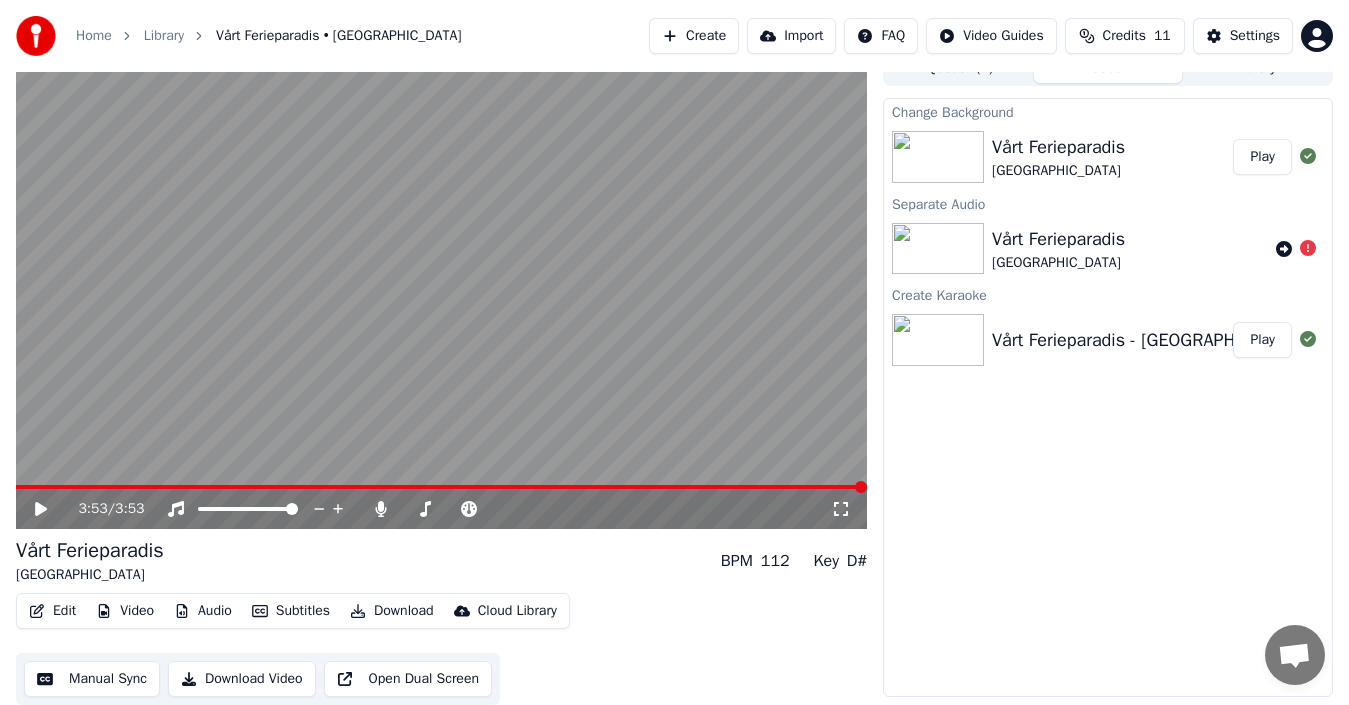 click on "Play" at bounding box center (1262, 157) 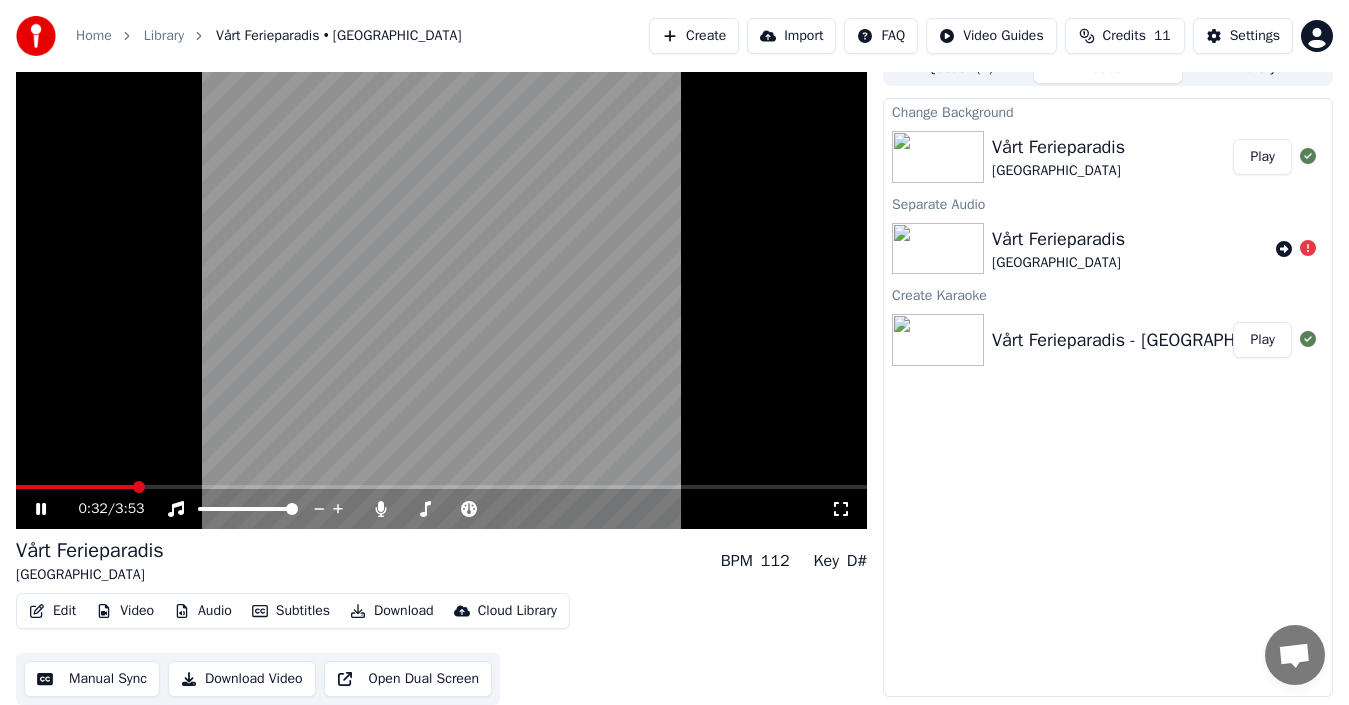 click at bounding box center [441, 289] 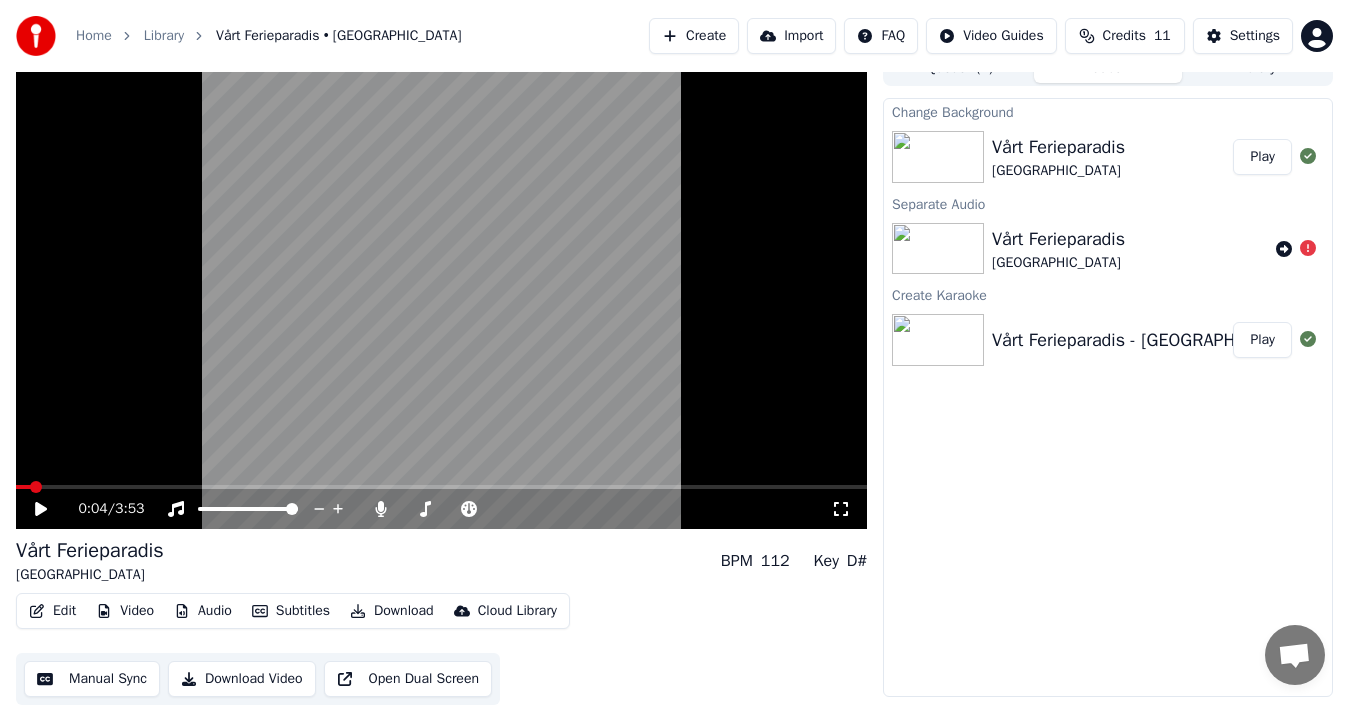 click at bounding box center [23, 487] 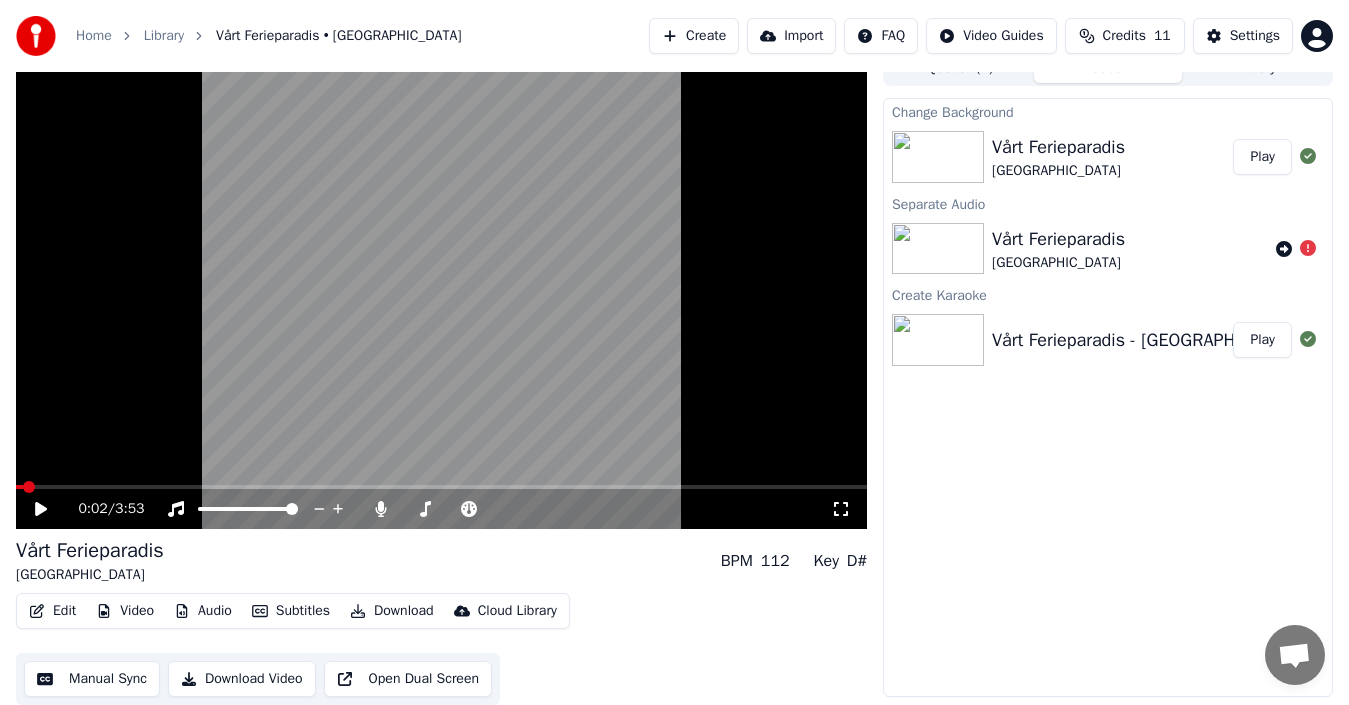 click at bounding box center [19, 487] 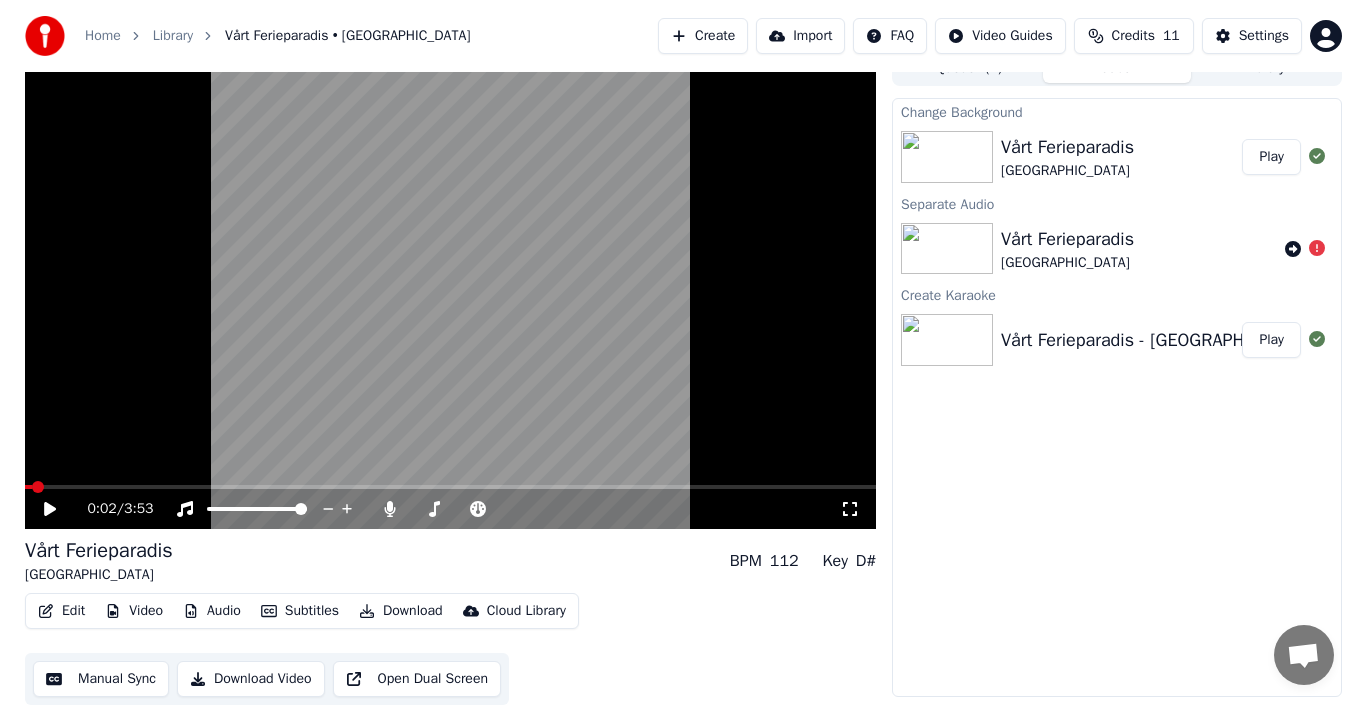 scroll, scrollTop: 5, scrollLeft: 0, axis: vertical 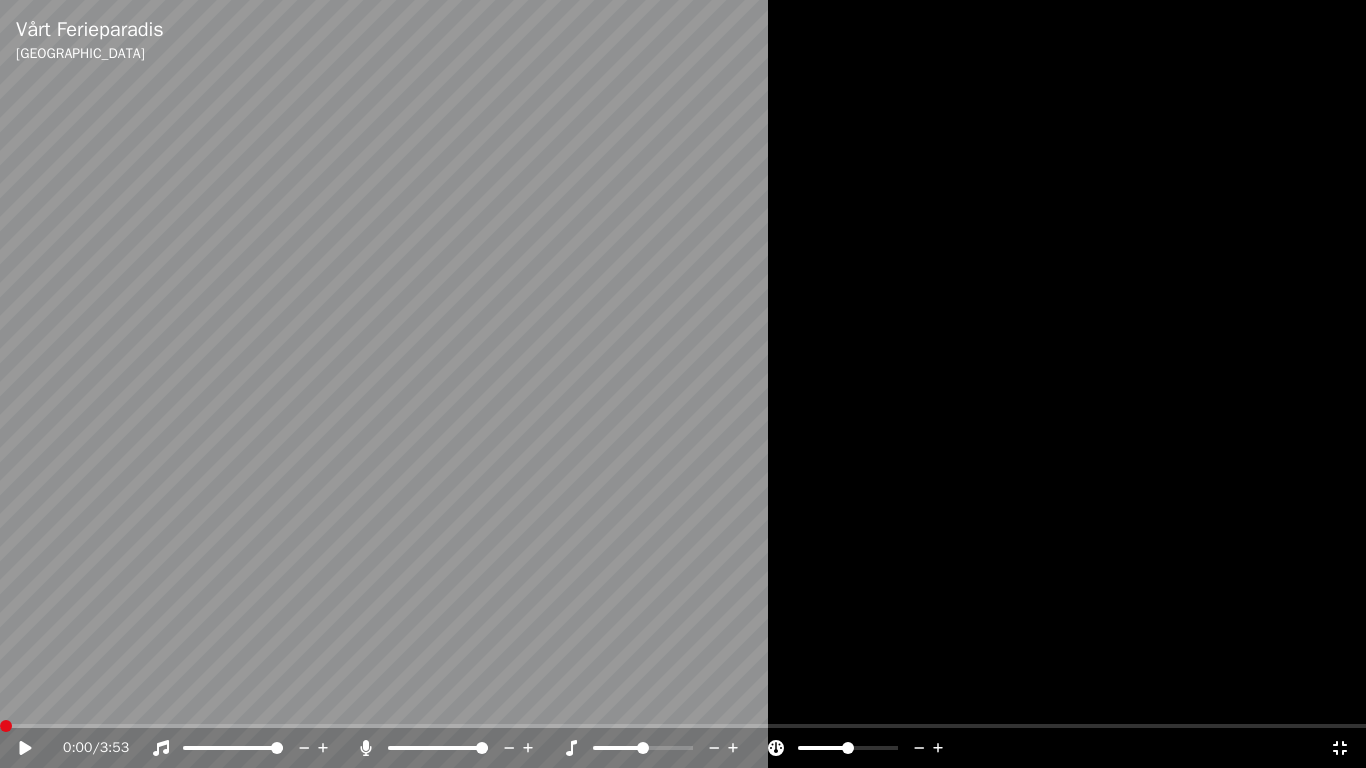 click at bounding box center [6, 726] 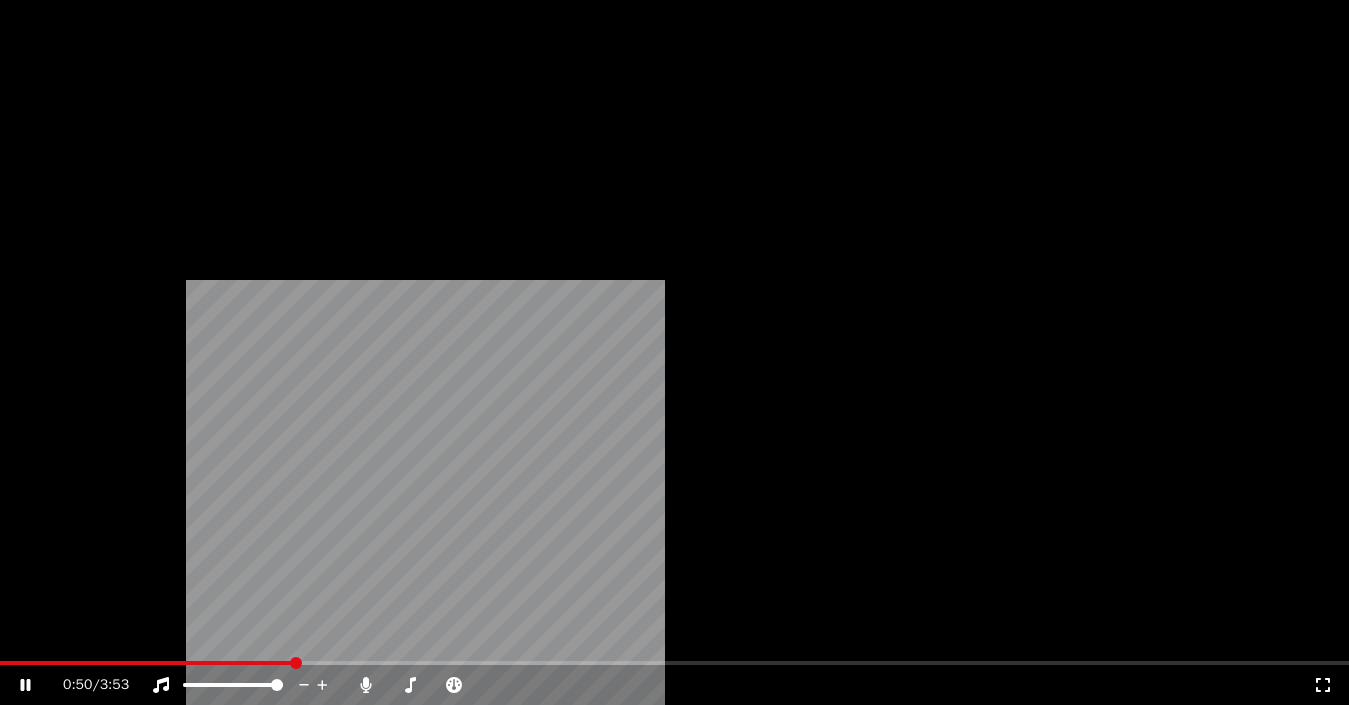 click on "Video" at bounding box center (125, 149) 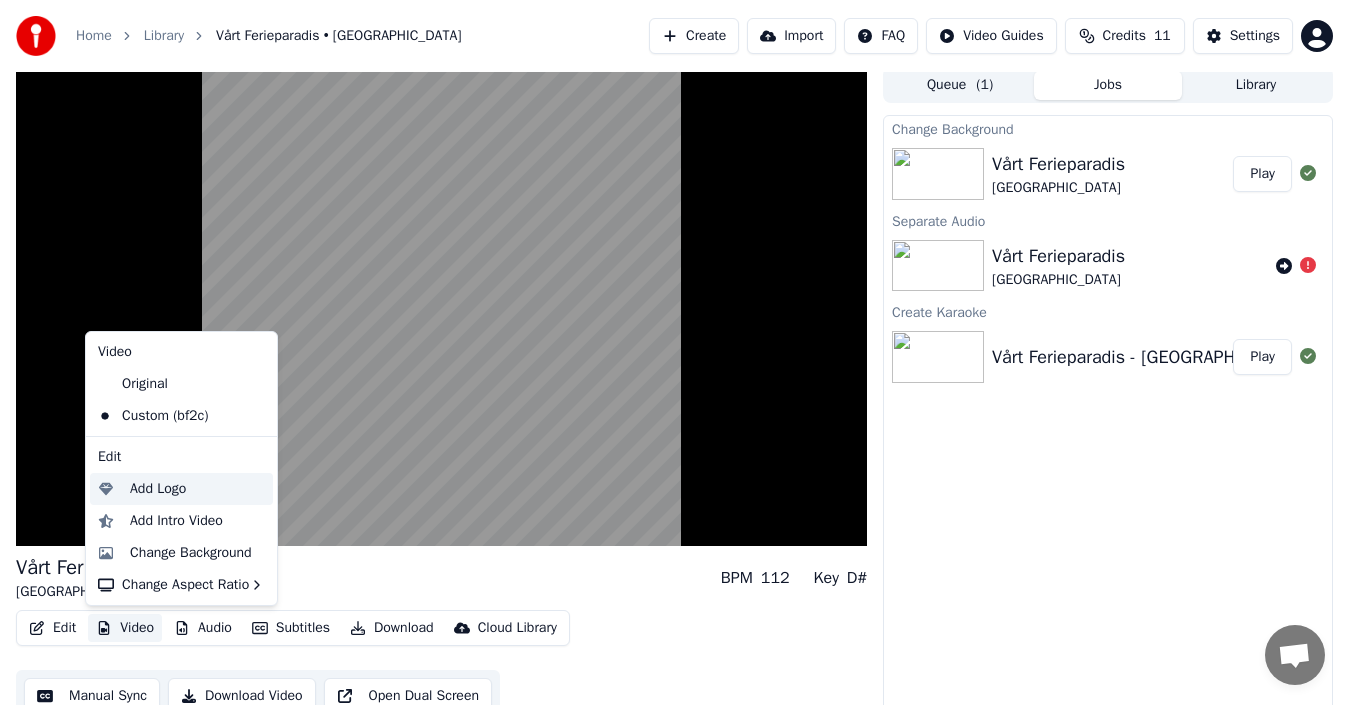 click on "Add Logo" at bounding box center [158, 489] 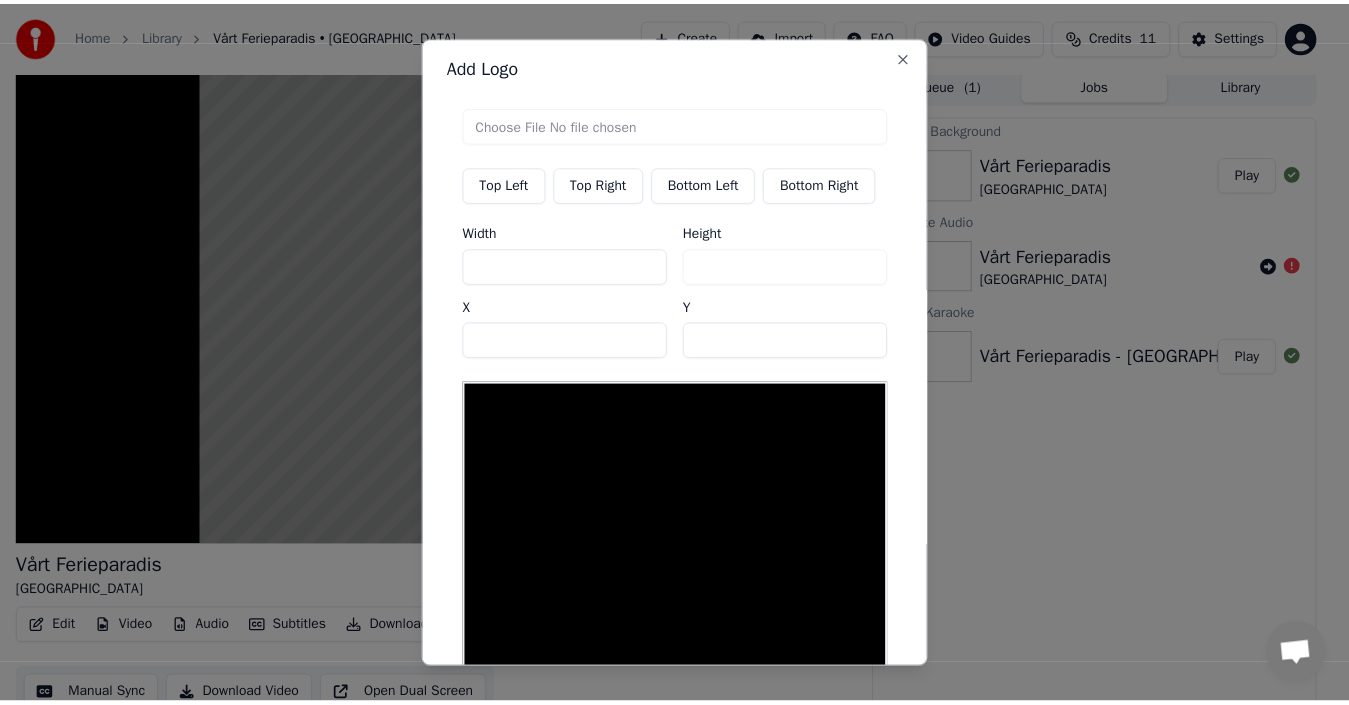 scroll, scrollTop: 0, scrollLeft: 0, axis: both 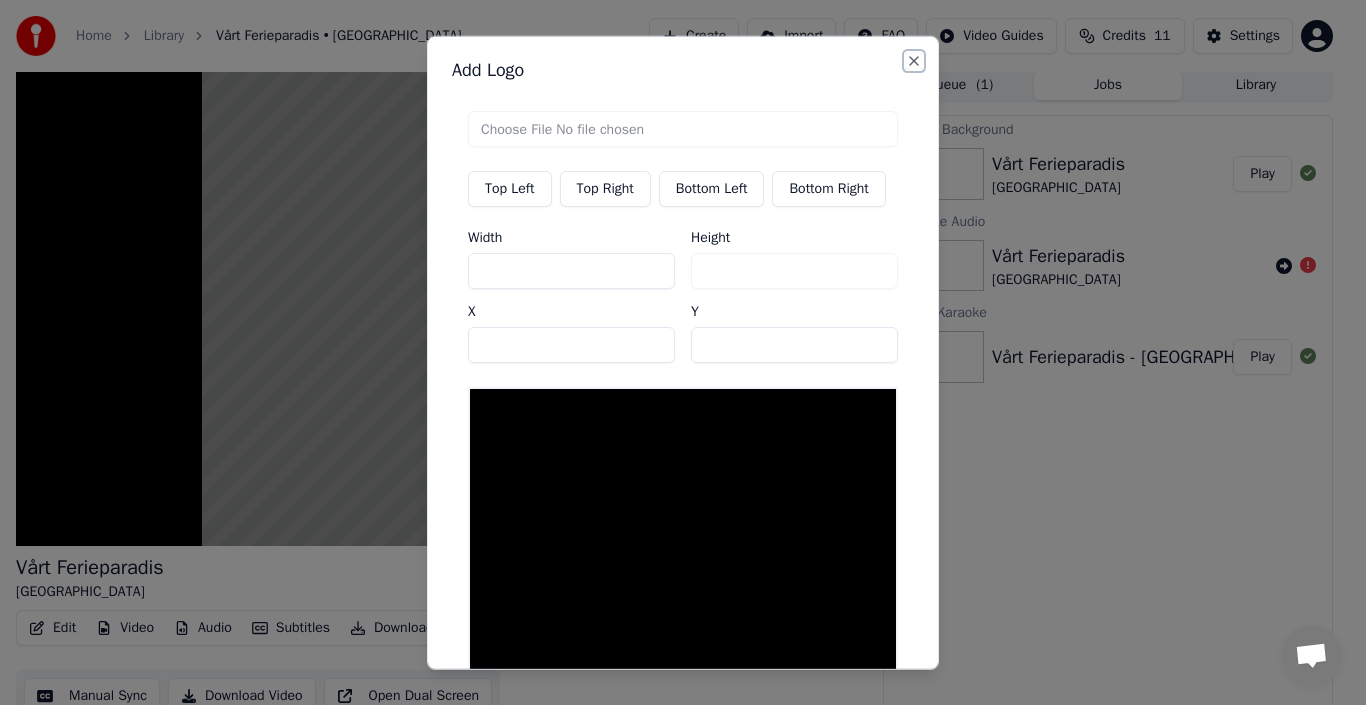click on "Close" at bounding box center [914, 60] 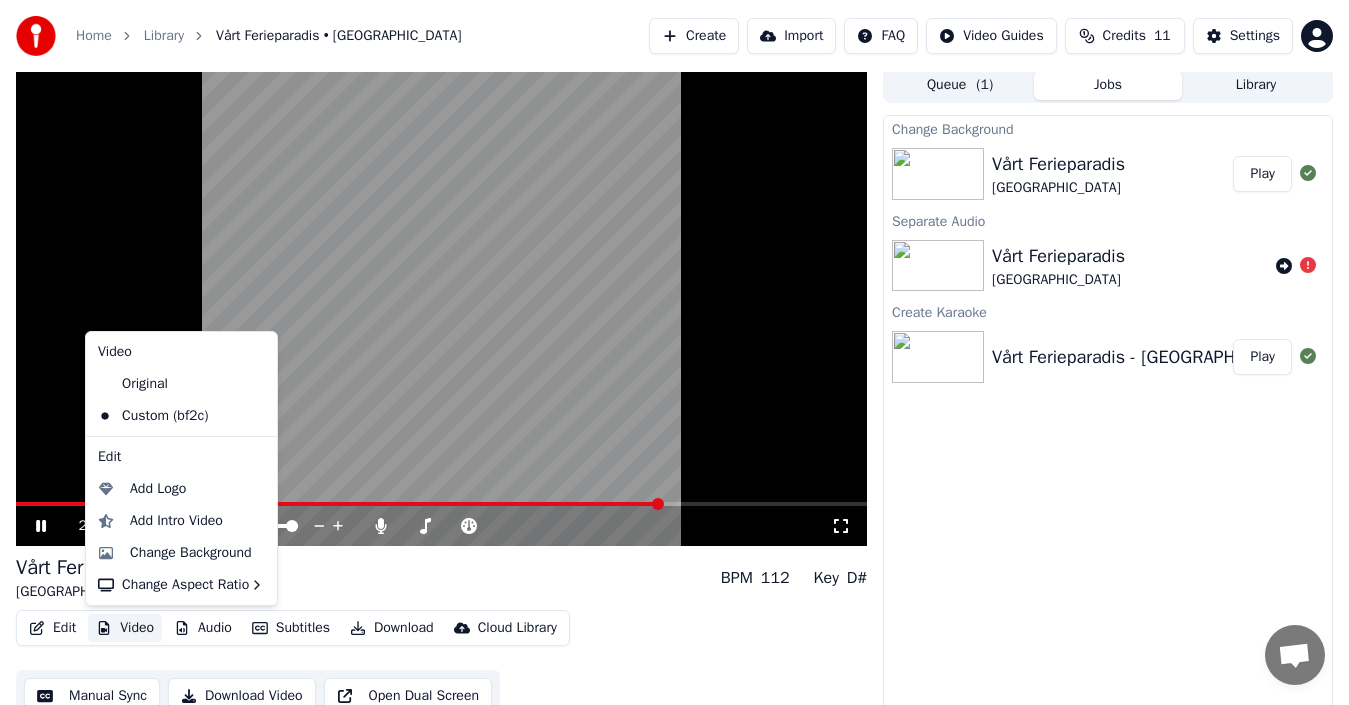 click on "Video" at bounding box center [125, 628] 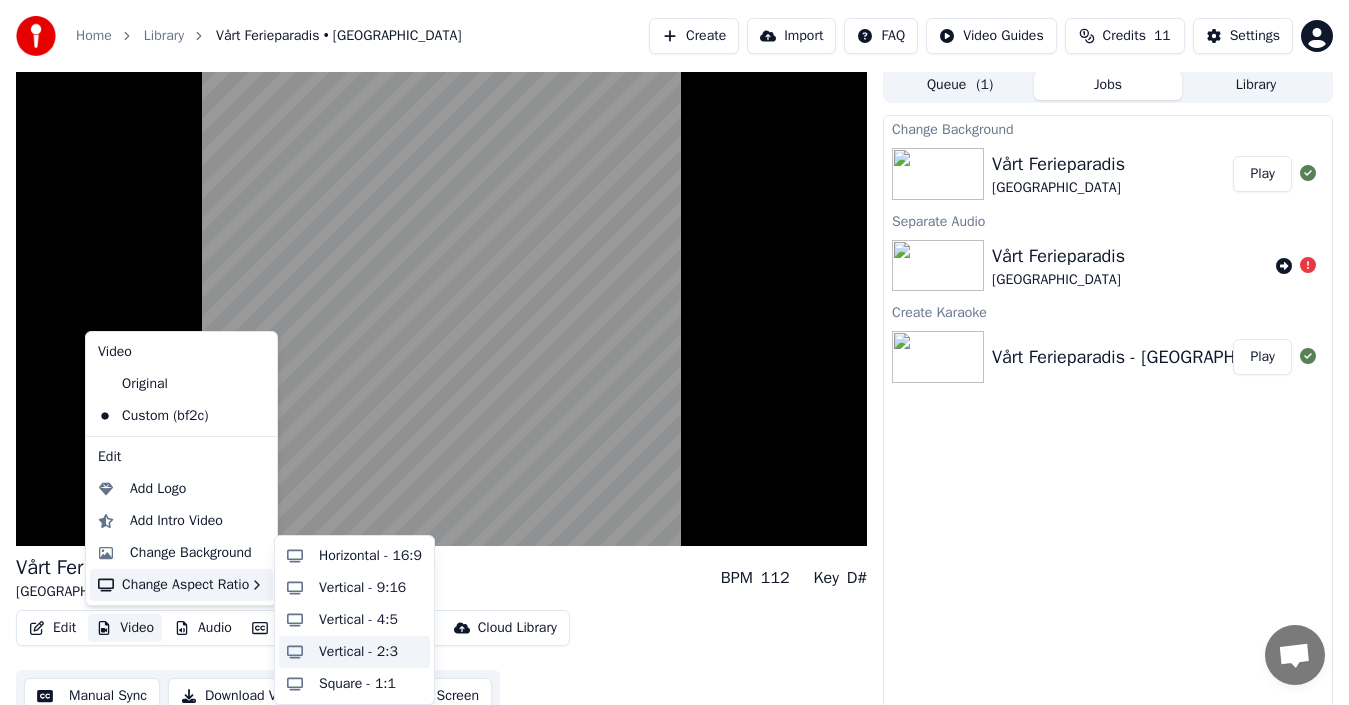 click on "Vertical - 2:3" at bounding box center (358, 652) 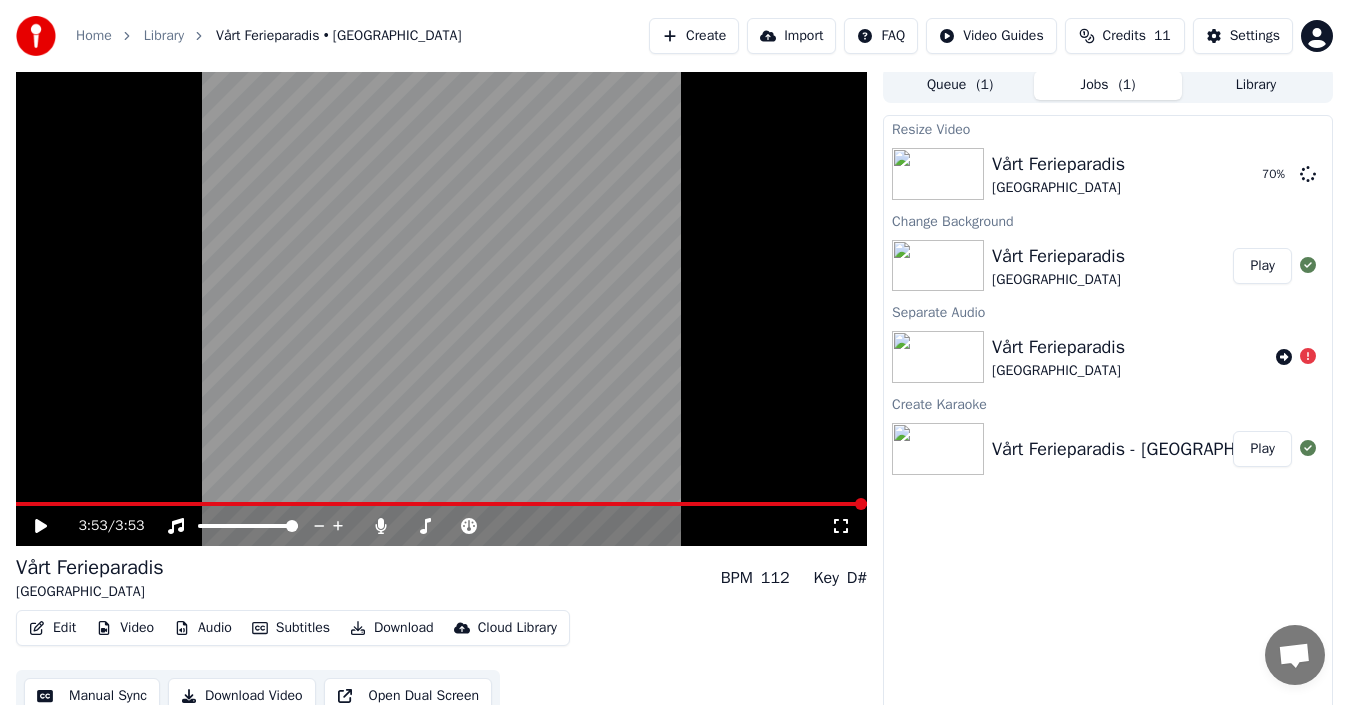 click on "Video" at bounding box center [125, 628] 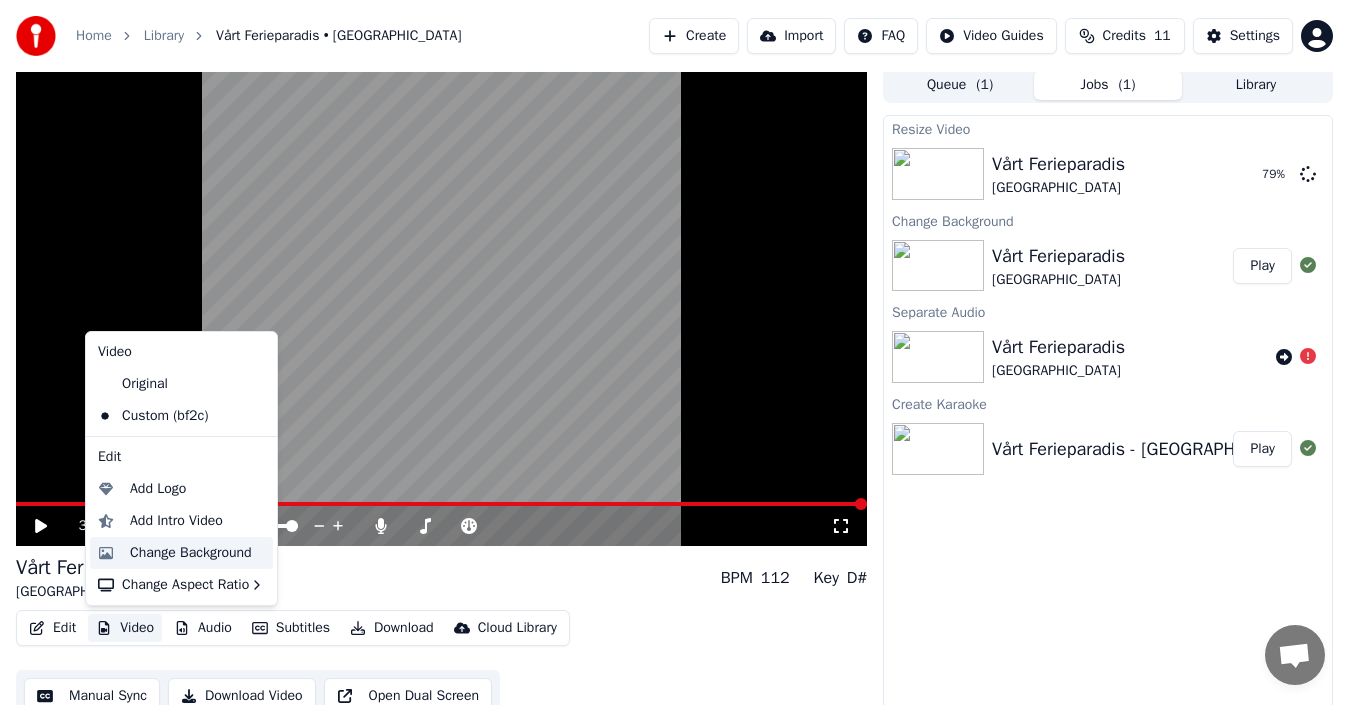 click on "Change Background" at bounding box center [191, 553] 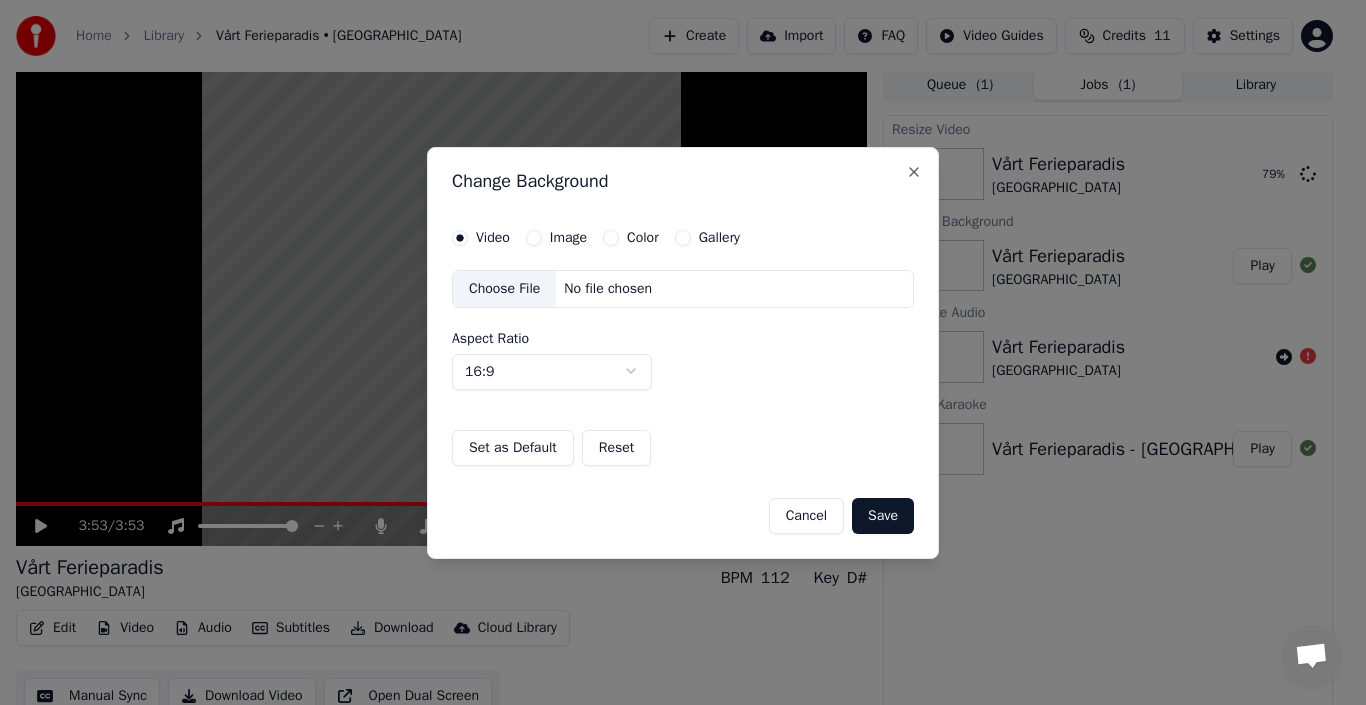 click on "Image" at bounding box center (534, 238) 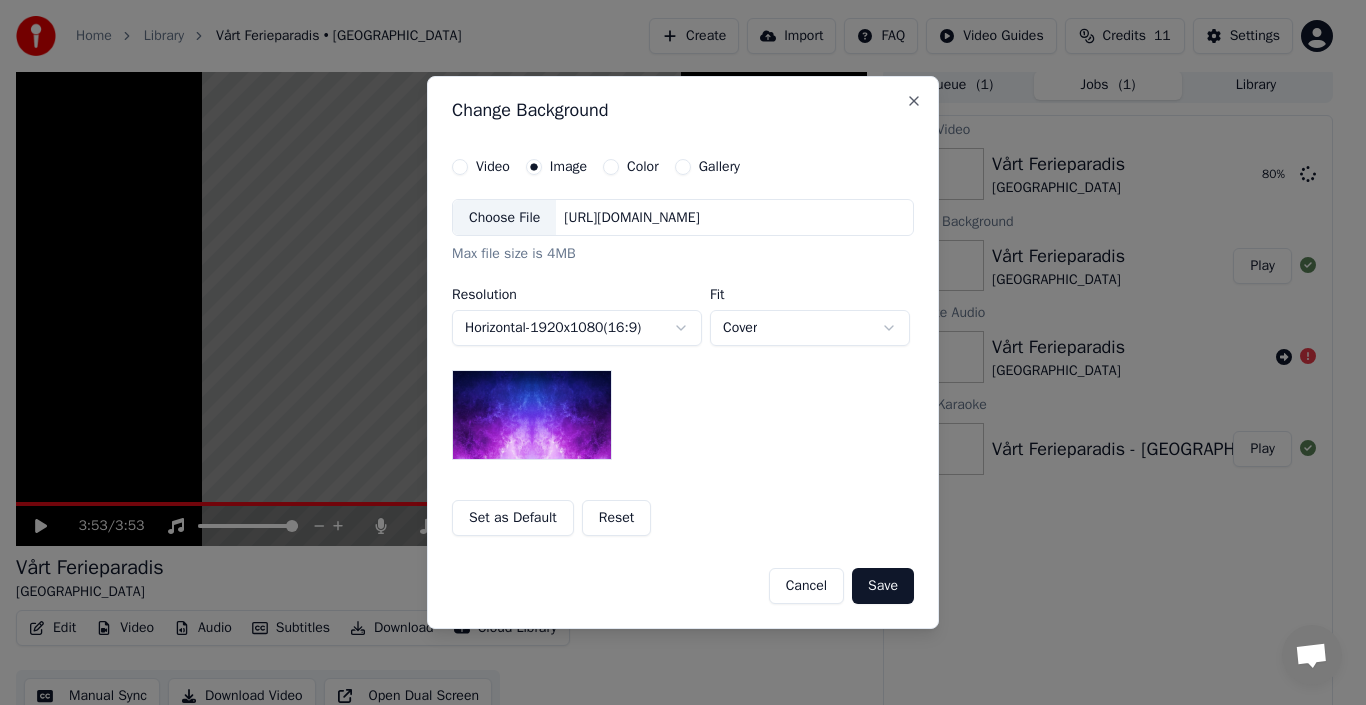 click on "Choose File" at bounding box center (504, 218) 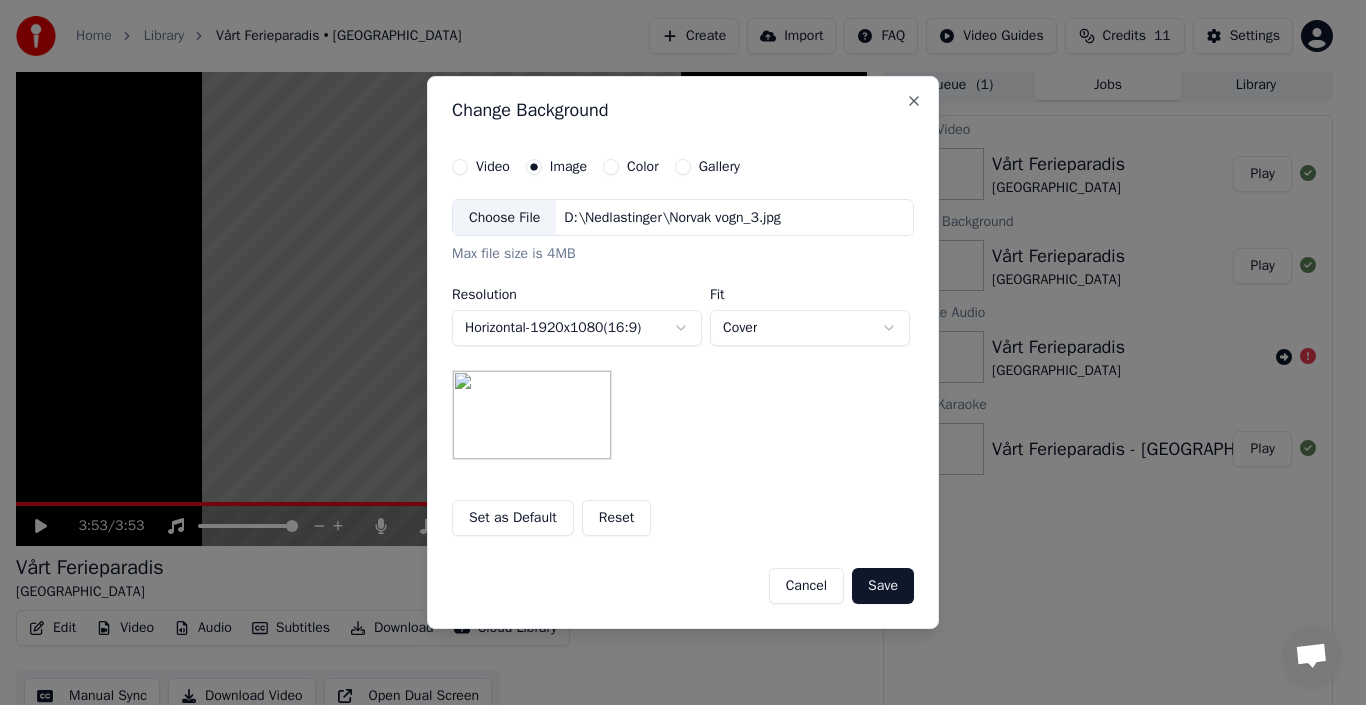 click on "**********" at bounding box center [674, 347] 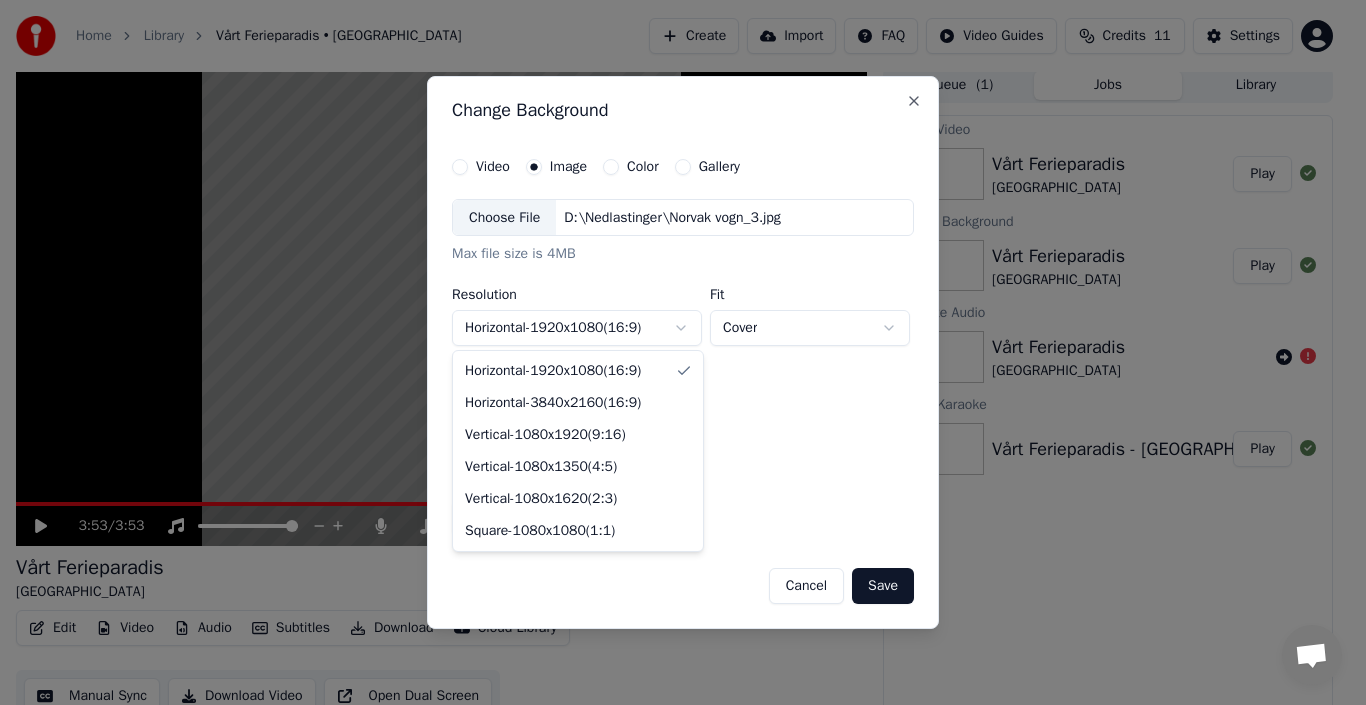 click on "**********" at bounding box center [674, 347] 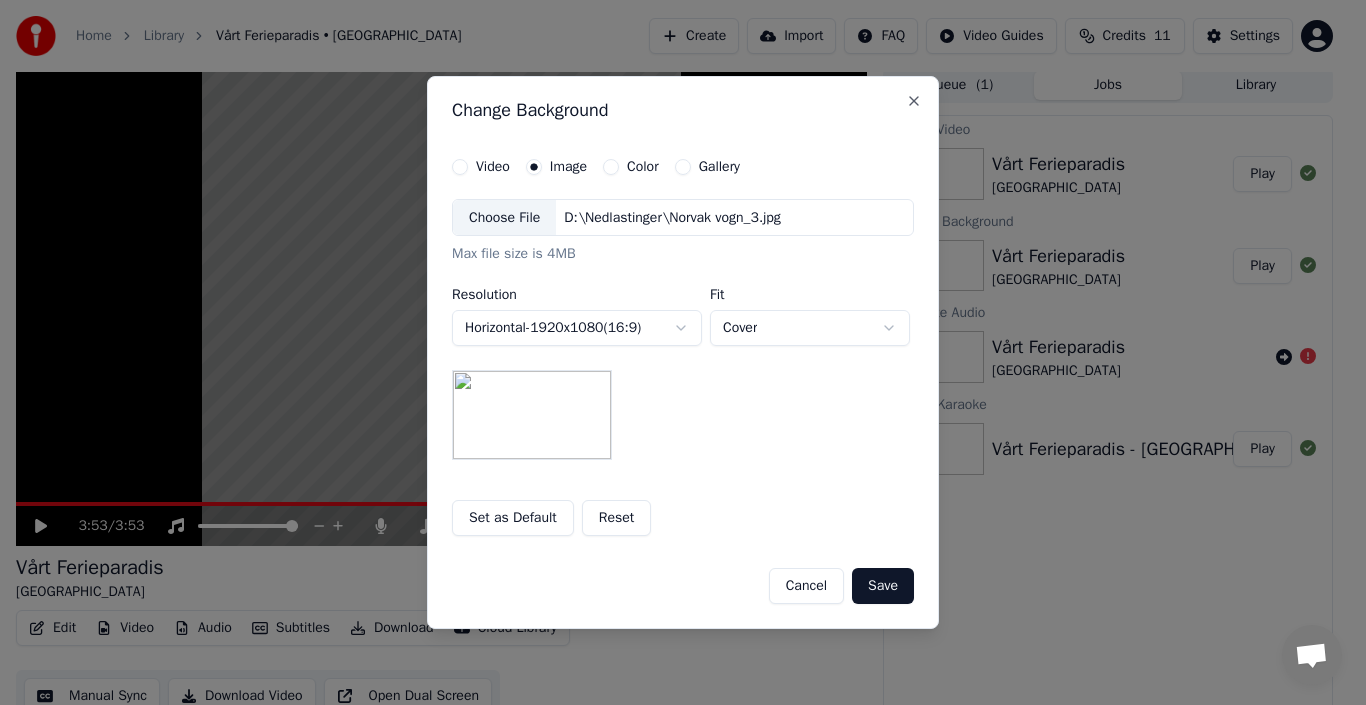 click on "Cancel" at bounding box center (806, 586) 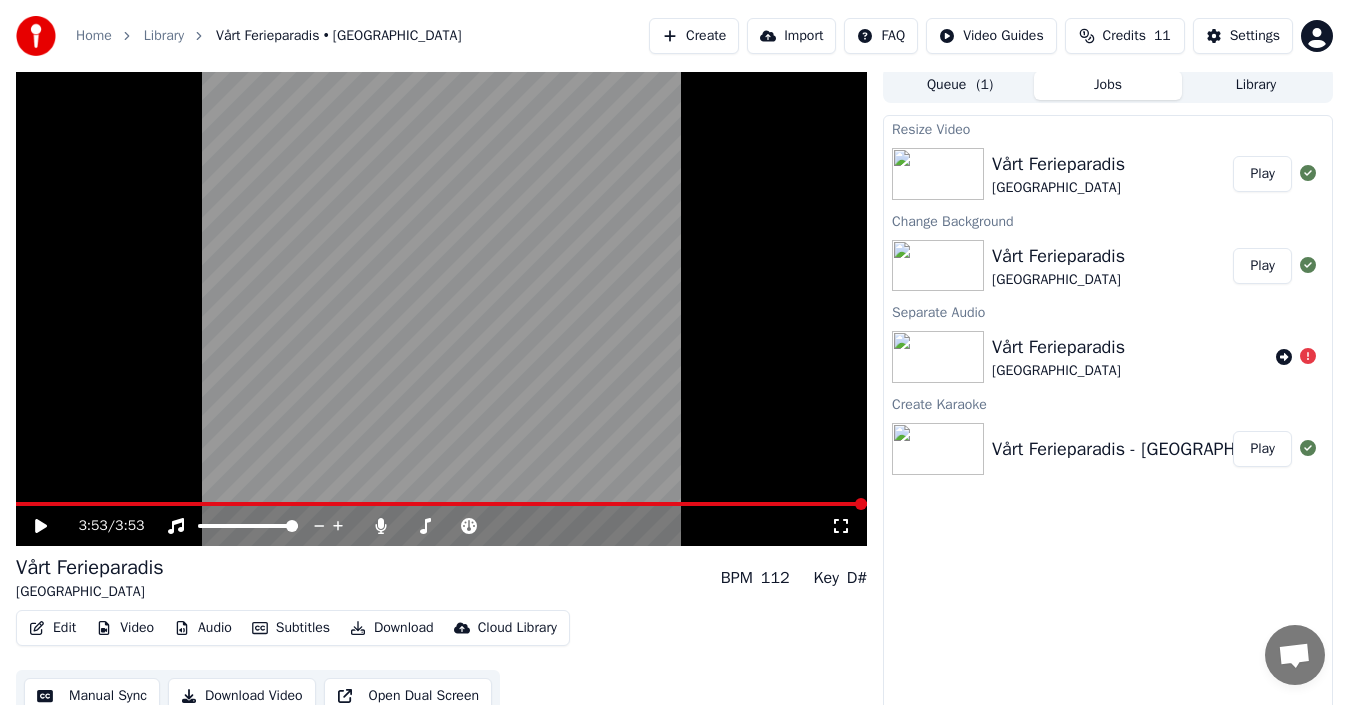 click on "Play" at bounding box center [1262, 174] 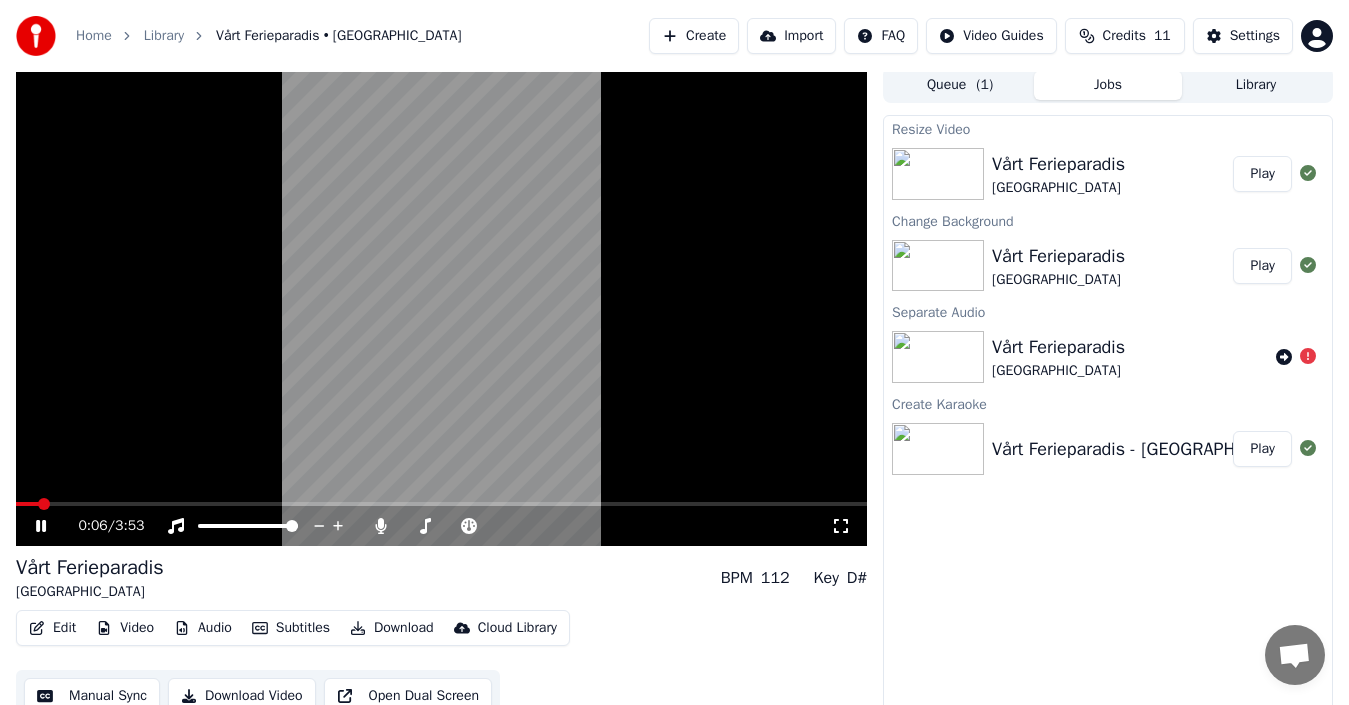 click 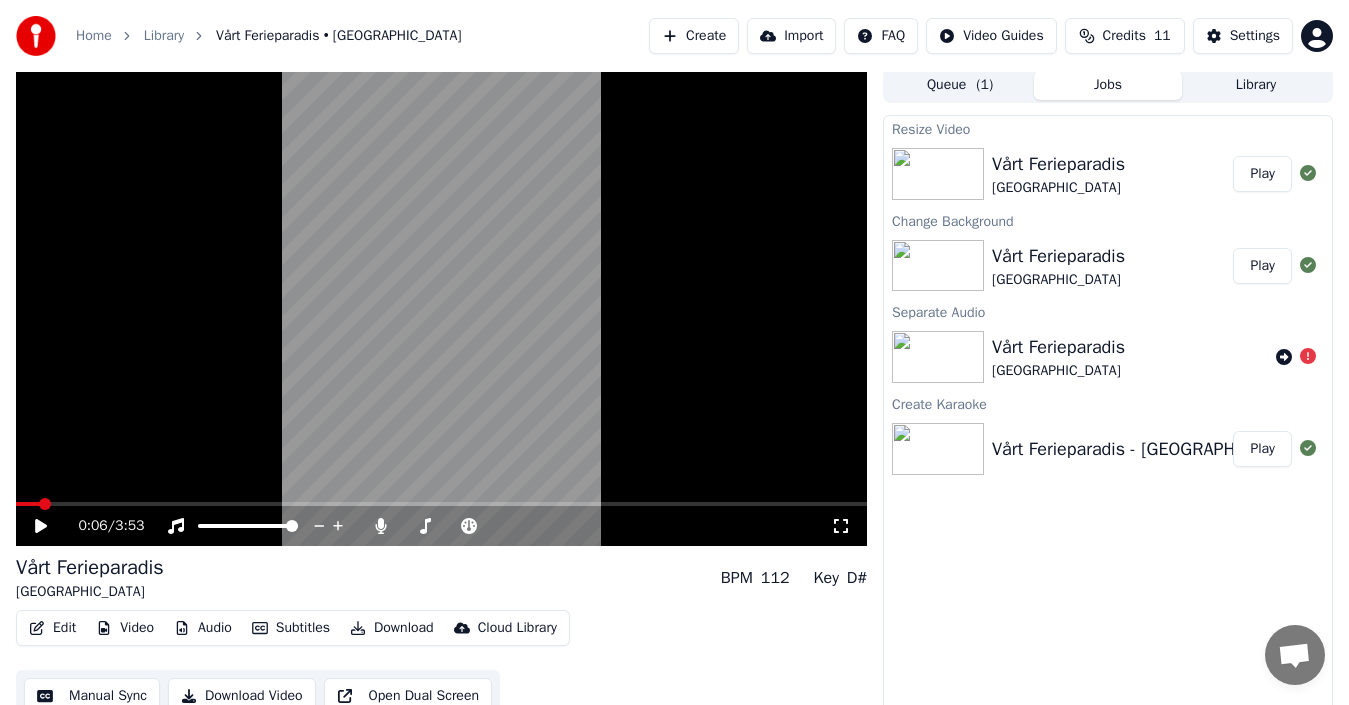 click on "Video" at bounding box center (125, 628) 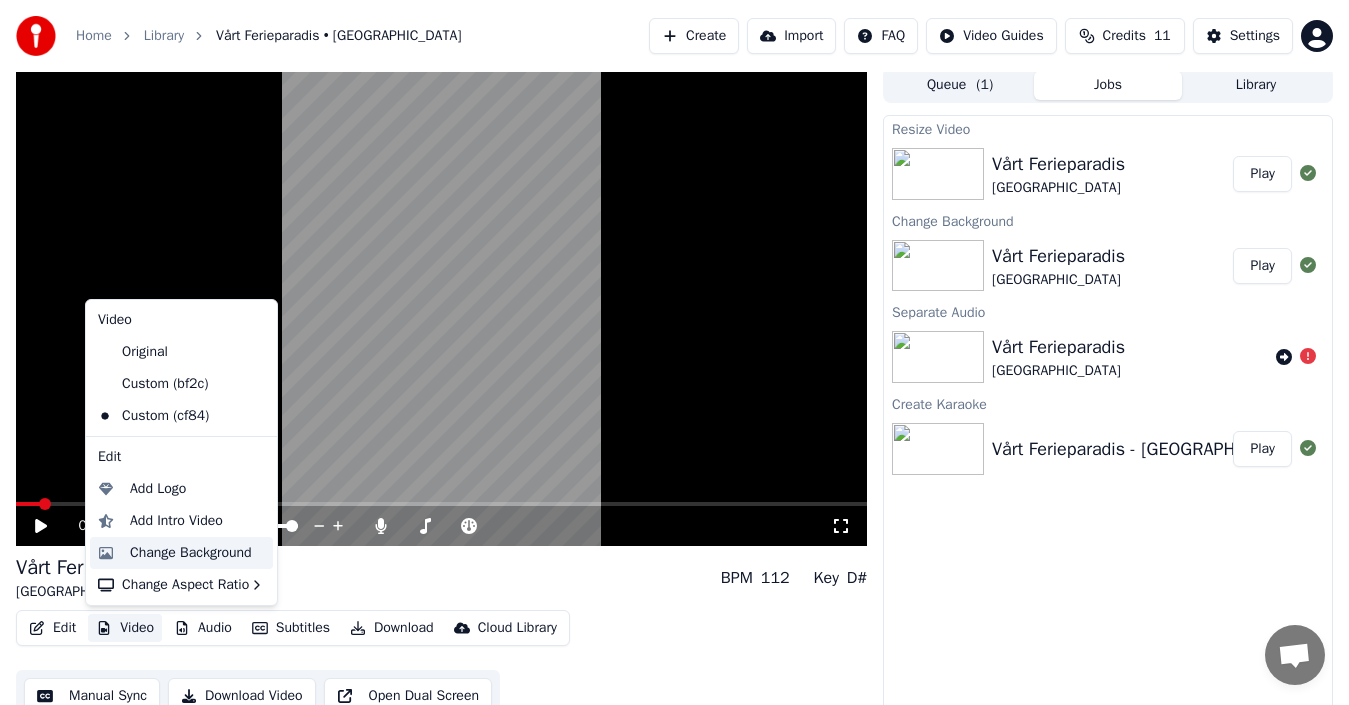 click on "Change Background" at bounding box center (191, 553) 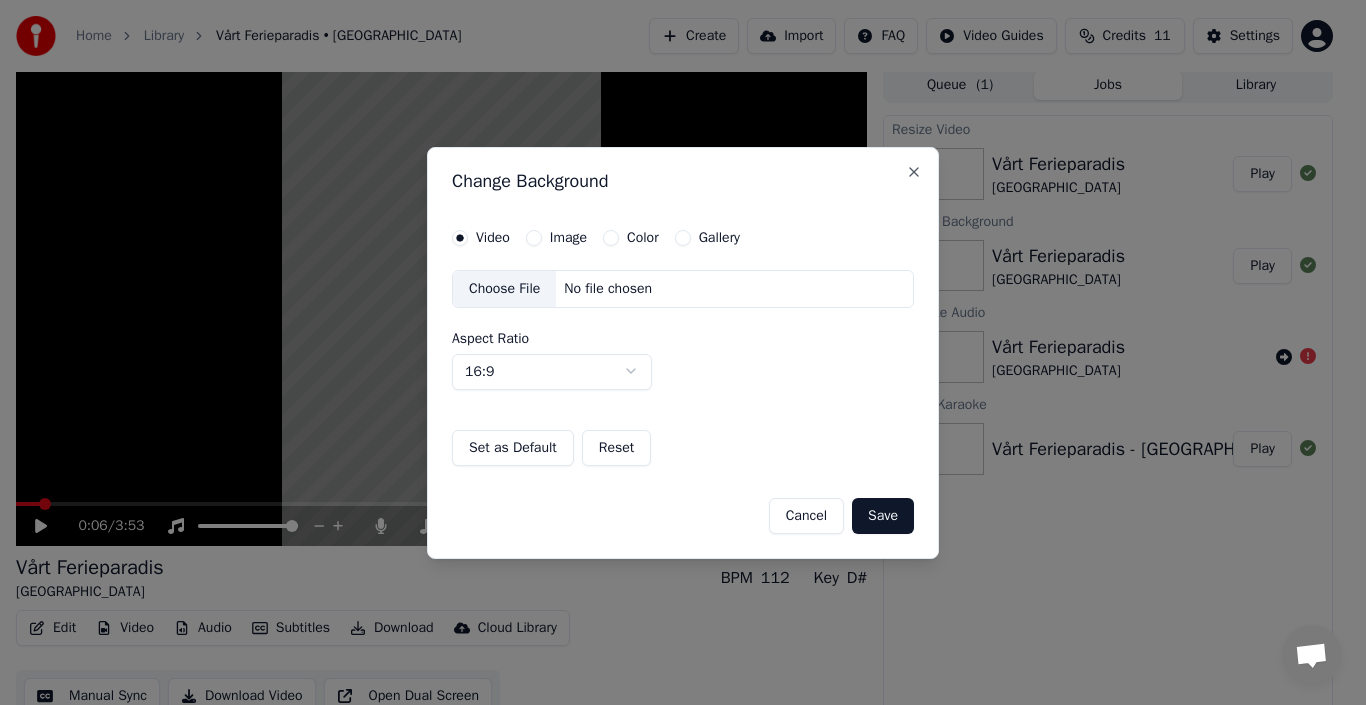 click on "Image" at bounding box center [534, 238] 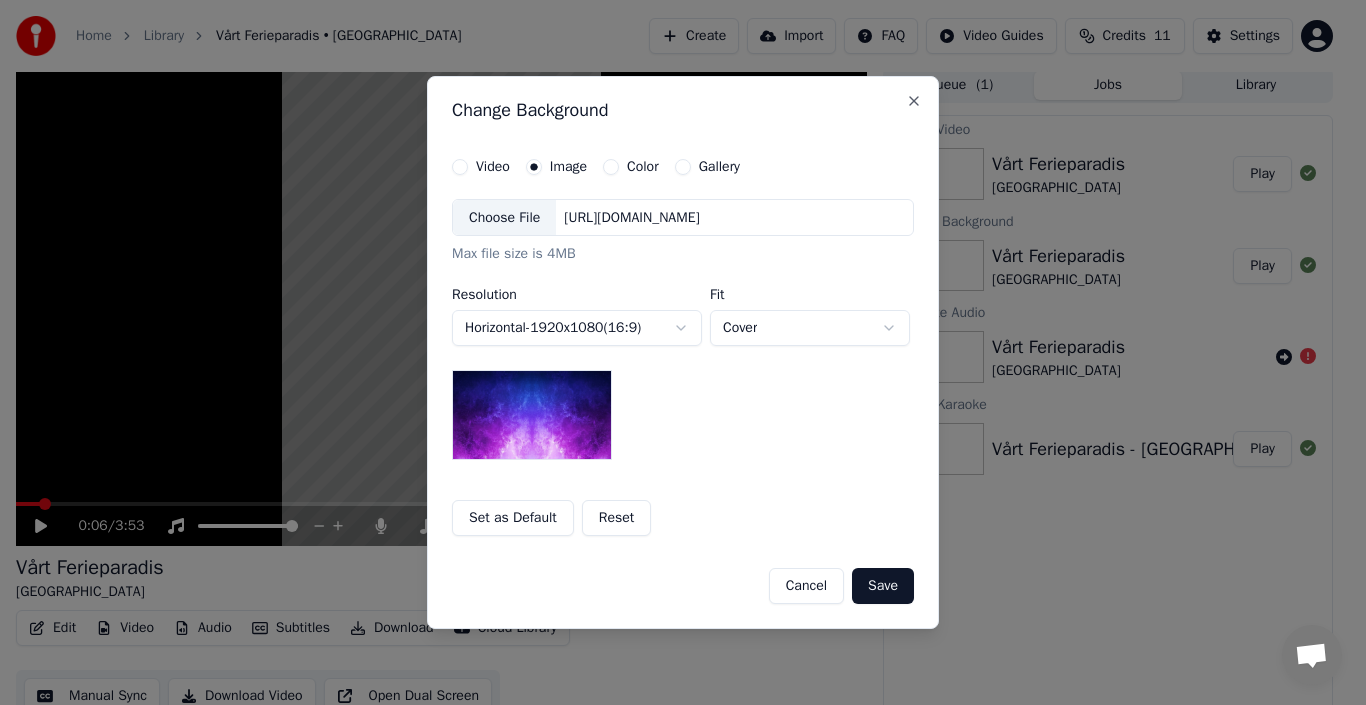 click on "Choose File" at bounding box center [504, 218] 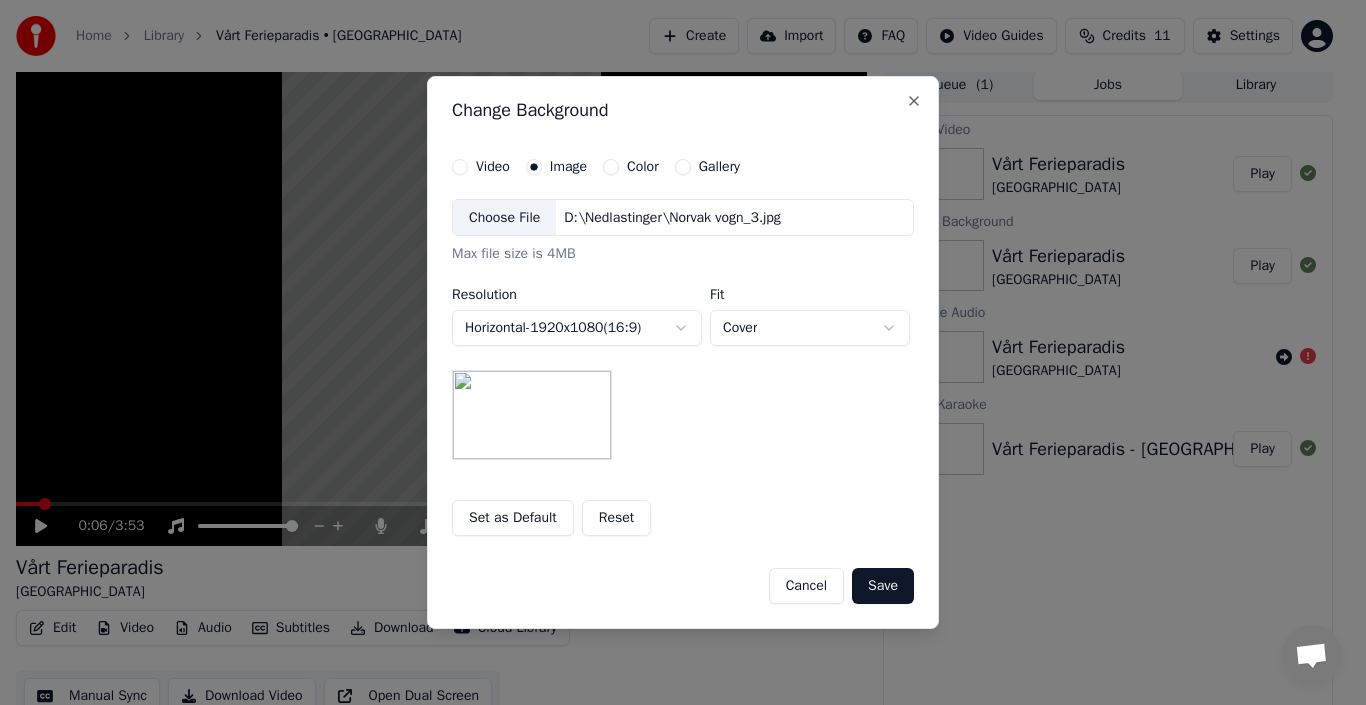 click on "**********" at bounding box center (674, 347) 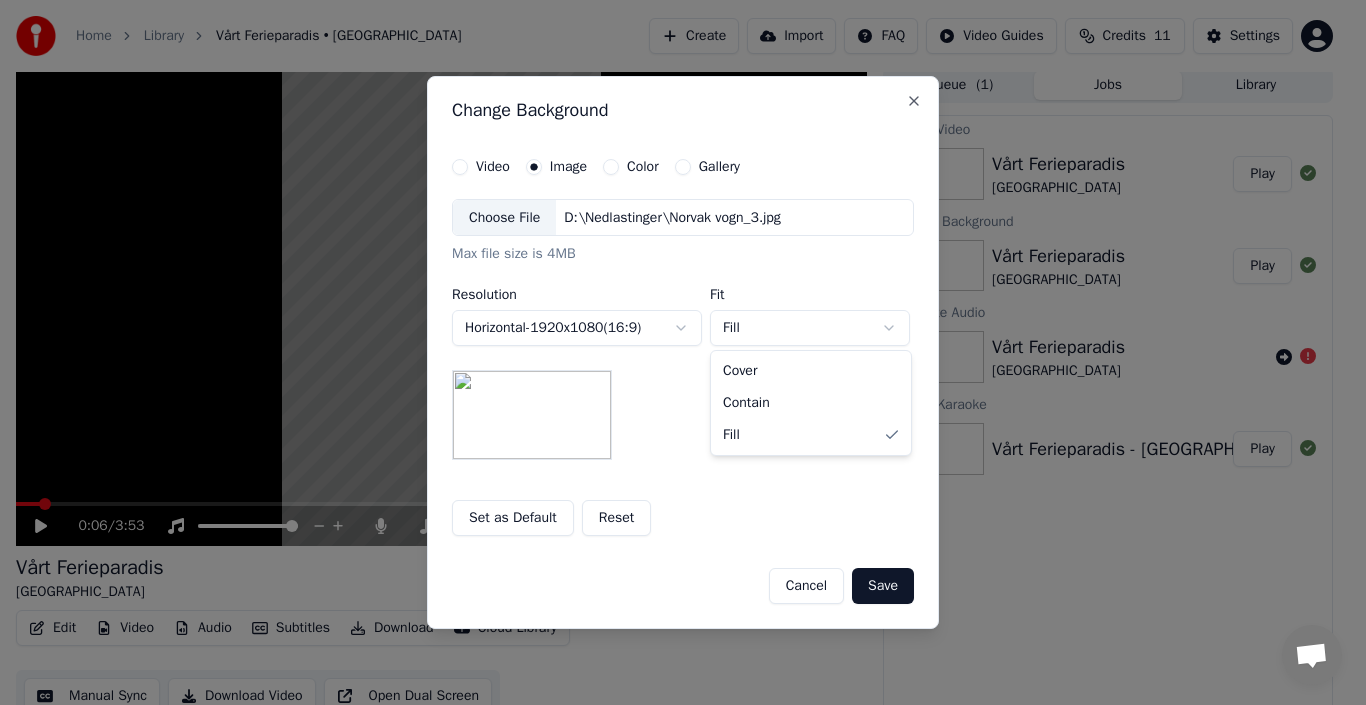 click on "**********" at bounding box center [674, 347] 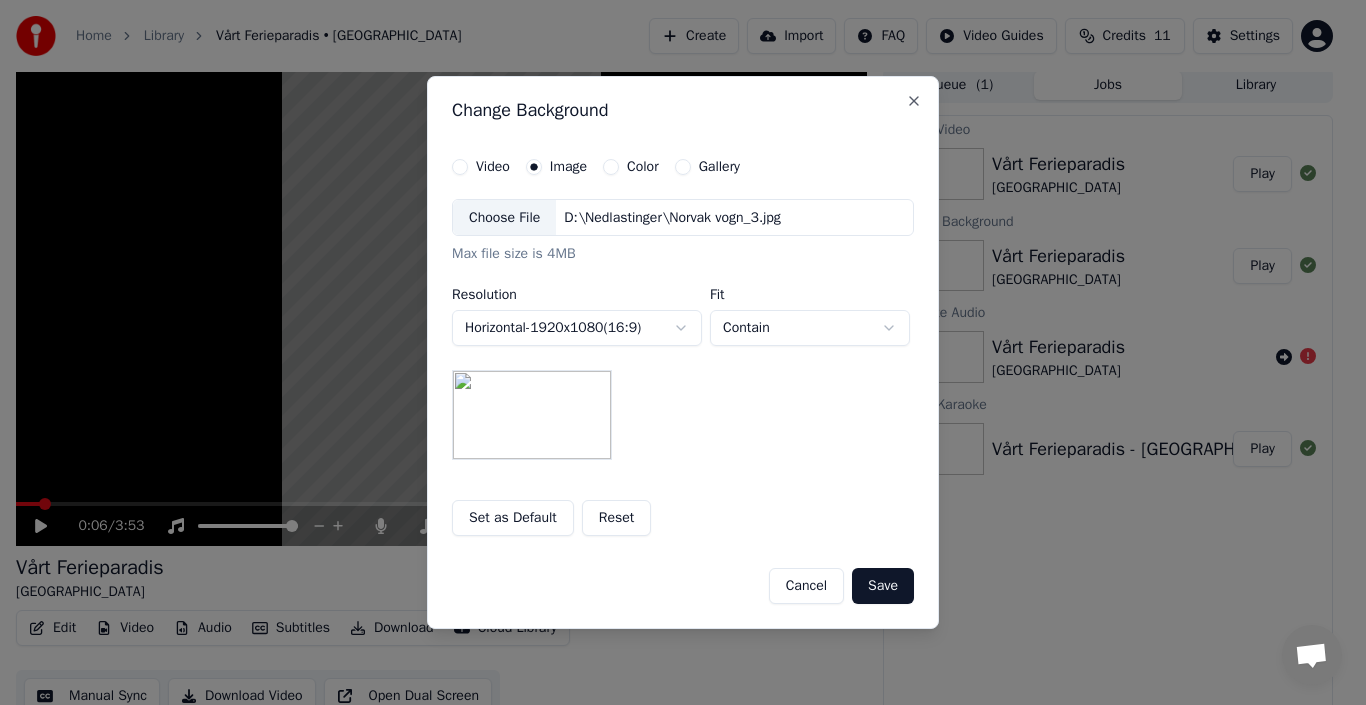click on "**********" at bounding box center (674, 347) 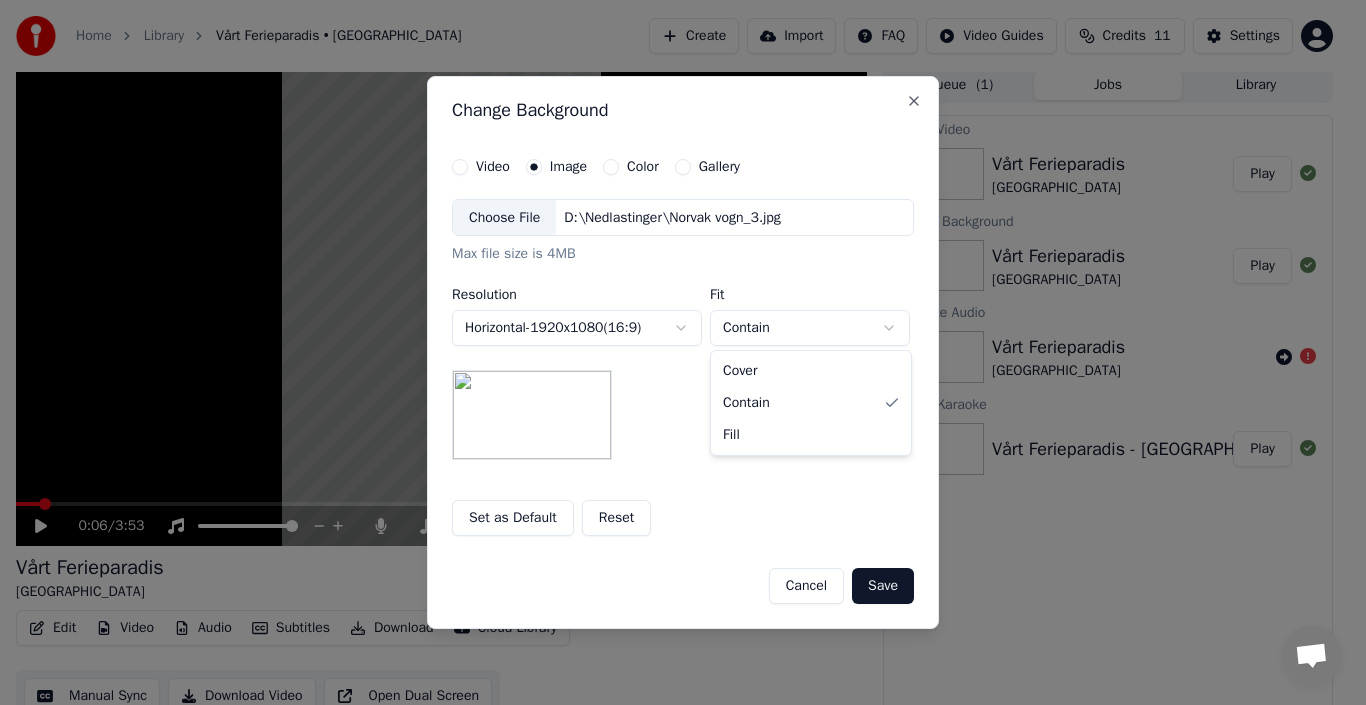 select on "*****" 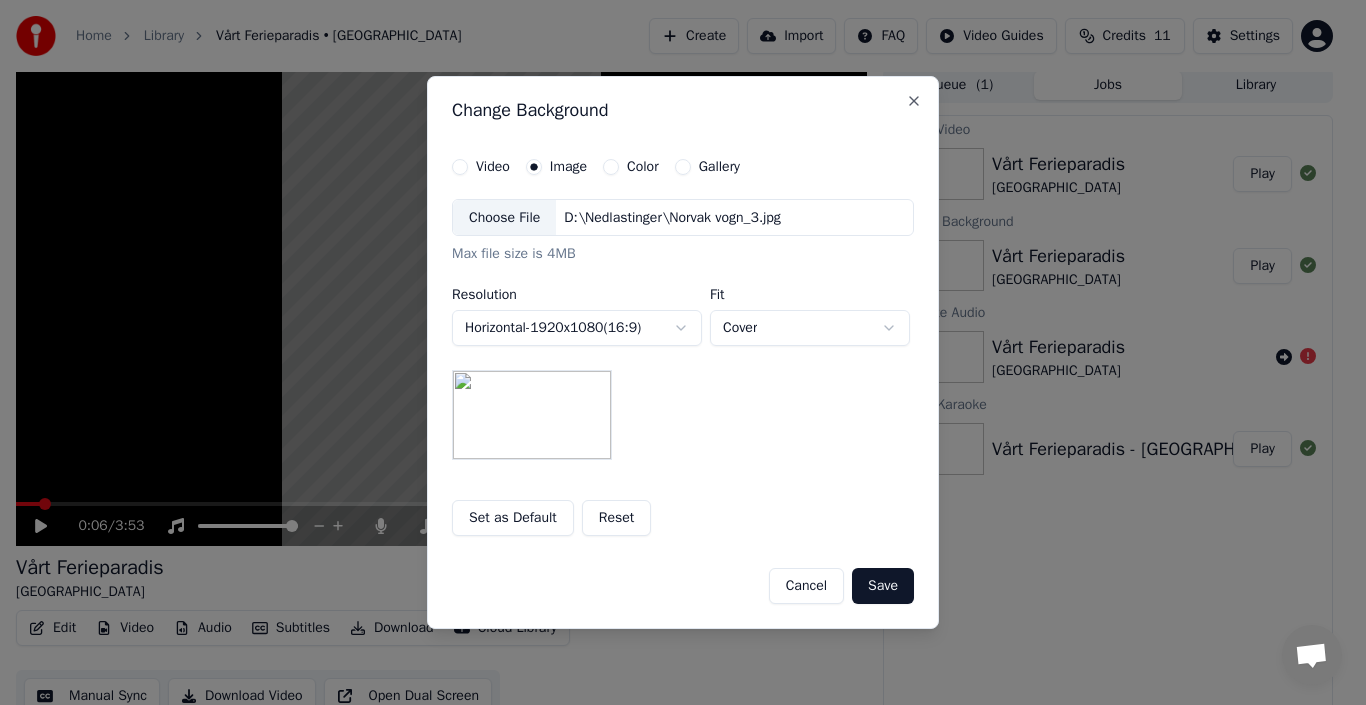 click on "**********" at bounding box center (674, 347) 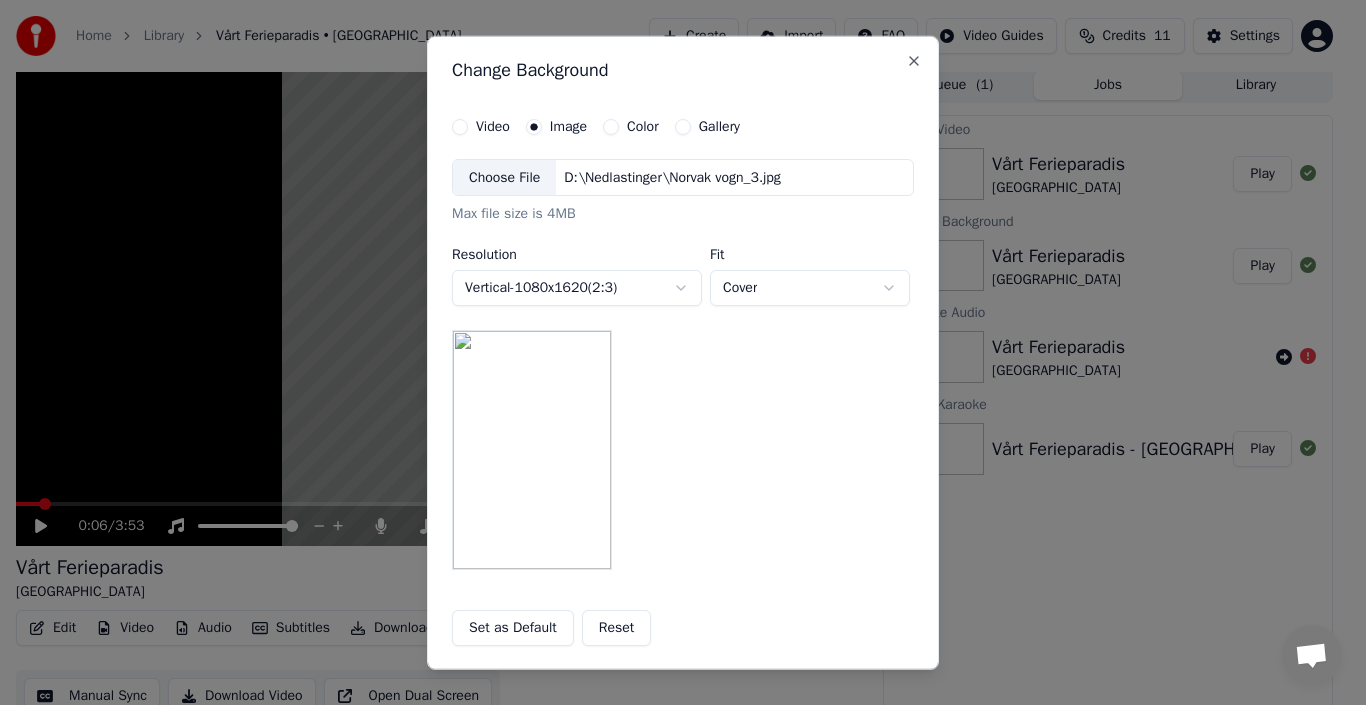 click on "**********" at bounding box center (674, 347) 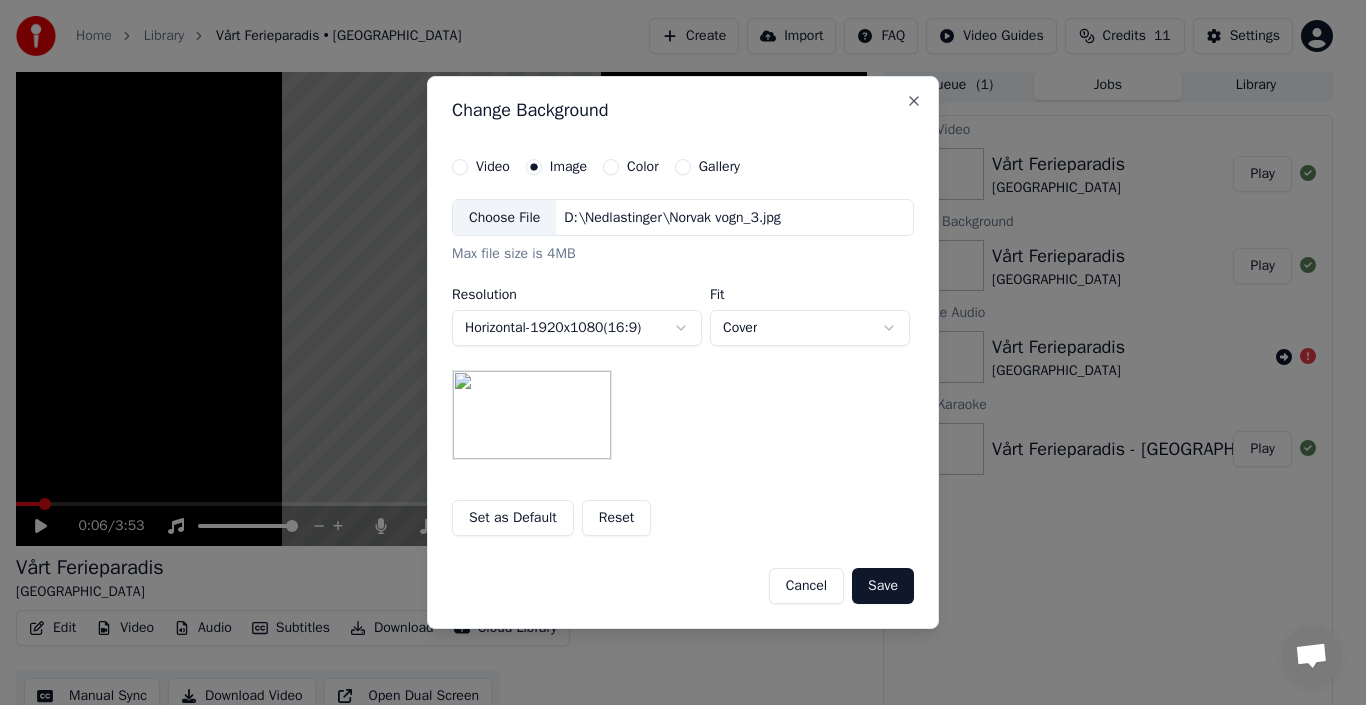 click on "**********" at bounding box center [674, 347] 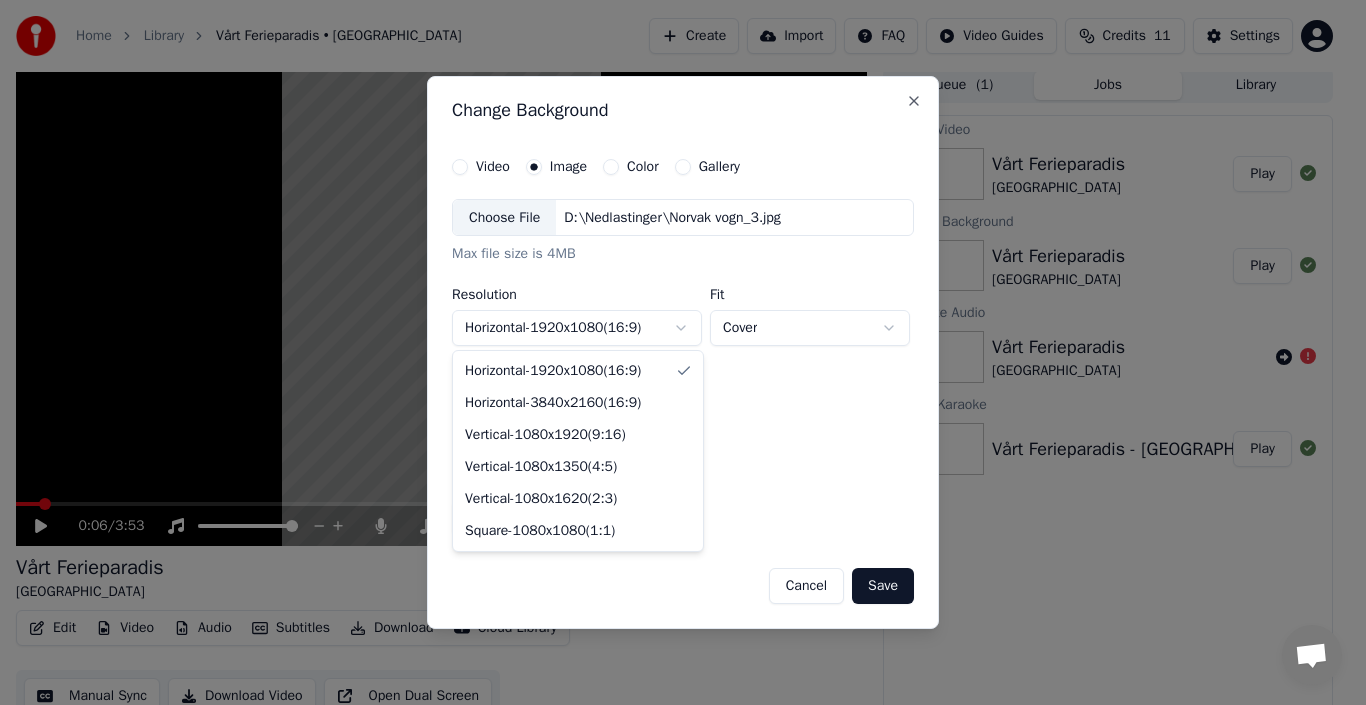 select on "*********" 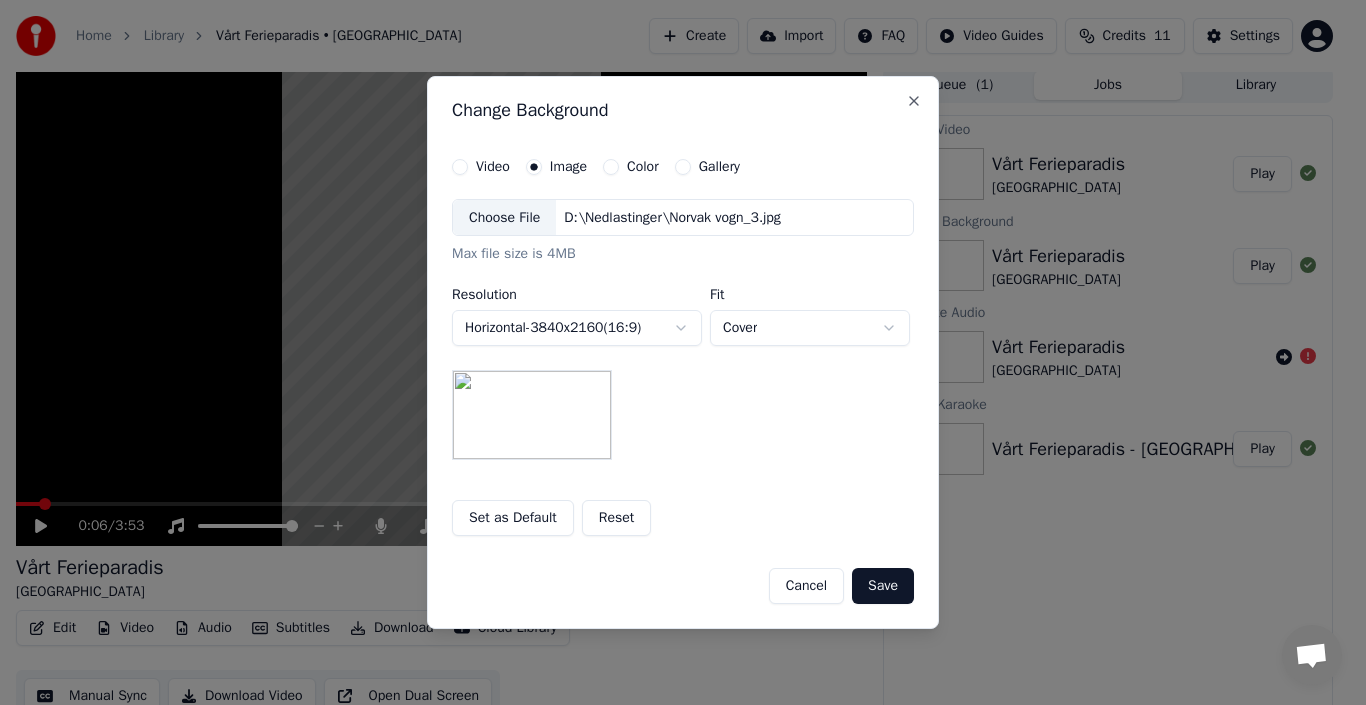 click on "**********" at bounding box center (674, 347) 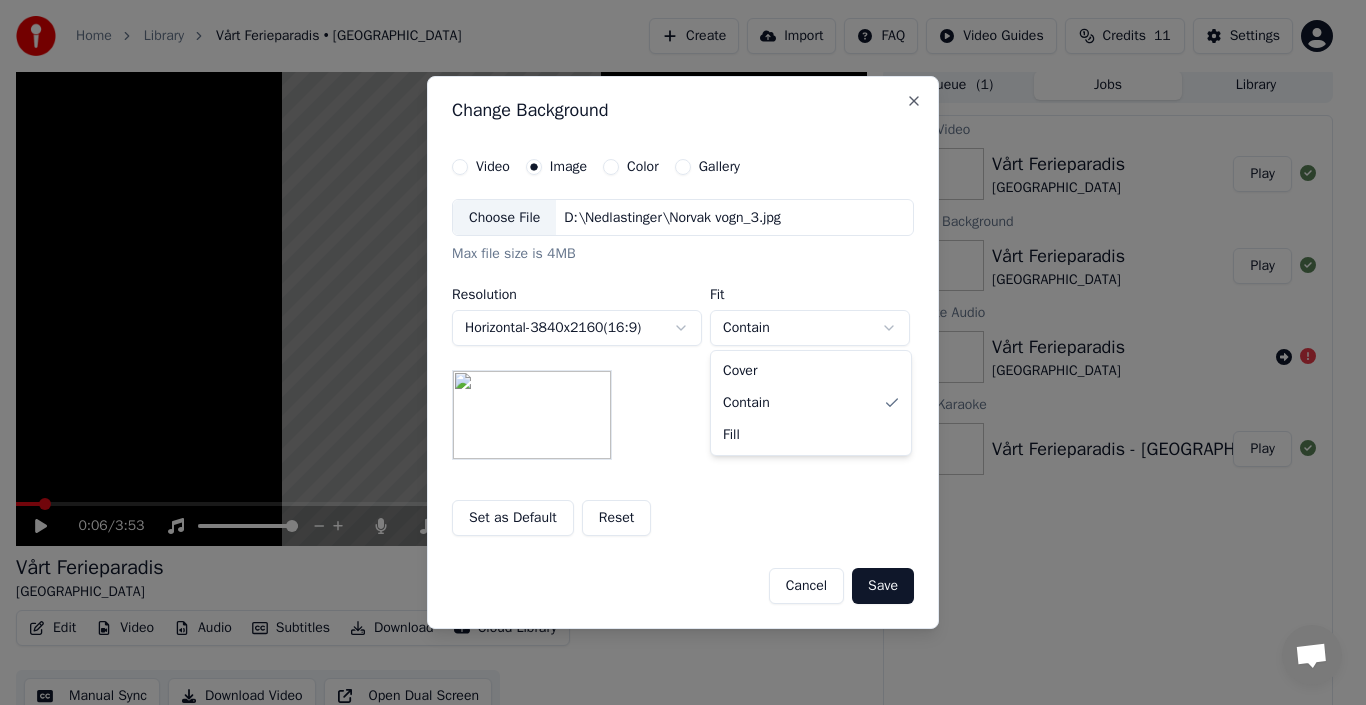 click on "**********" at bounding box center [674, 347] 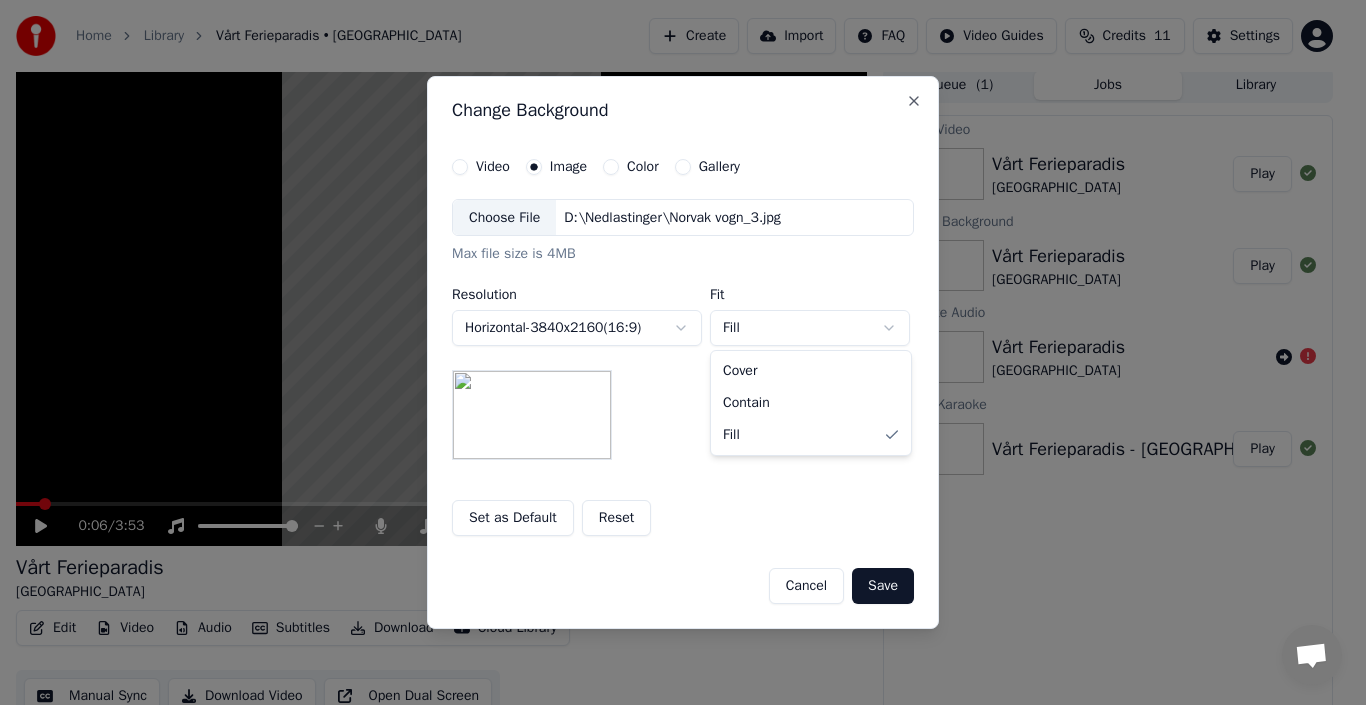 click on "**********" at bounding box center (674, 347) 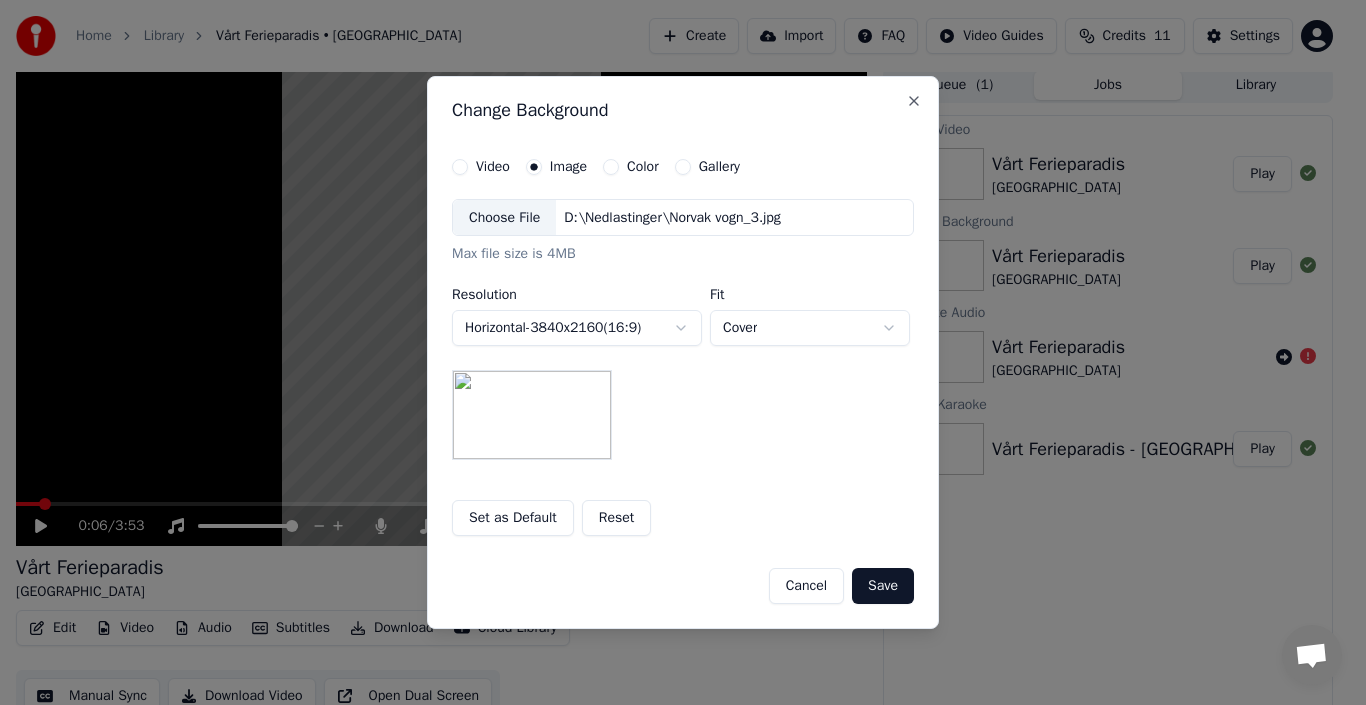 click on "**********" at bounding box center [674, 347] 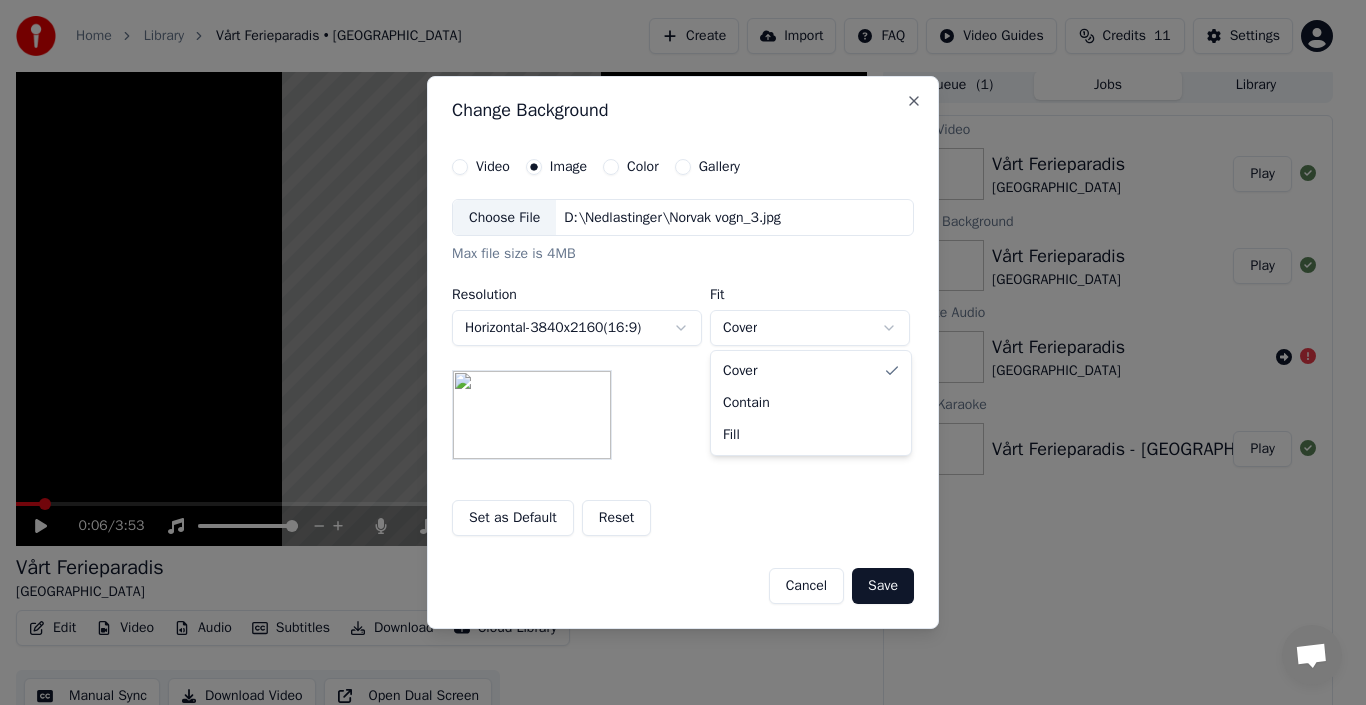 select on "****" 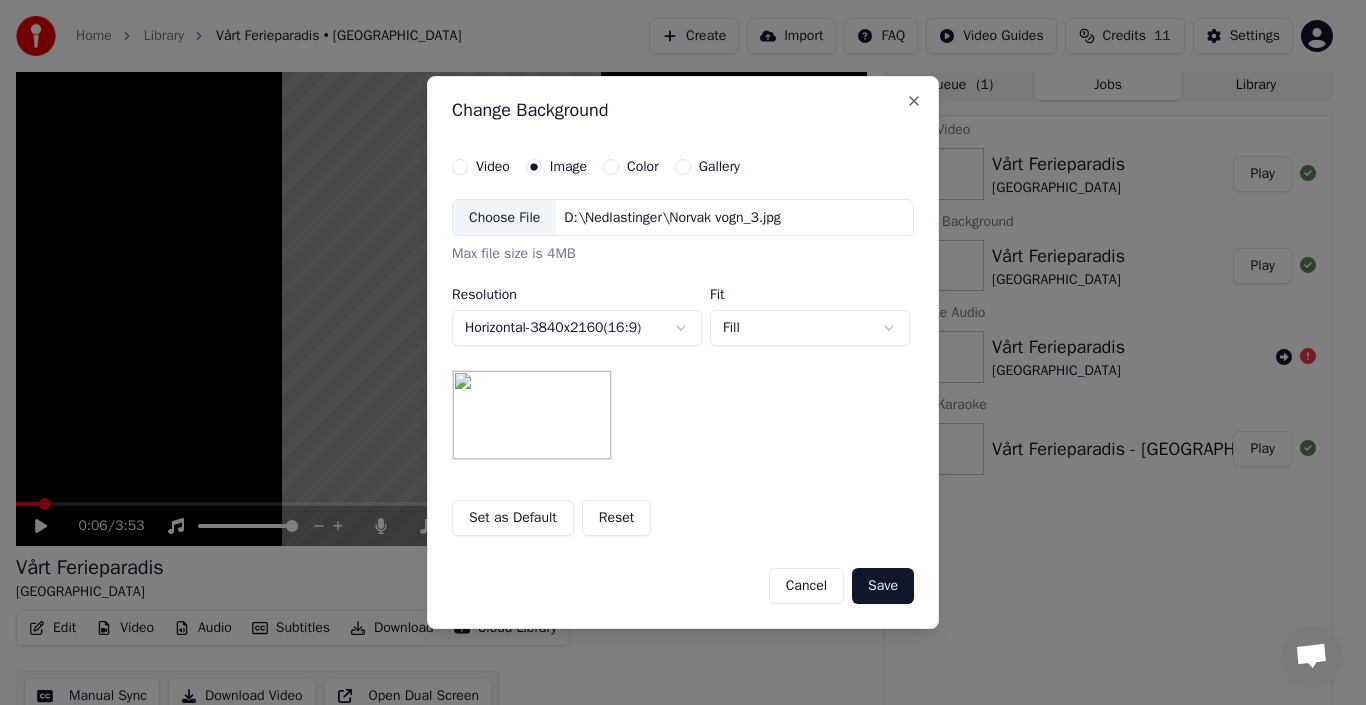 click on "Save" at bounding box center (883, 586) 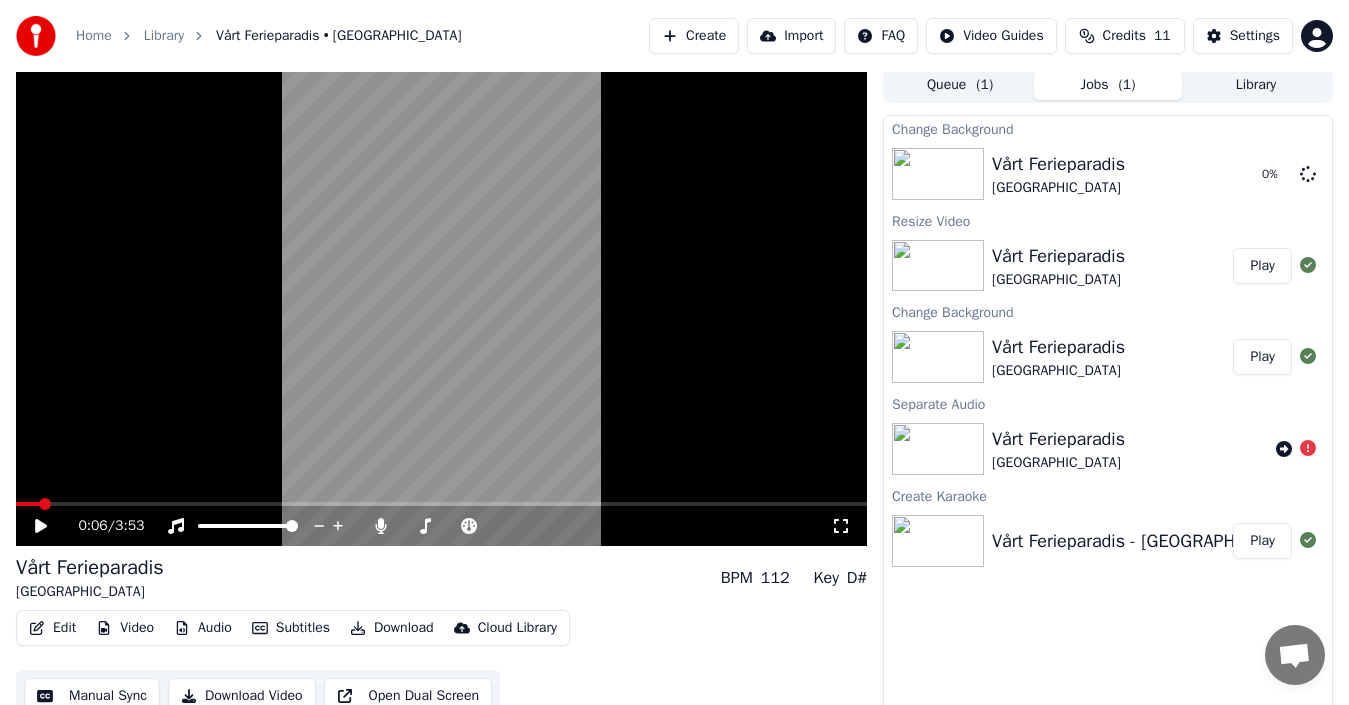 click on "0:06  /  3:53 Vårt Ferieparadis Lyngdal Campingpark BPM 112 Key D# Edit Video Audio Subtitles Download Cloud Library Manual Sync Download Video Open Dual Screen Queue ( 1 ) Jobs ( 1 ) Library Change Background Vårt Ferieparadis Lyngdal Campingpark 0 % Resize Video Vårt Ferieparadis Lyngdal Campingpark Play Change Background Vårt Ferieparadis Lyngdal Campingpark Play Separate Audio Vårt Ferieparadis [GEOGRAPHIC_DATA] Create Karaoke Vårt Ferieparadis - [GEOGRAPHIC_DATA] Play" at bounding box center [674, 394] 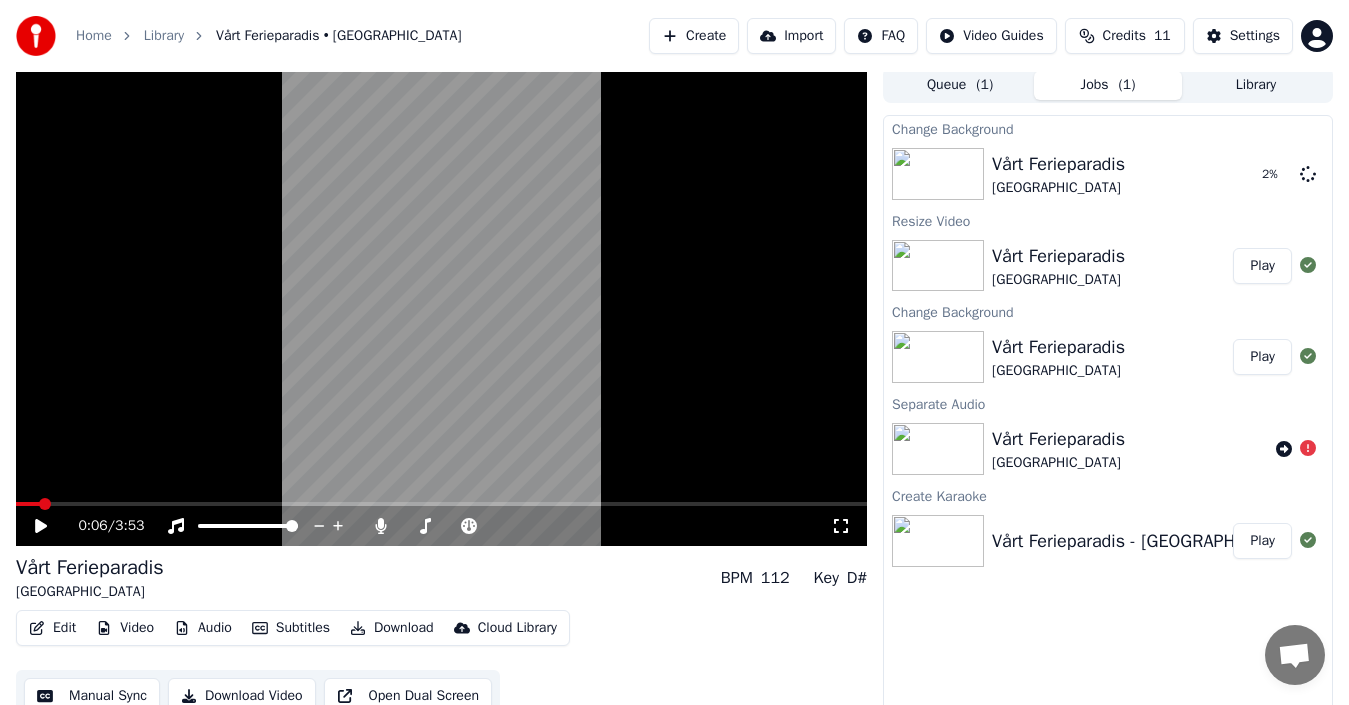 click on "Audio" at bounding box center [203, 628] 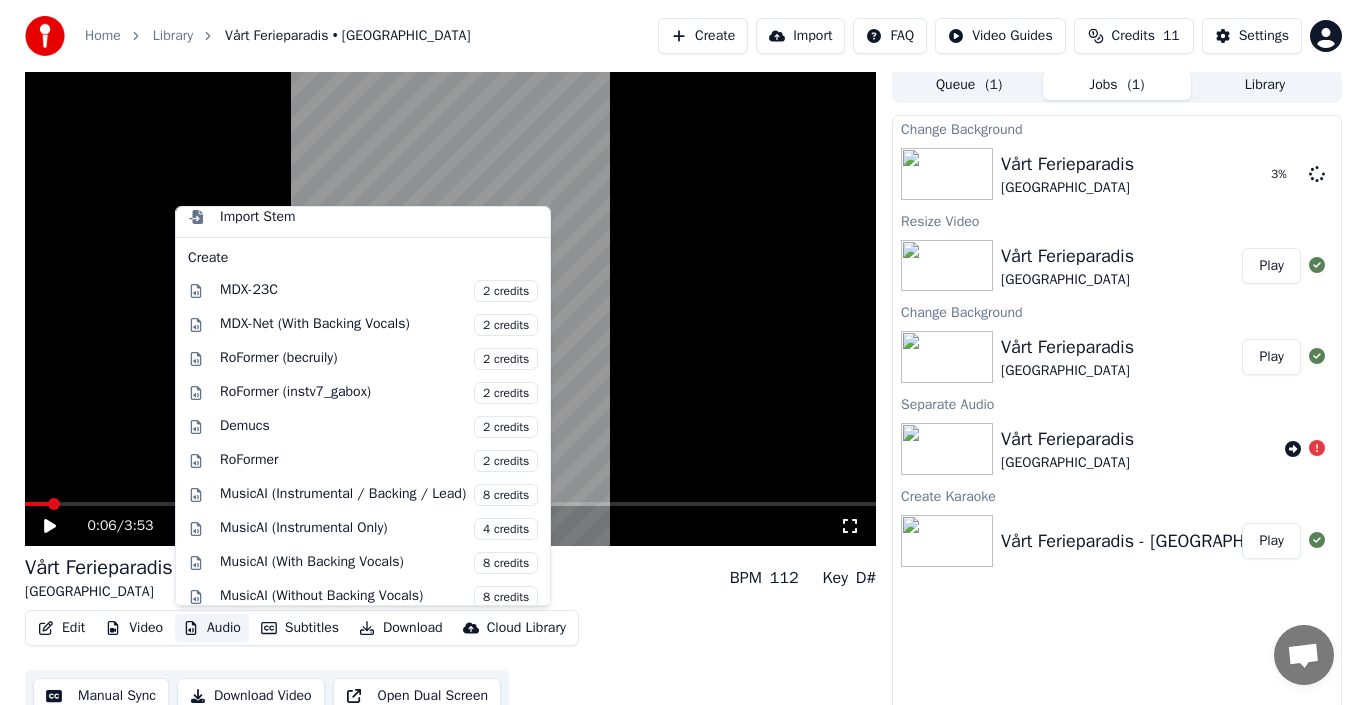 scroll, scrollTop: 169, scrollLeft: 0, axis: vertical 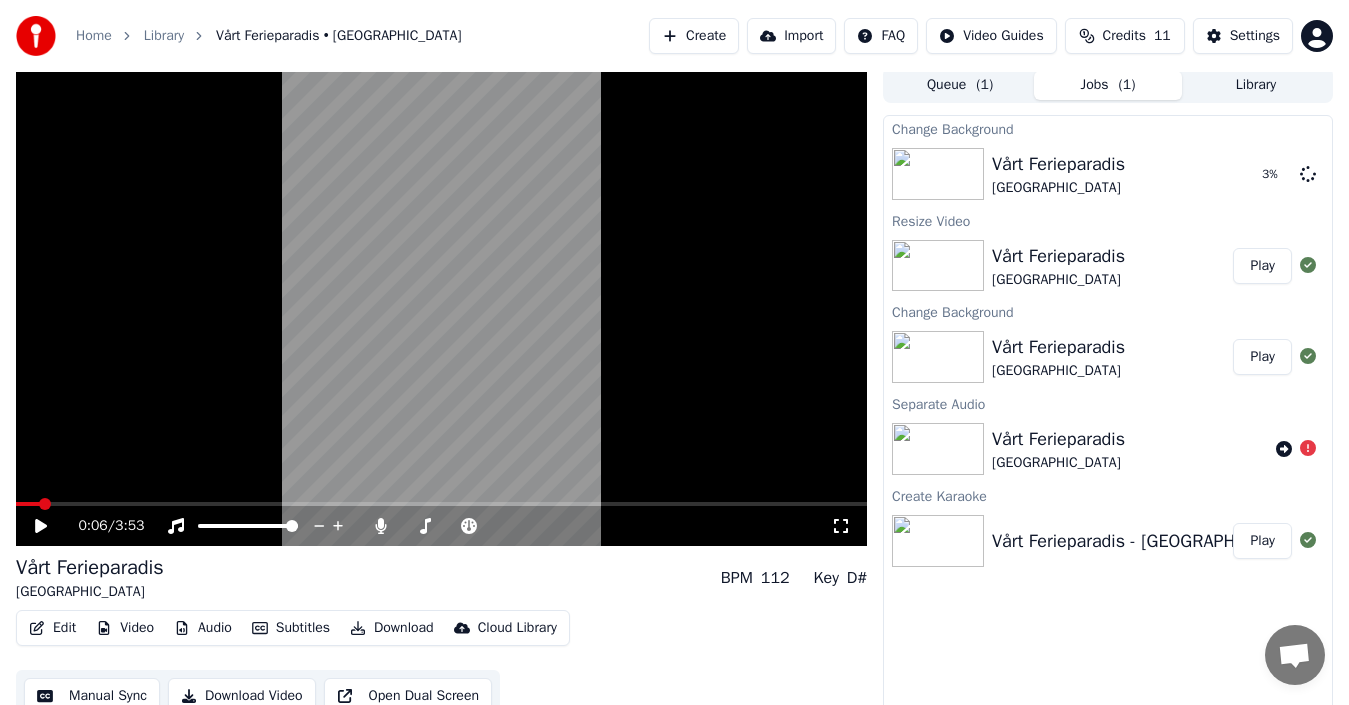 click on "Edit Video Audio Subtitles Download Cloud Library Manual Sync Download Video Open Dual Screen" at bounding box center [441, 666] 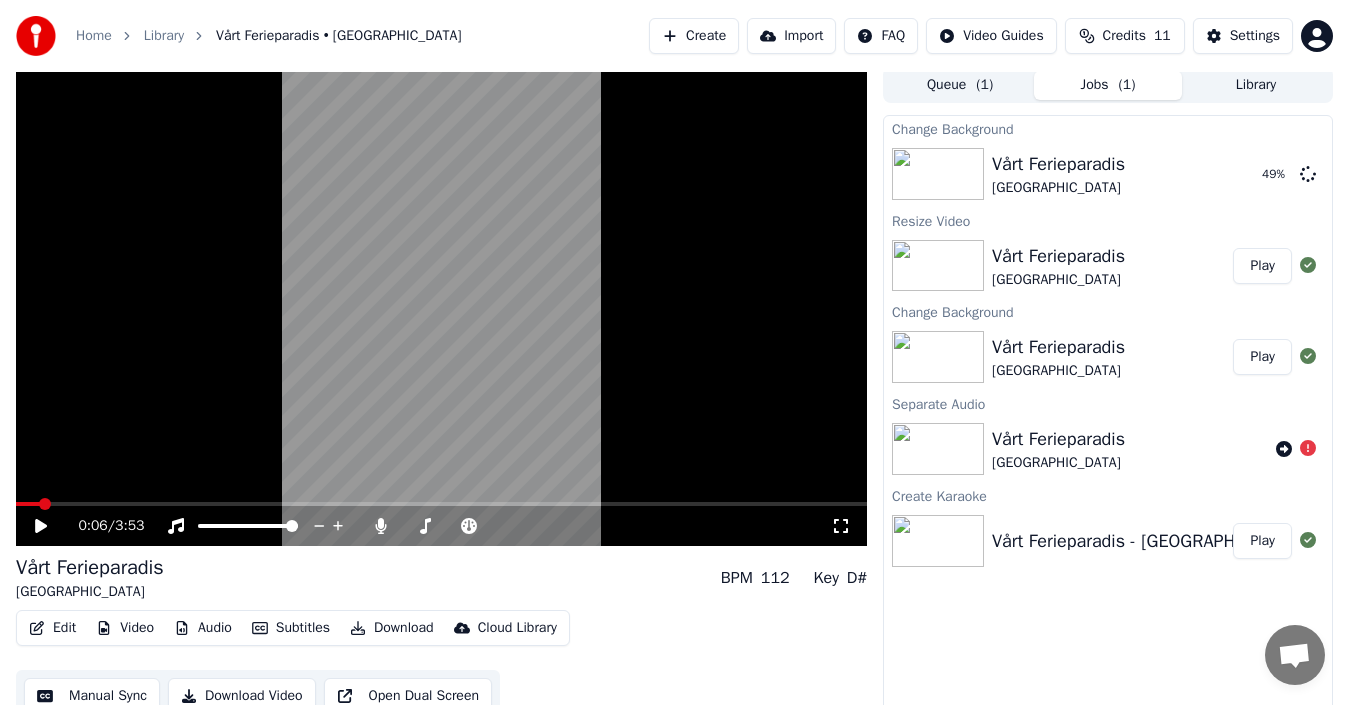 click on "Vårt Ferieparadis [GEOGRAPHIC_DATA] BPM 112 Key D#" at bounding box center (441, 578) 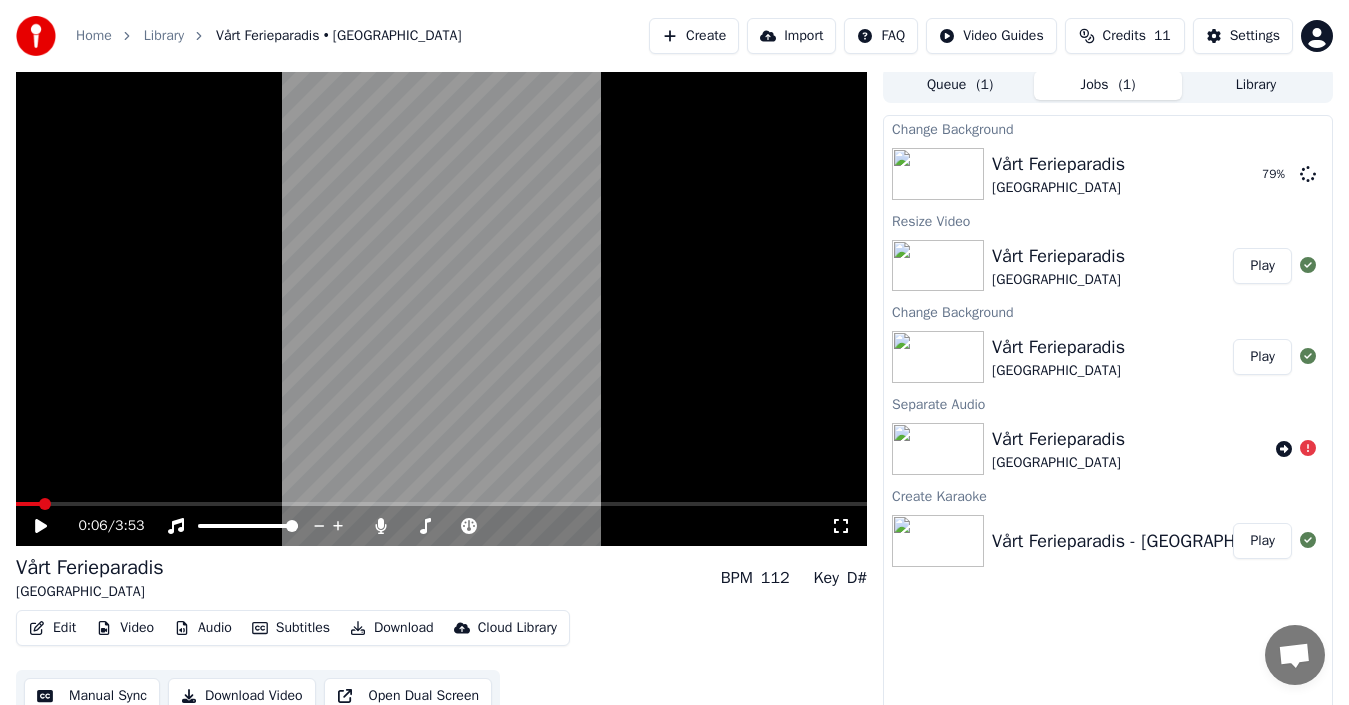 click on "Change Background Vårt Ferieparadis Lyngdal Campingpark 79 % Resize Video Vårt Ferieparadis Lyngdal Campingpark Play Change Background Vårt Ferieparadis Lyngdal Campingpark Play Separate Audio Vårt Ferieparadis Lyngdal Campingpark Create Karaoke Vårt Ferieparadis - [GEOGRAPHIC_DATA] Campingpark Play" at bounding box center (1108, 414) 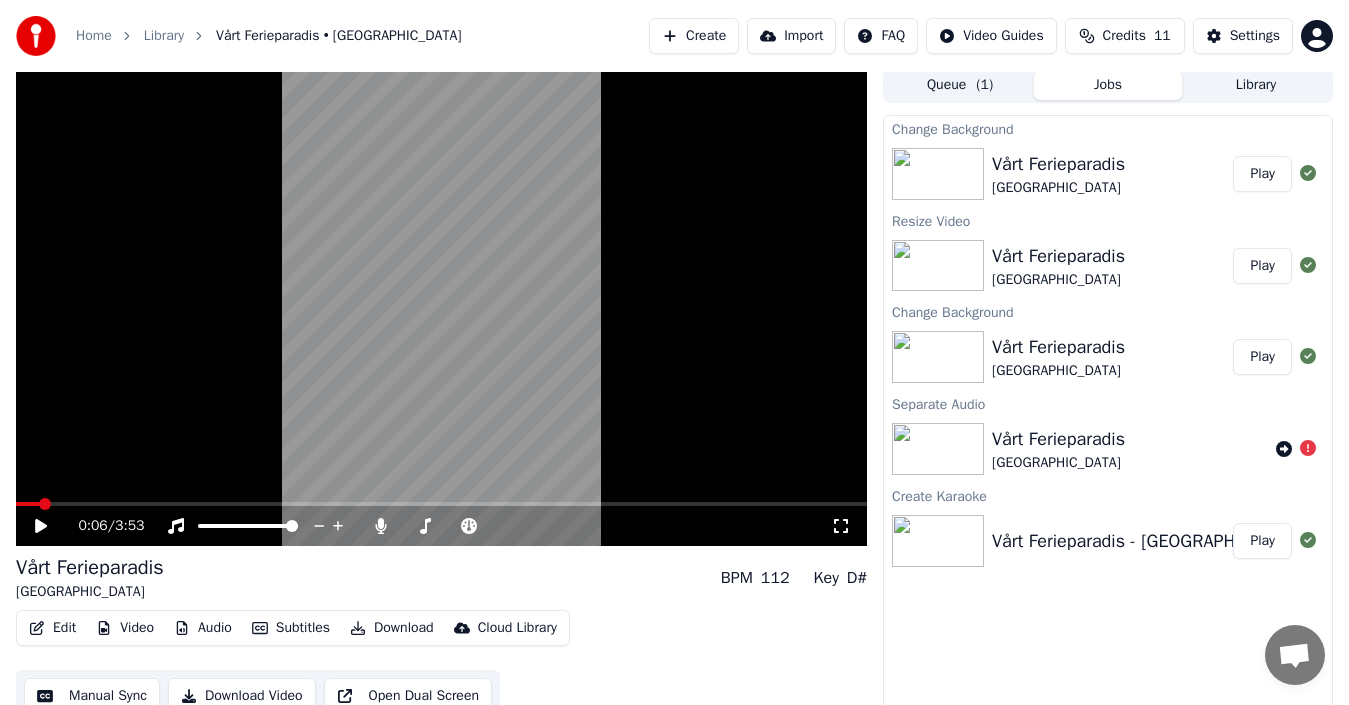 click on "Play" at bounding box center (1262, 174) 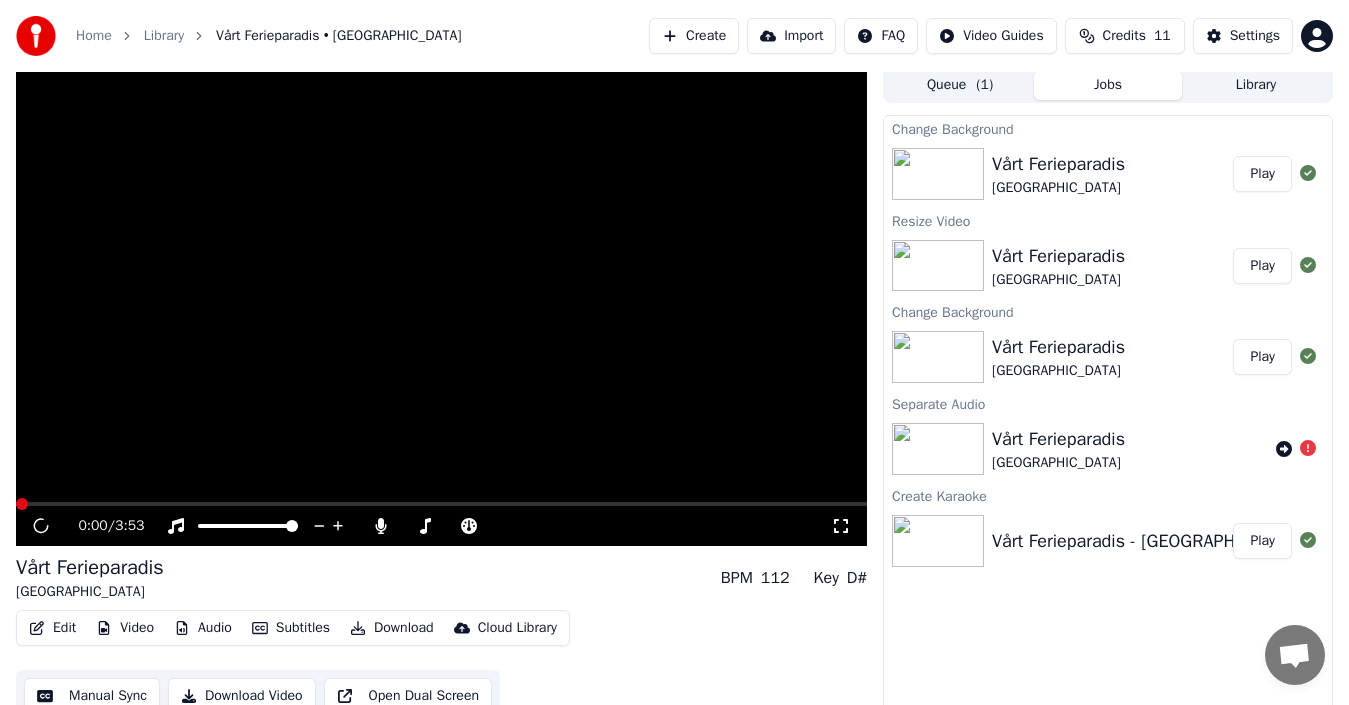 click on "Play" at bounding box center [1262, 174] 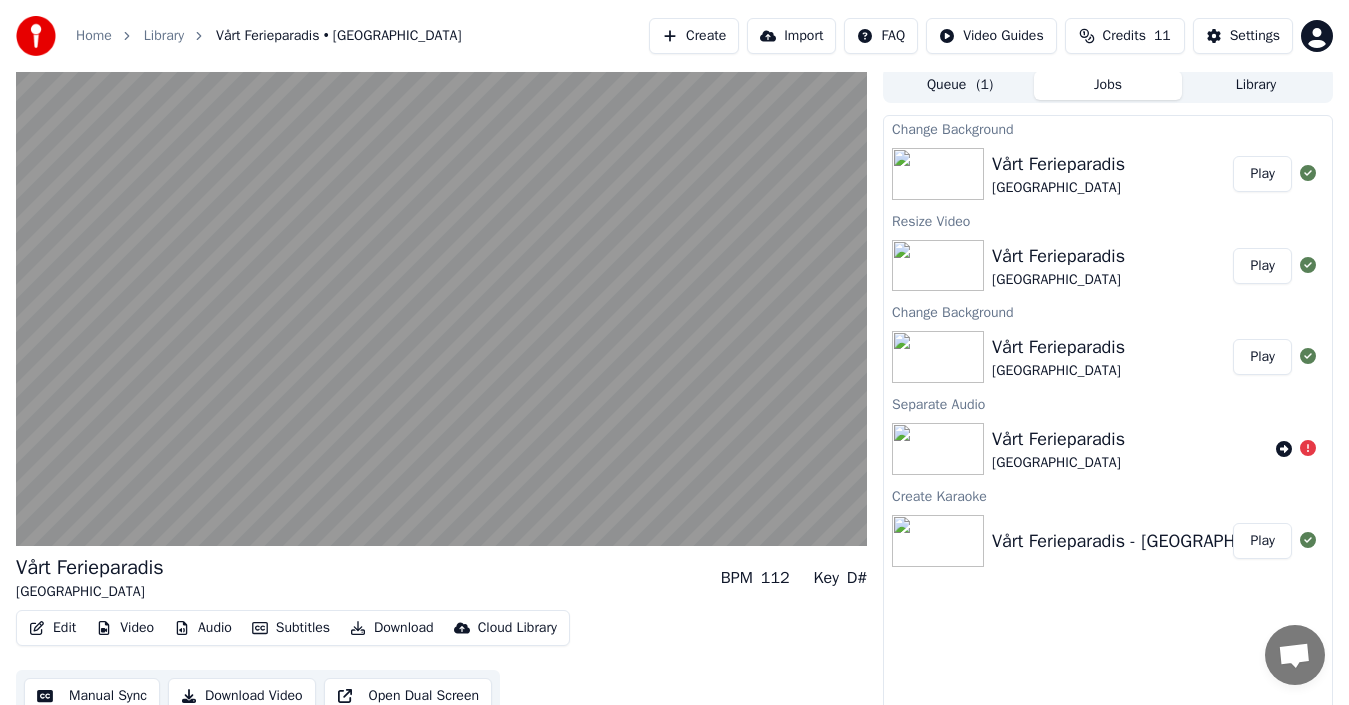 type 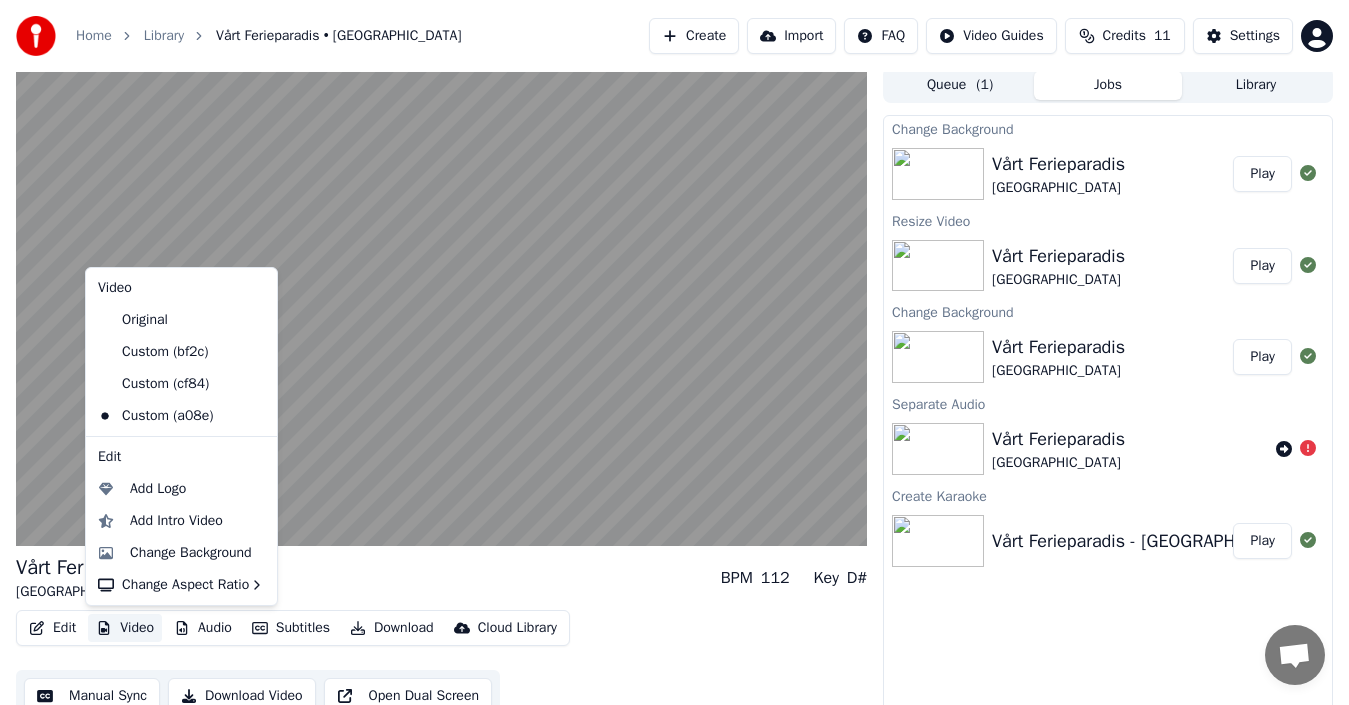 click on "Video" at bounding box center [125, 628] 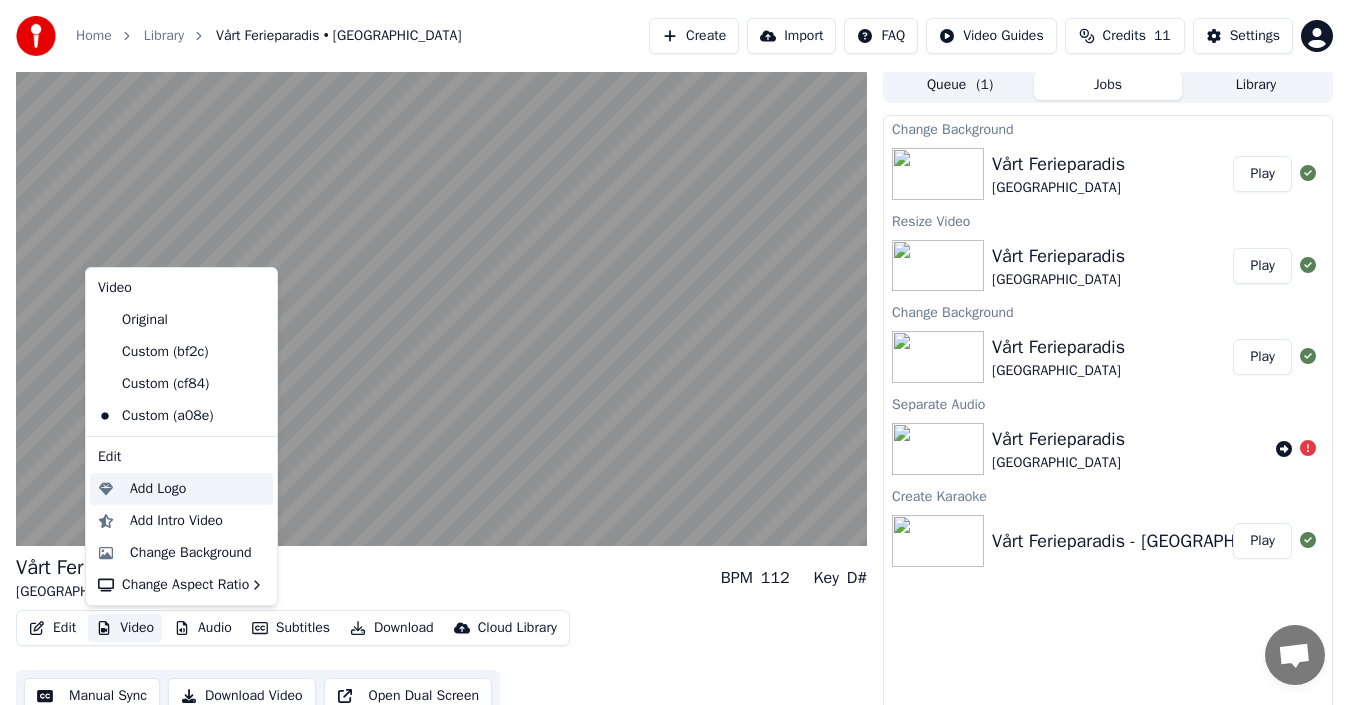 click on "Add Logo" at bounding box center [158, 489] 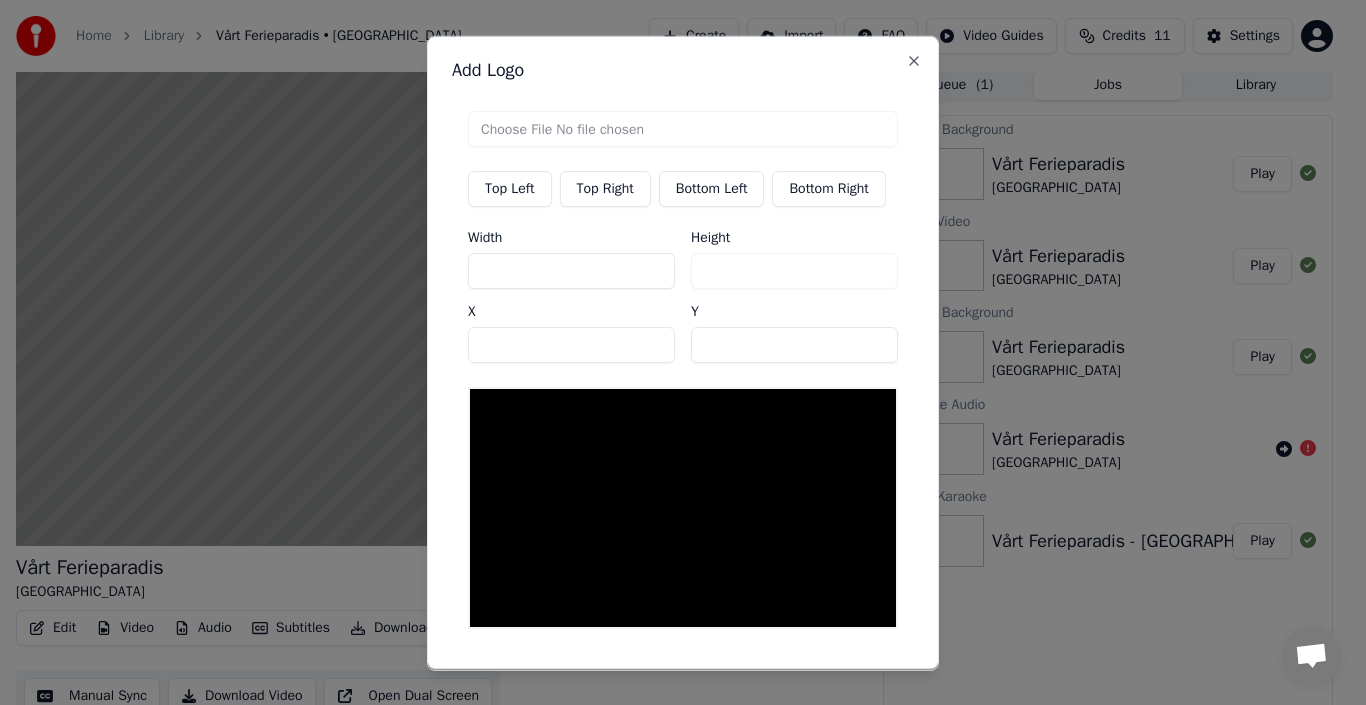 click at bounding box center [683, 128] 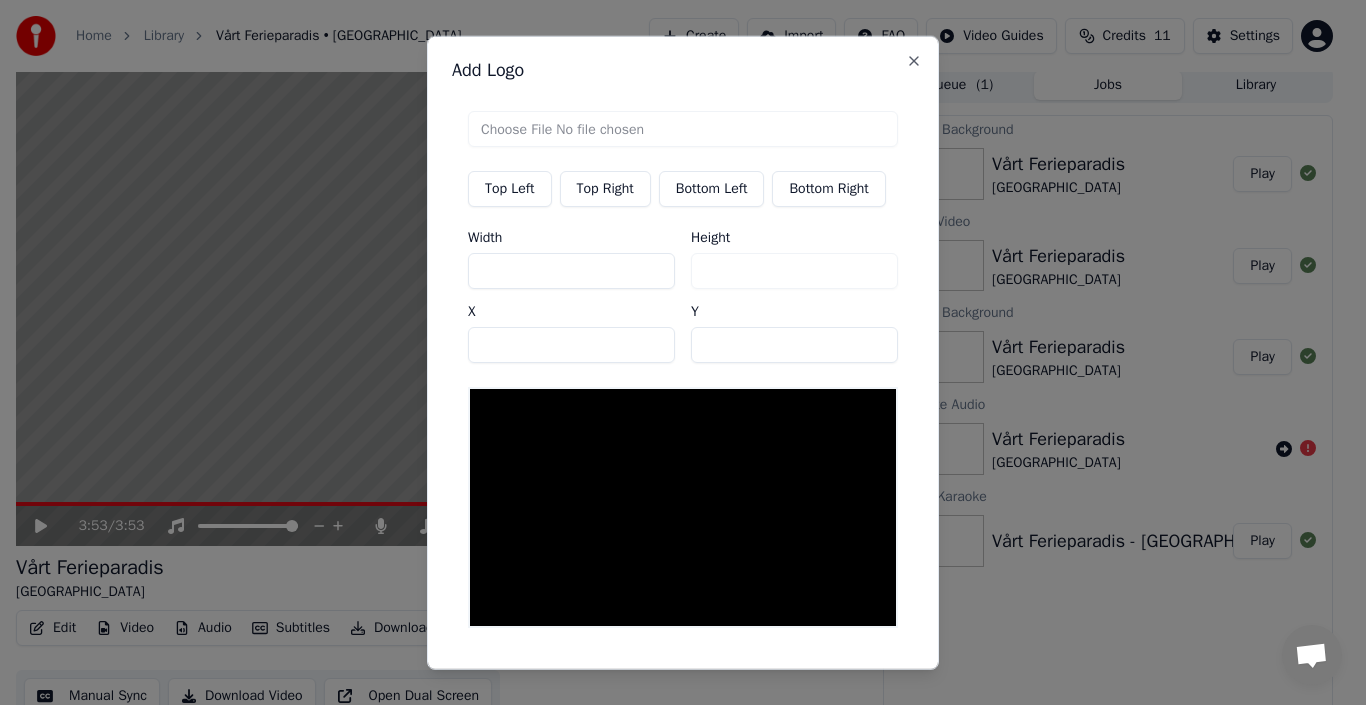 type on "**********" 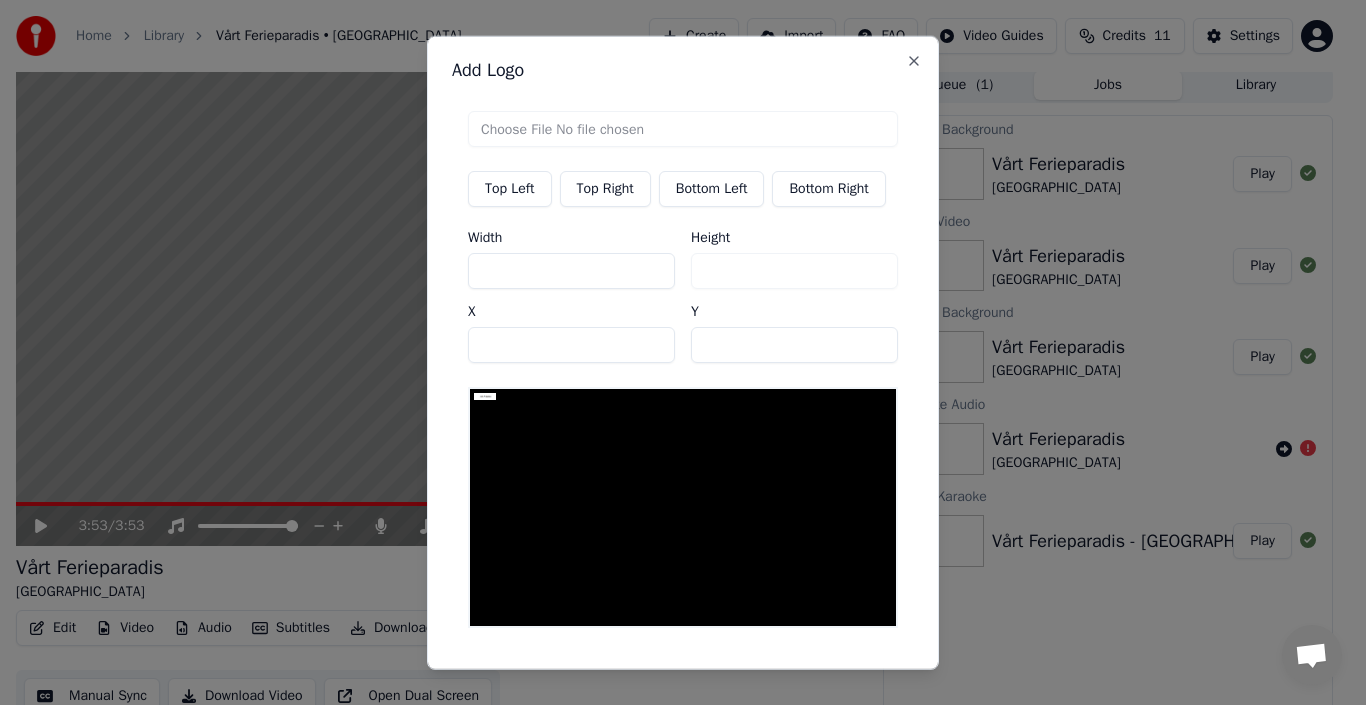 click on "***" at bounding box center [571, 270] 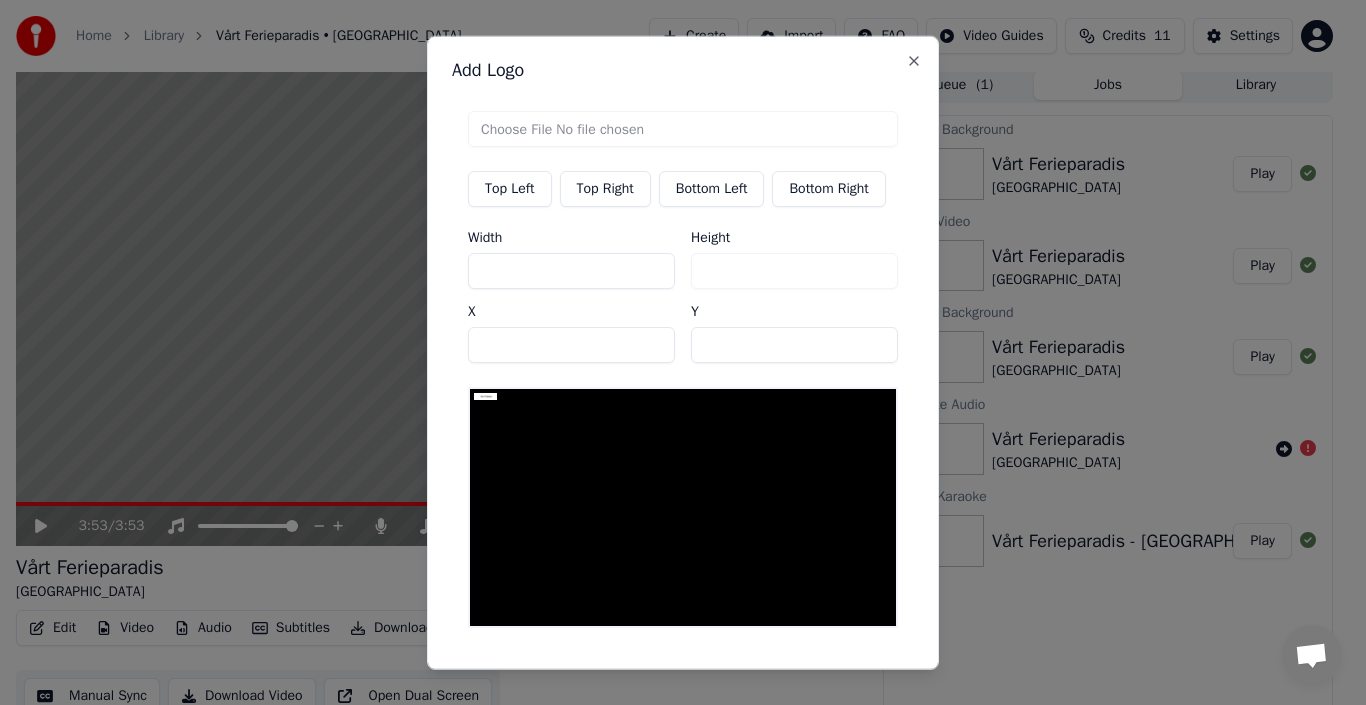 type on "***" 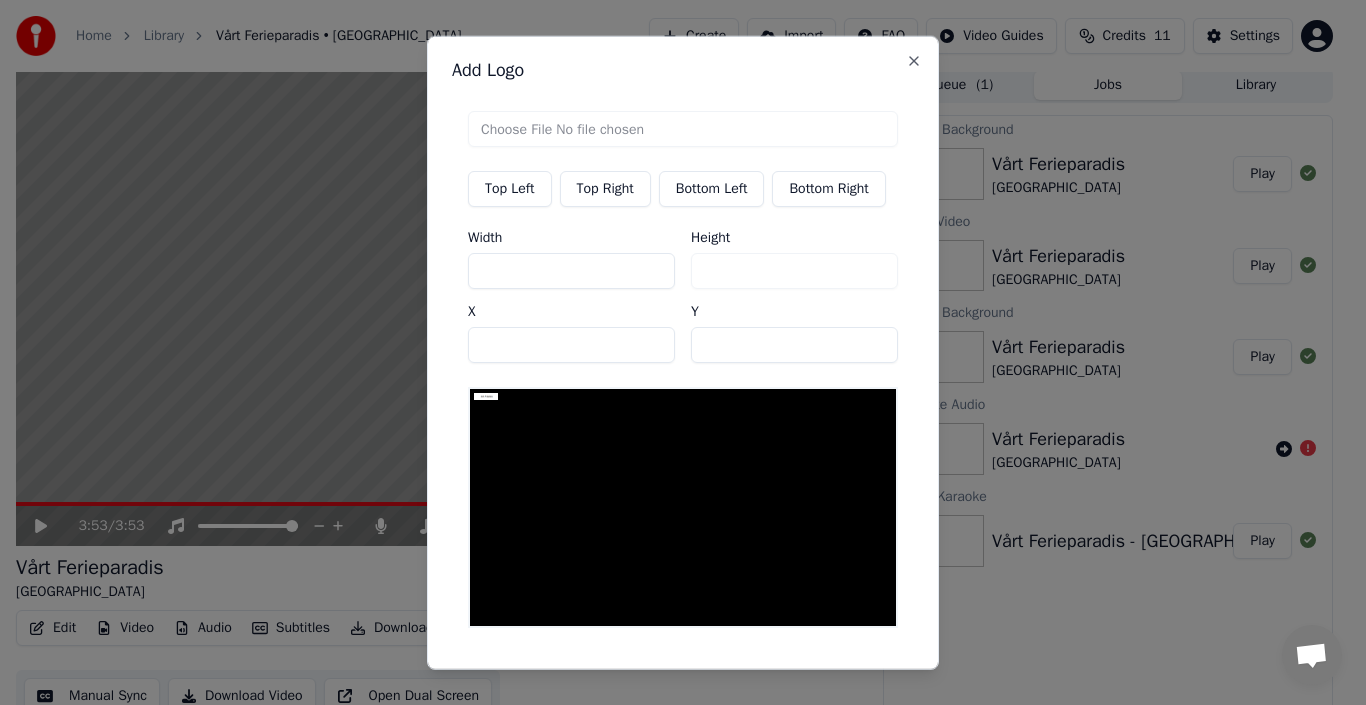 type on "***" 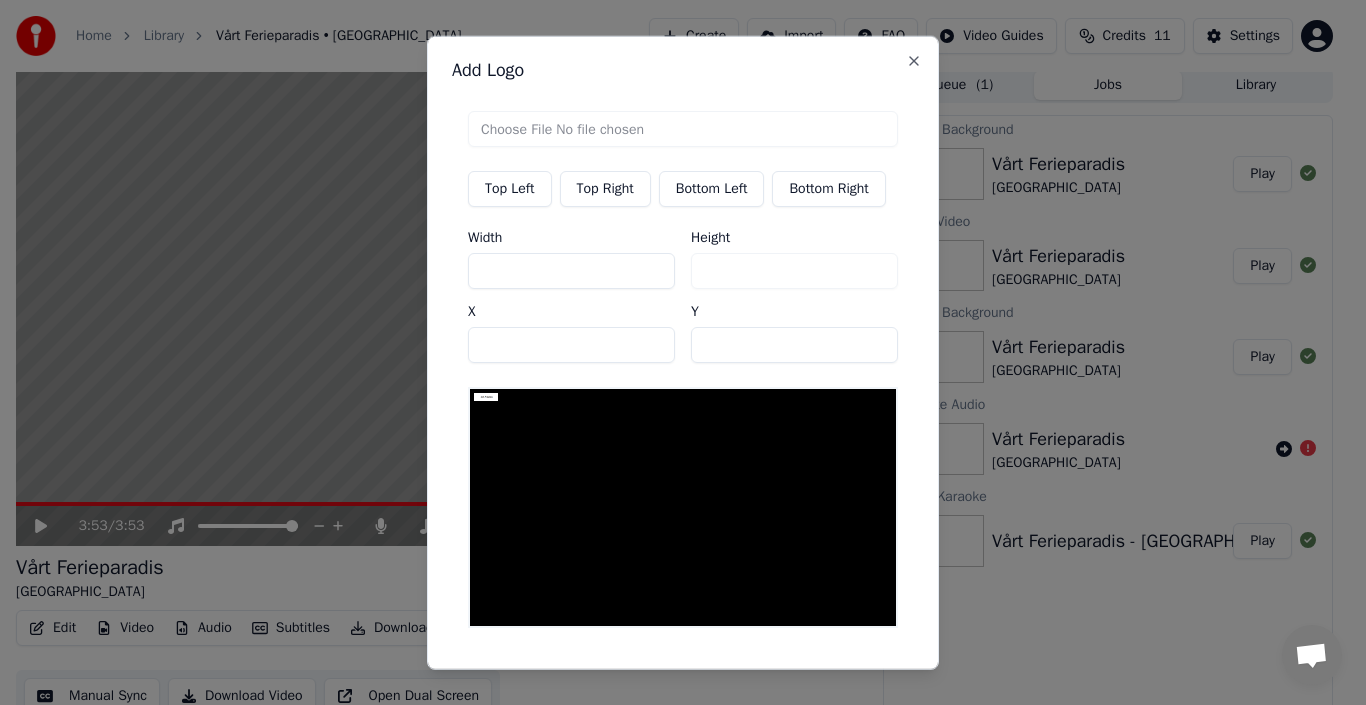 type on "***" 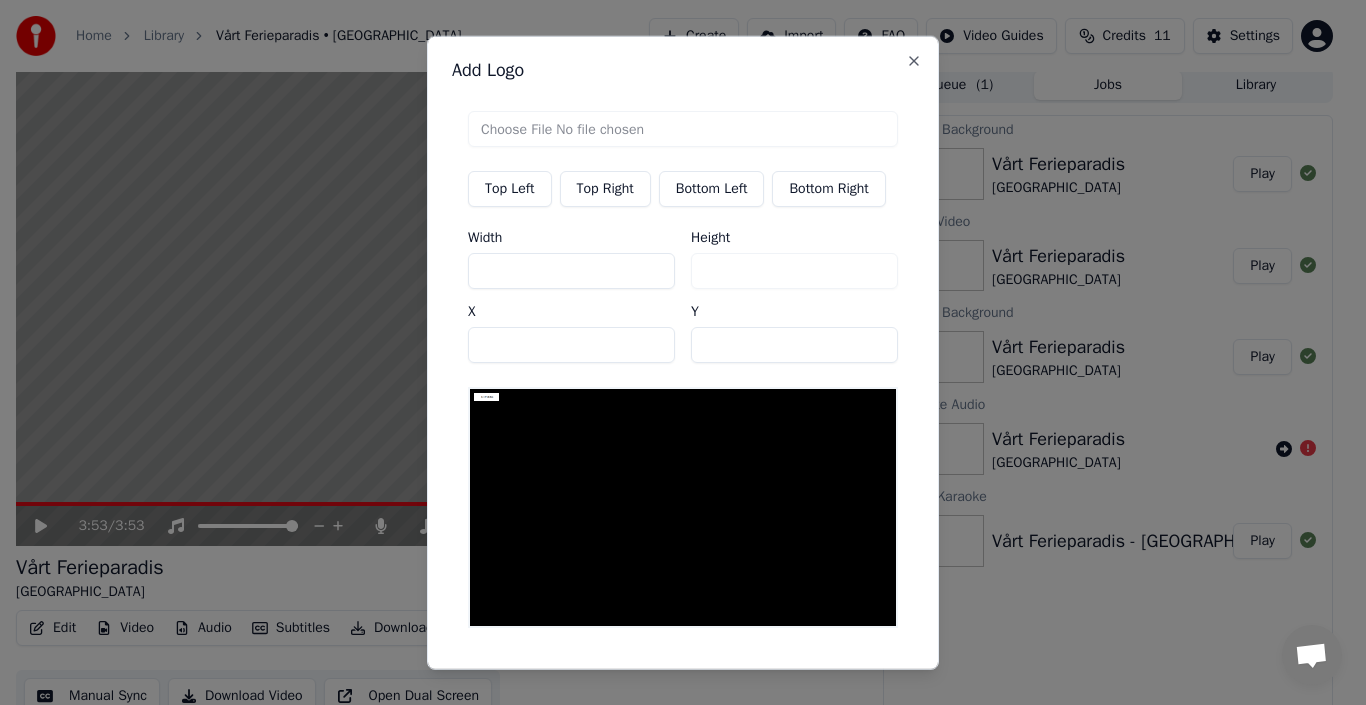 click on "***" at bounding box center (571, 270) 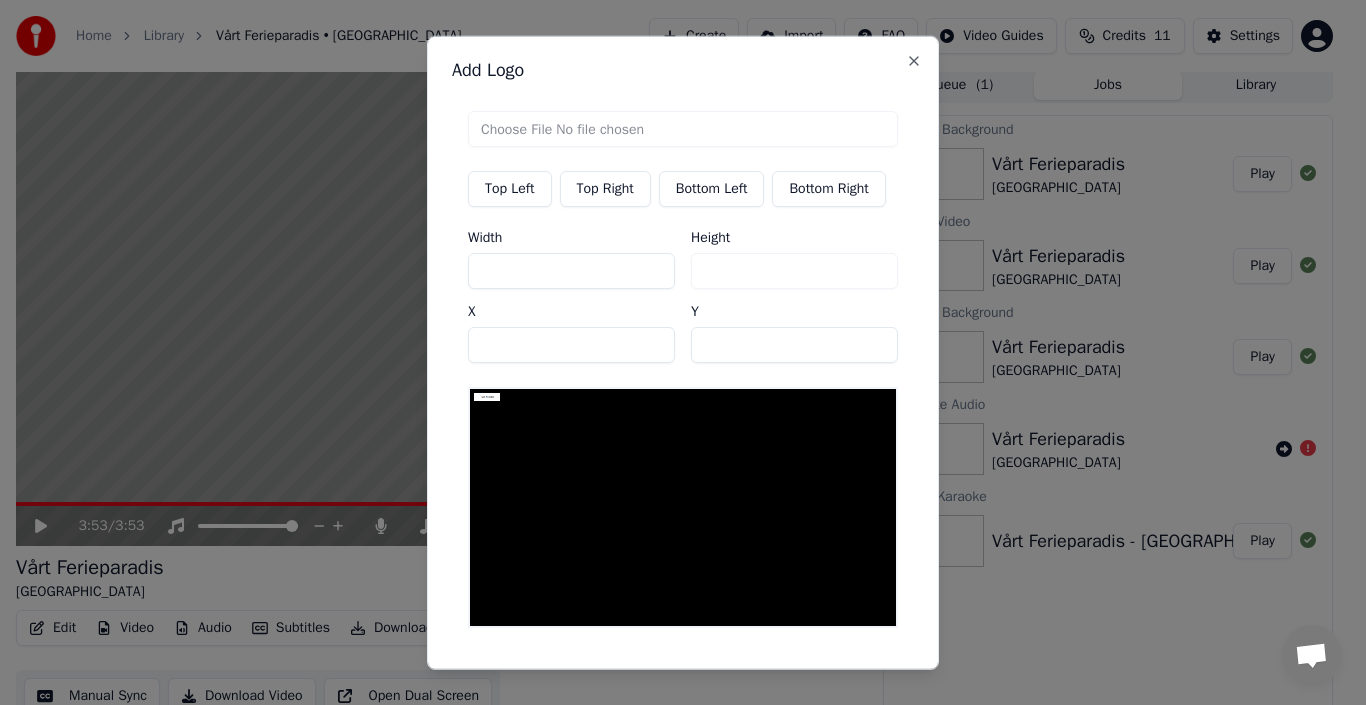 type on "***" 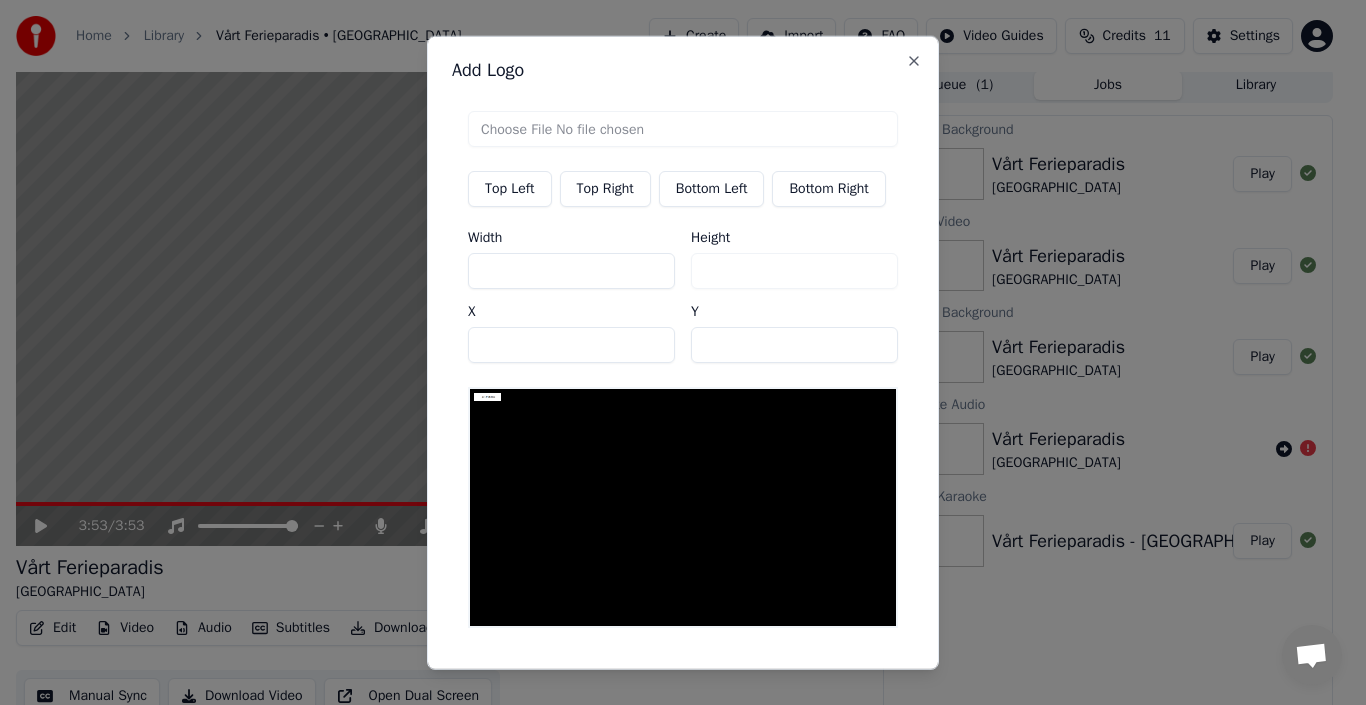 type on "***" 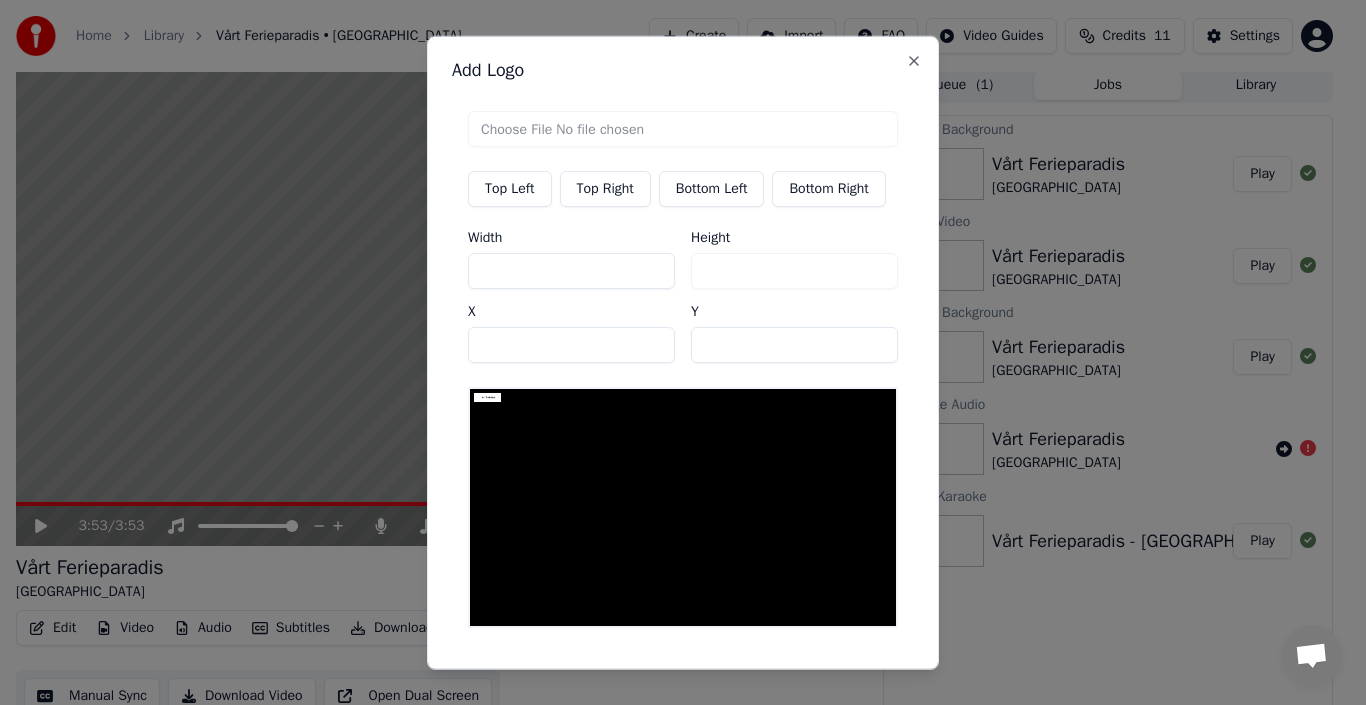 type on "***" 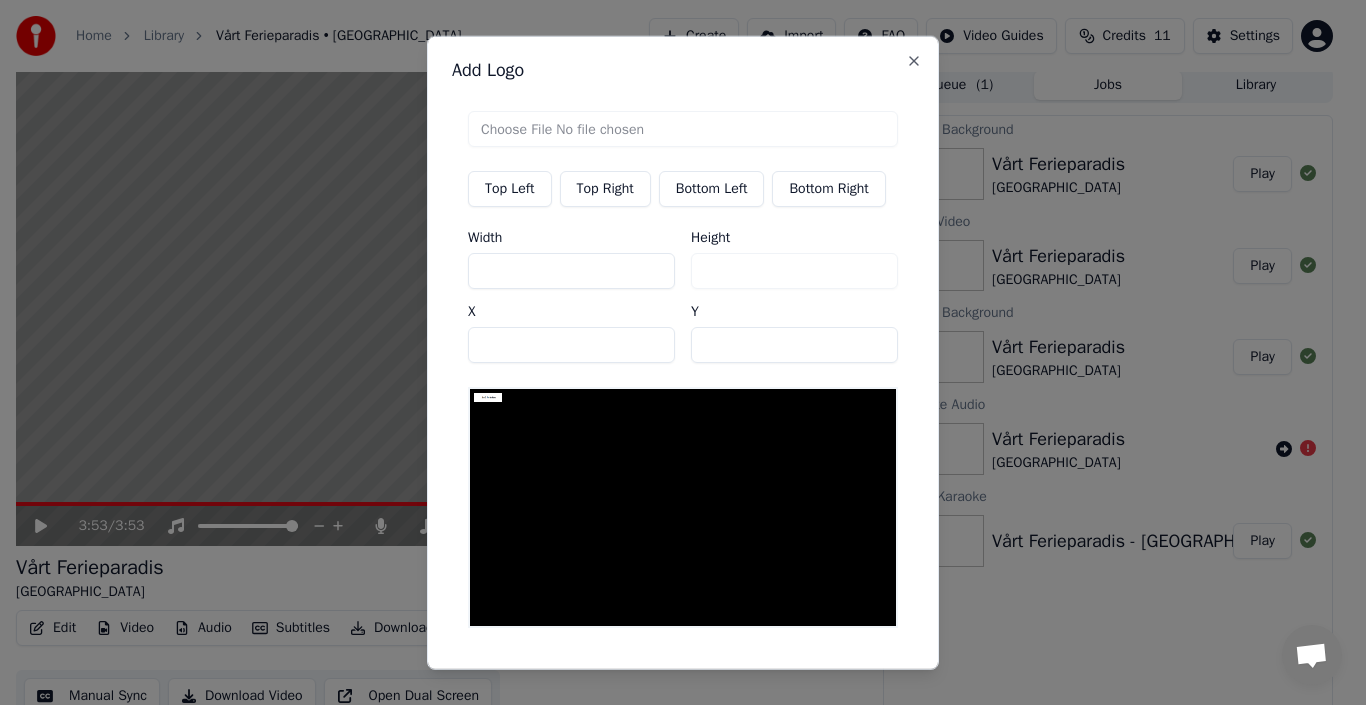 type on "***" 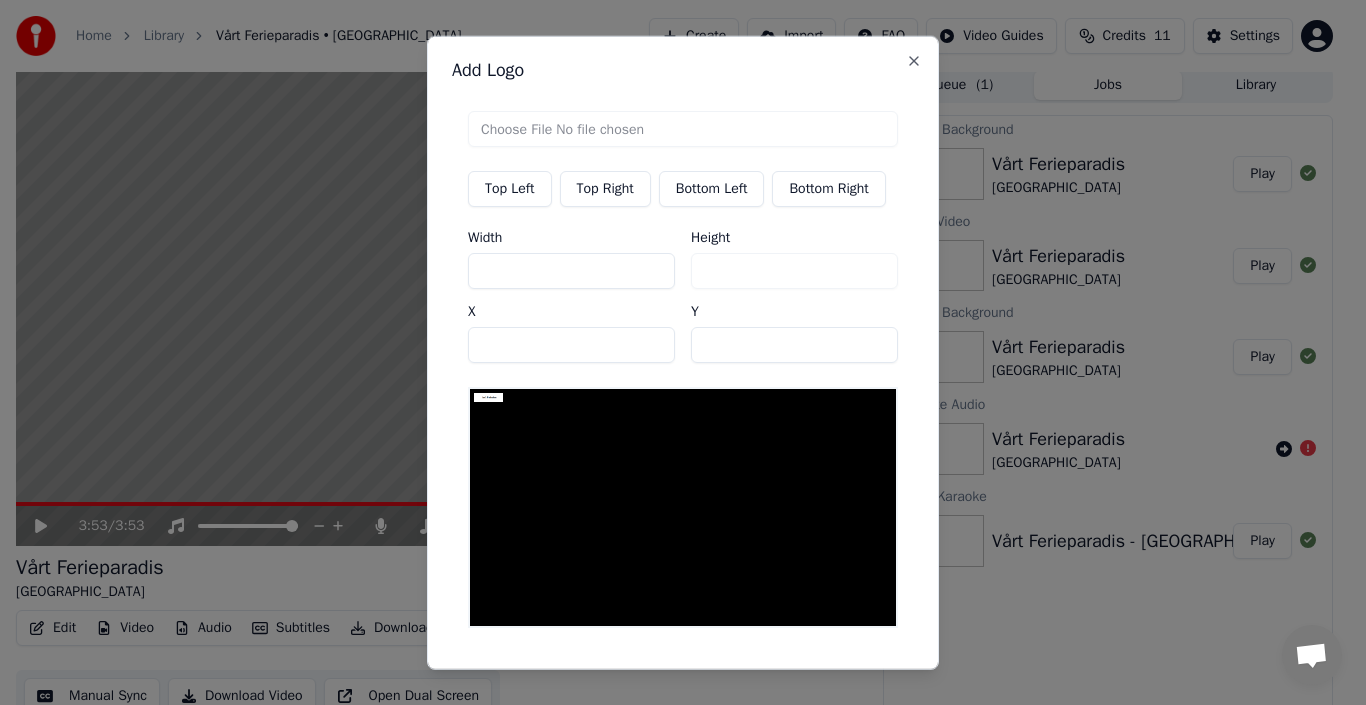 type on "***" 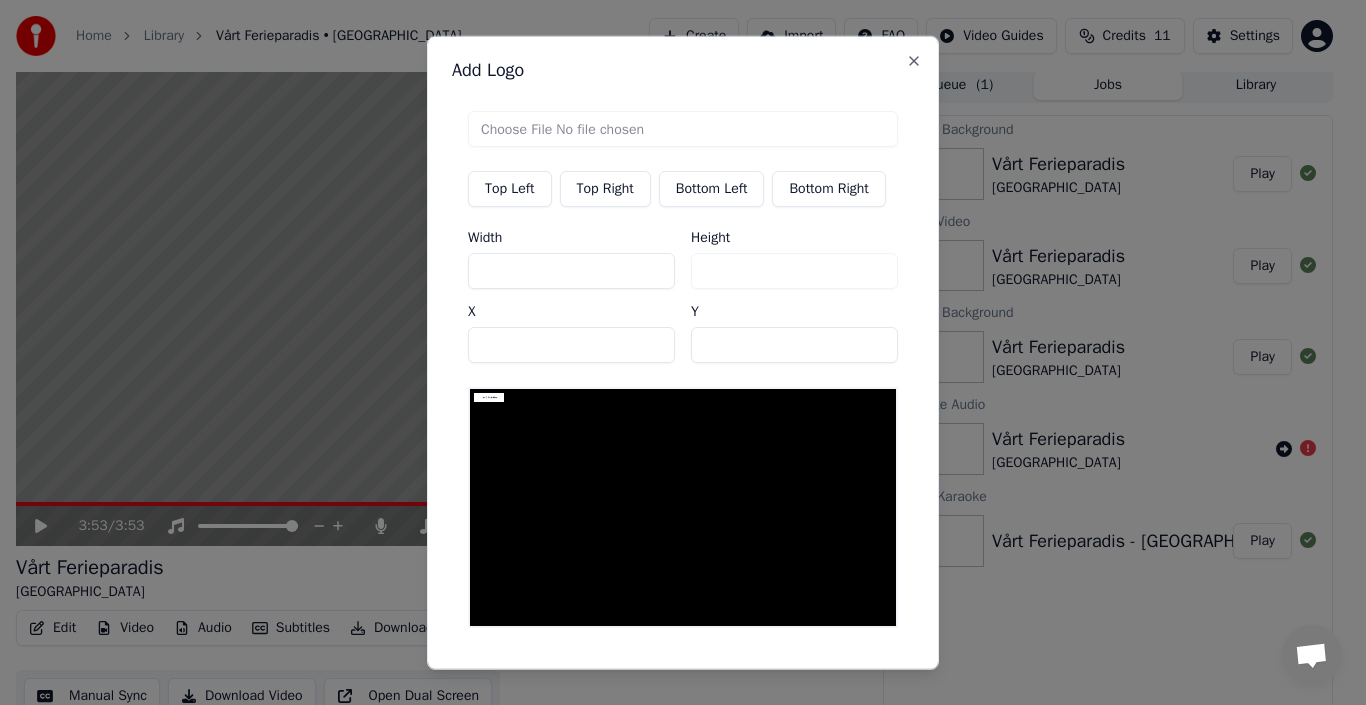 type on "***" 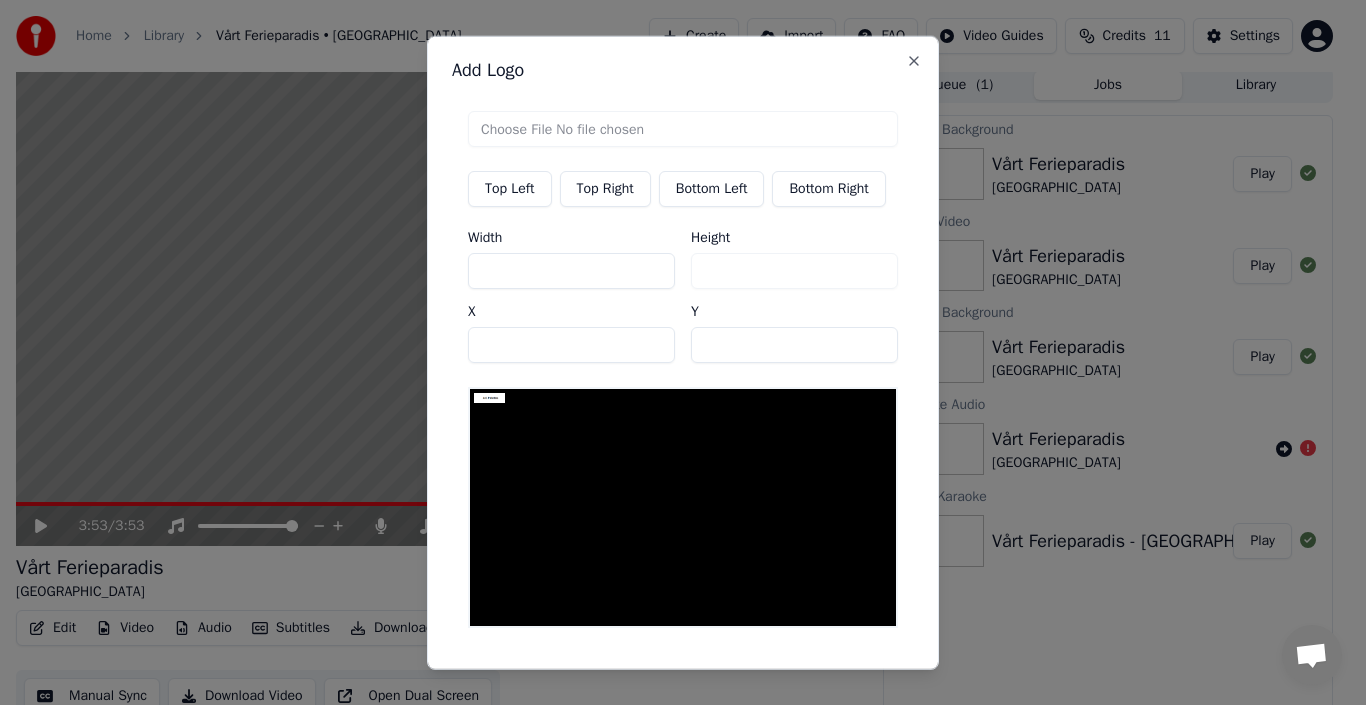type on "***" 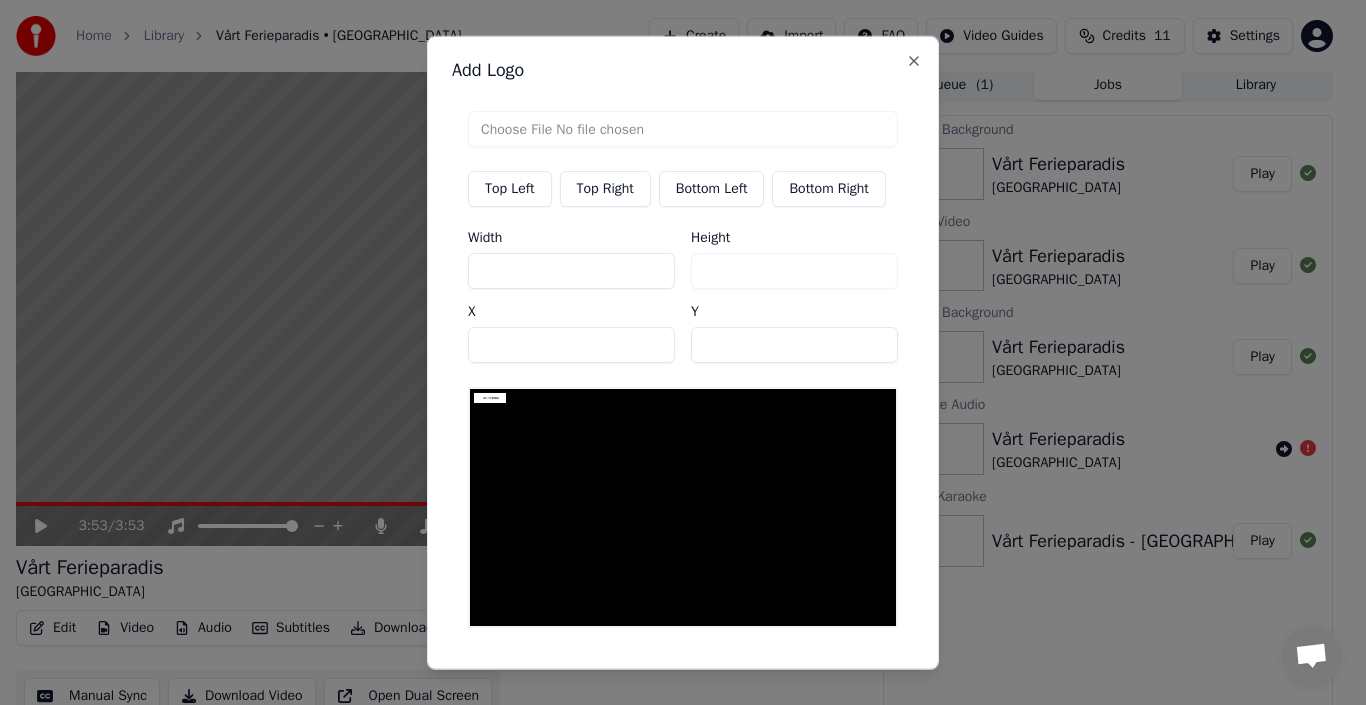 type on "***" 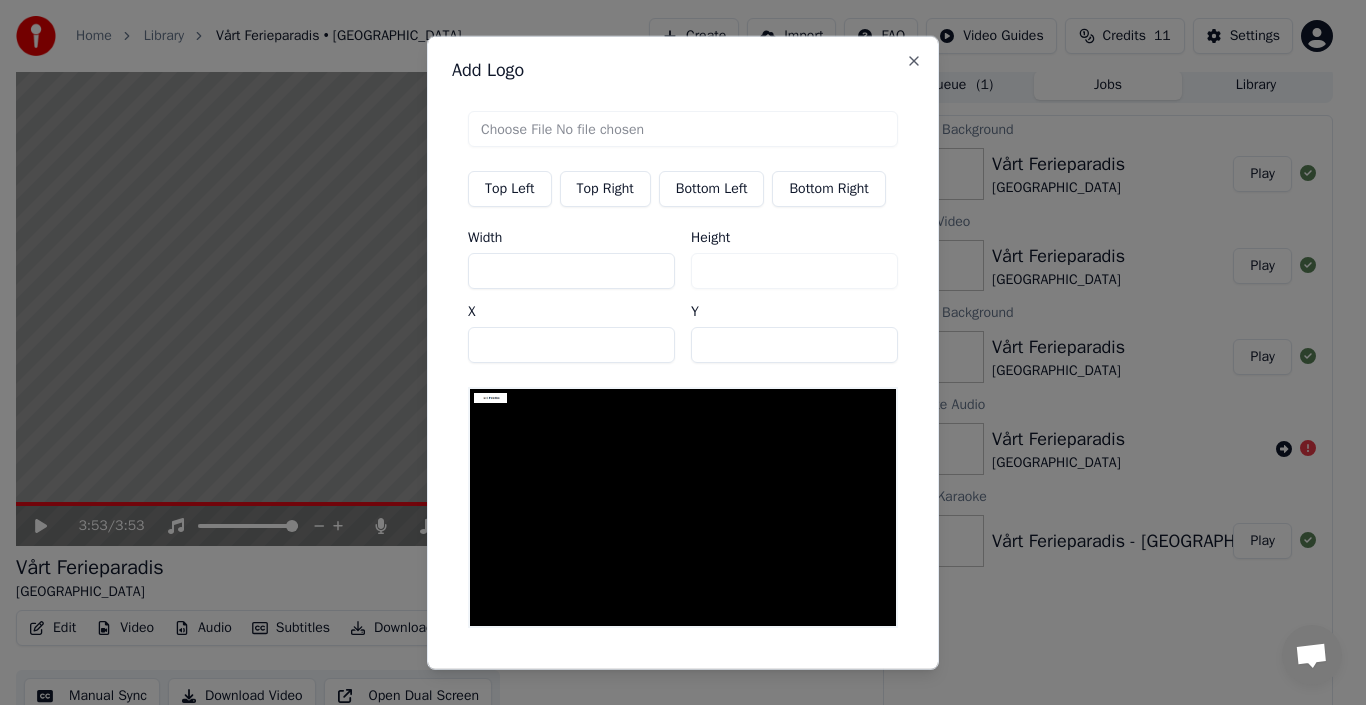 type on "***" 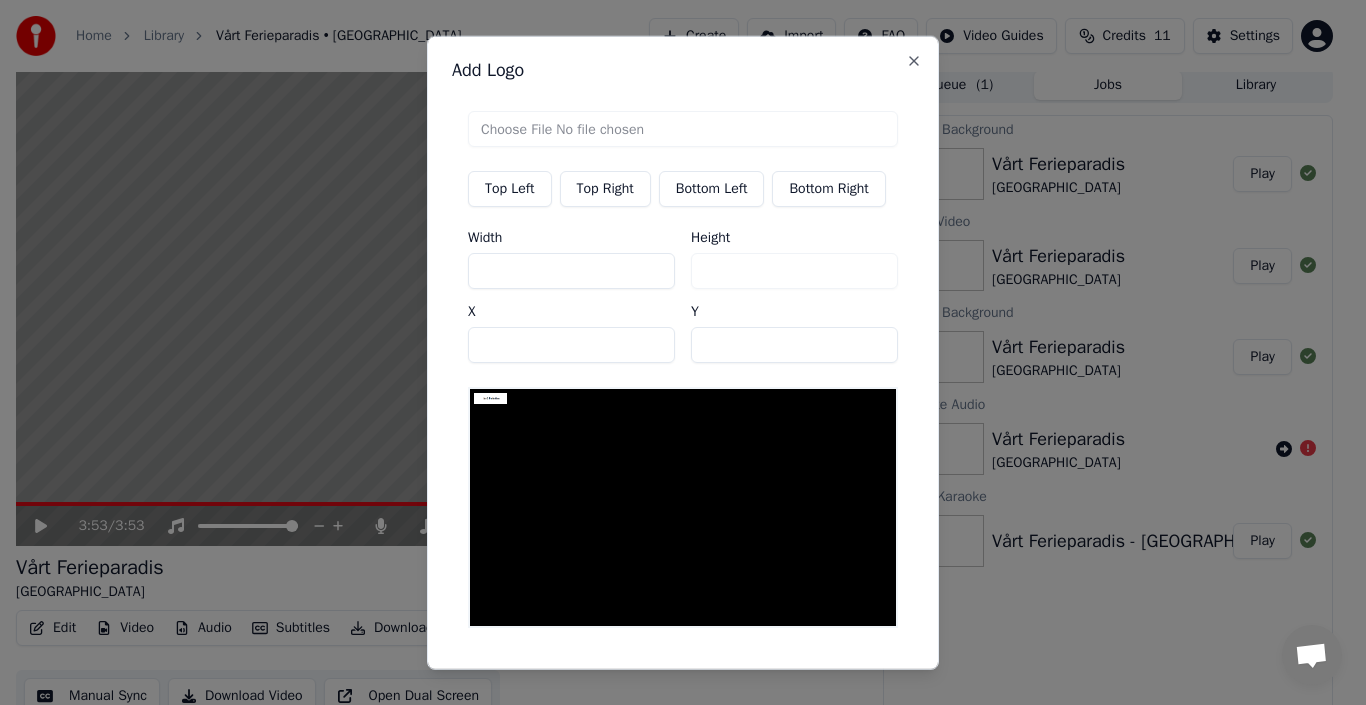 type on "***" 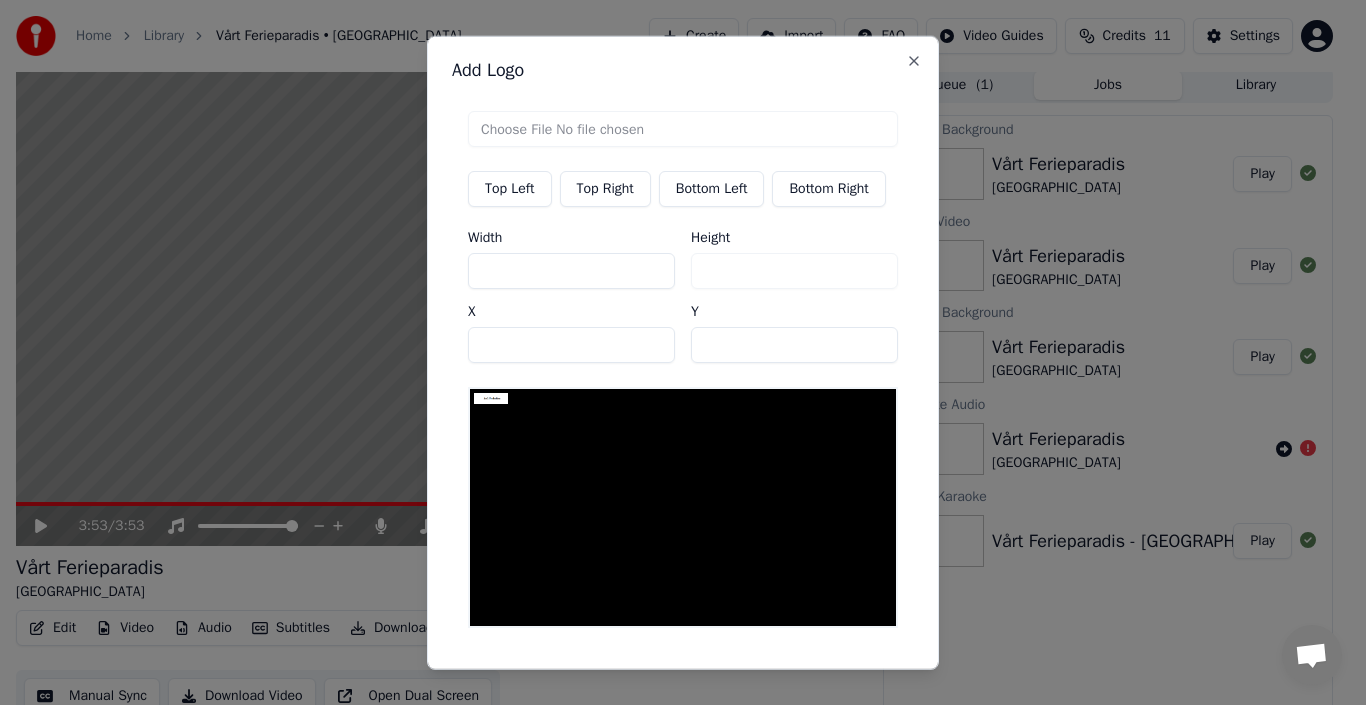 type on "***" 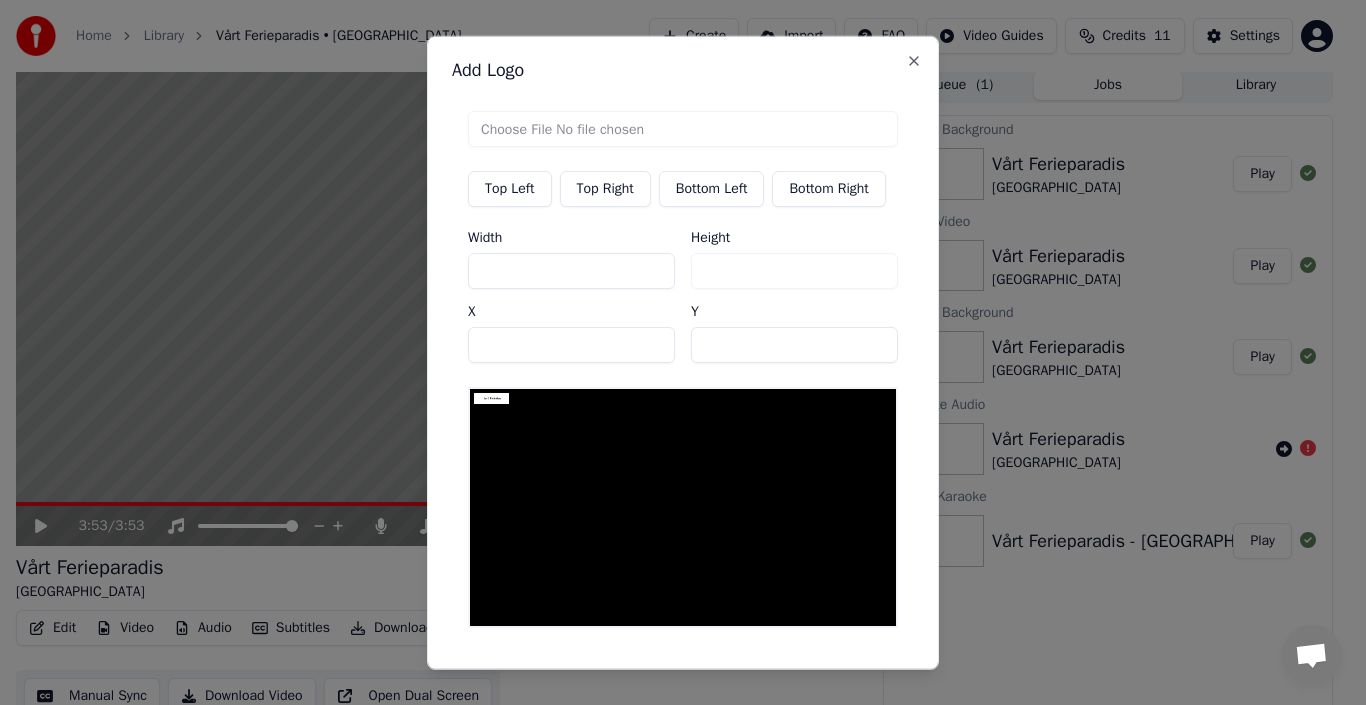 type on "***" 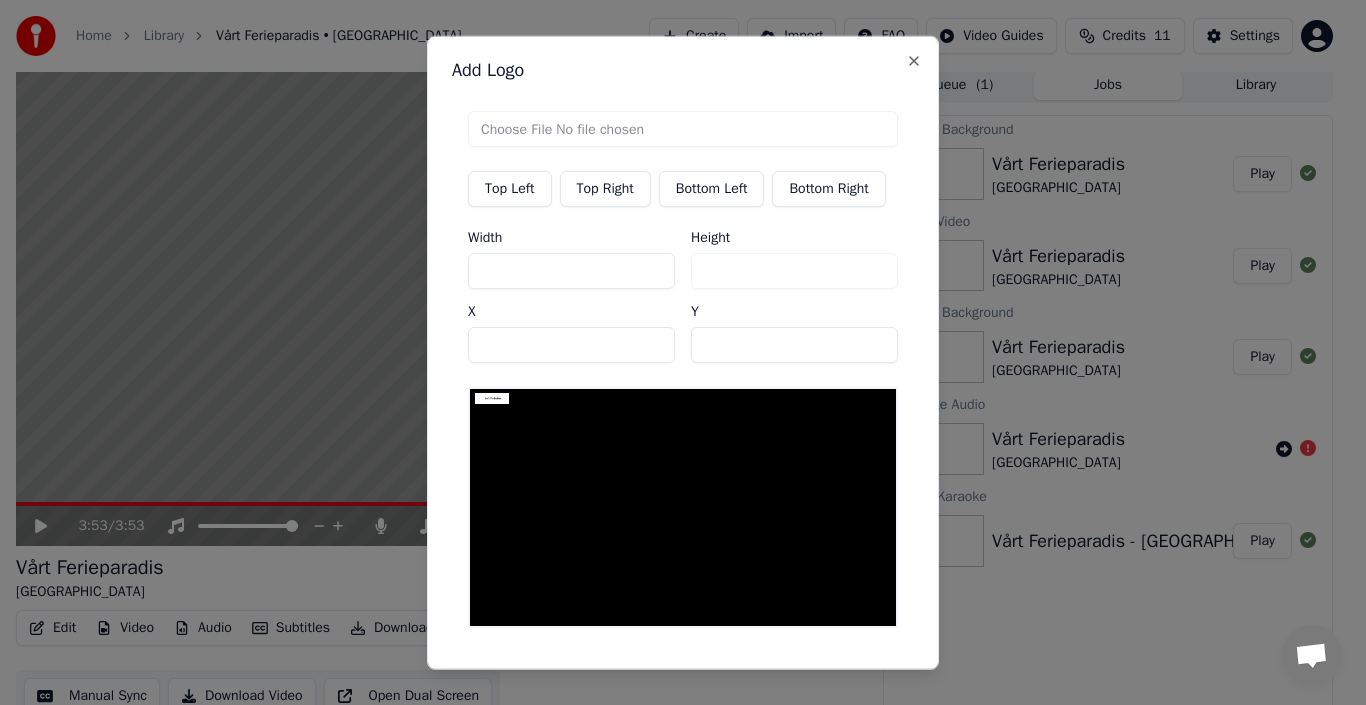 click on "**" at bounding box center [571, 344] 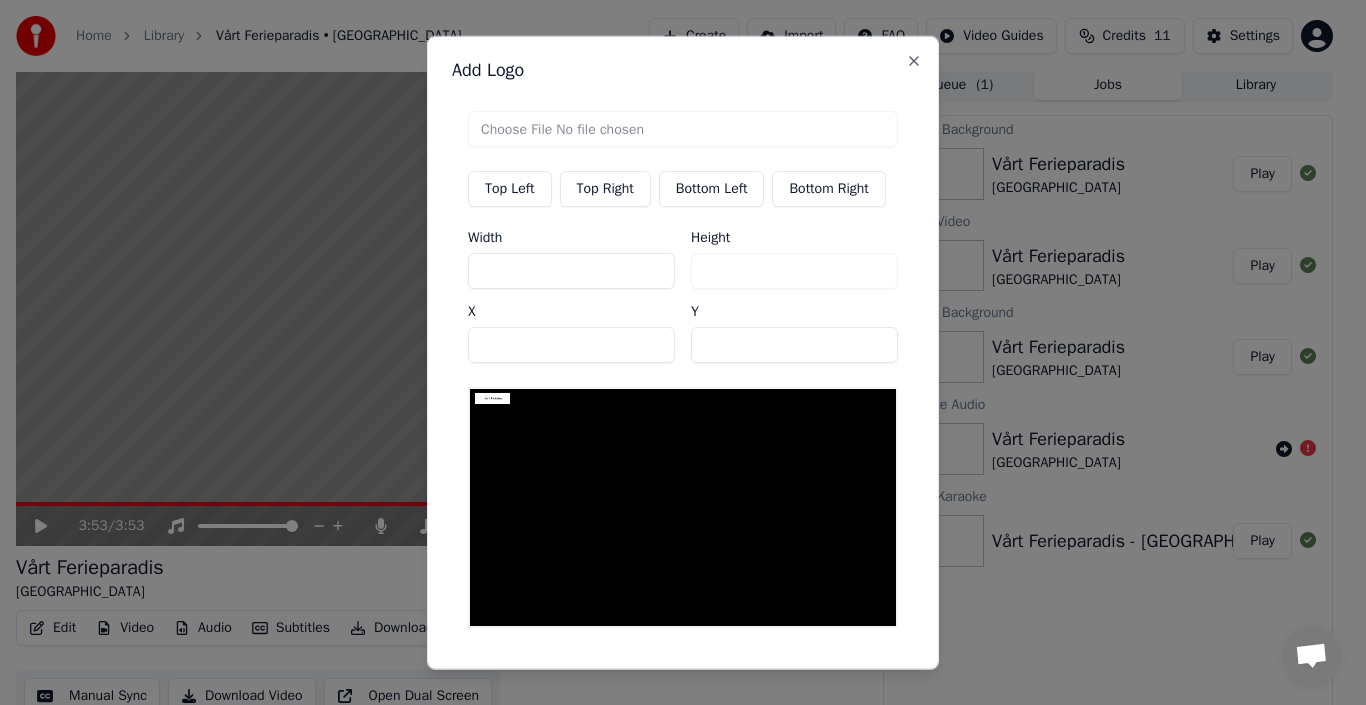 click on "**" at bounding box center [571, 344] 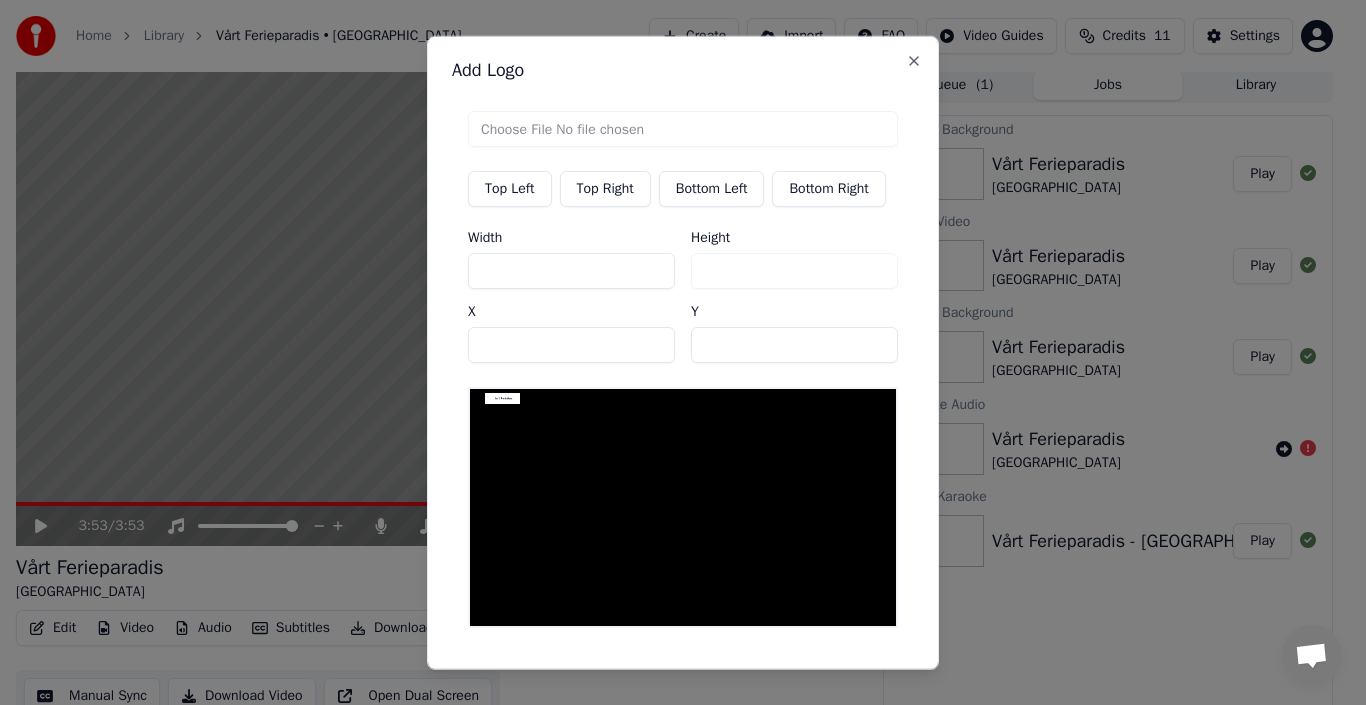 type on "***" 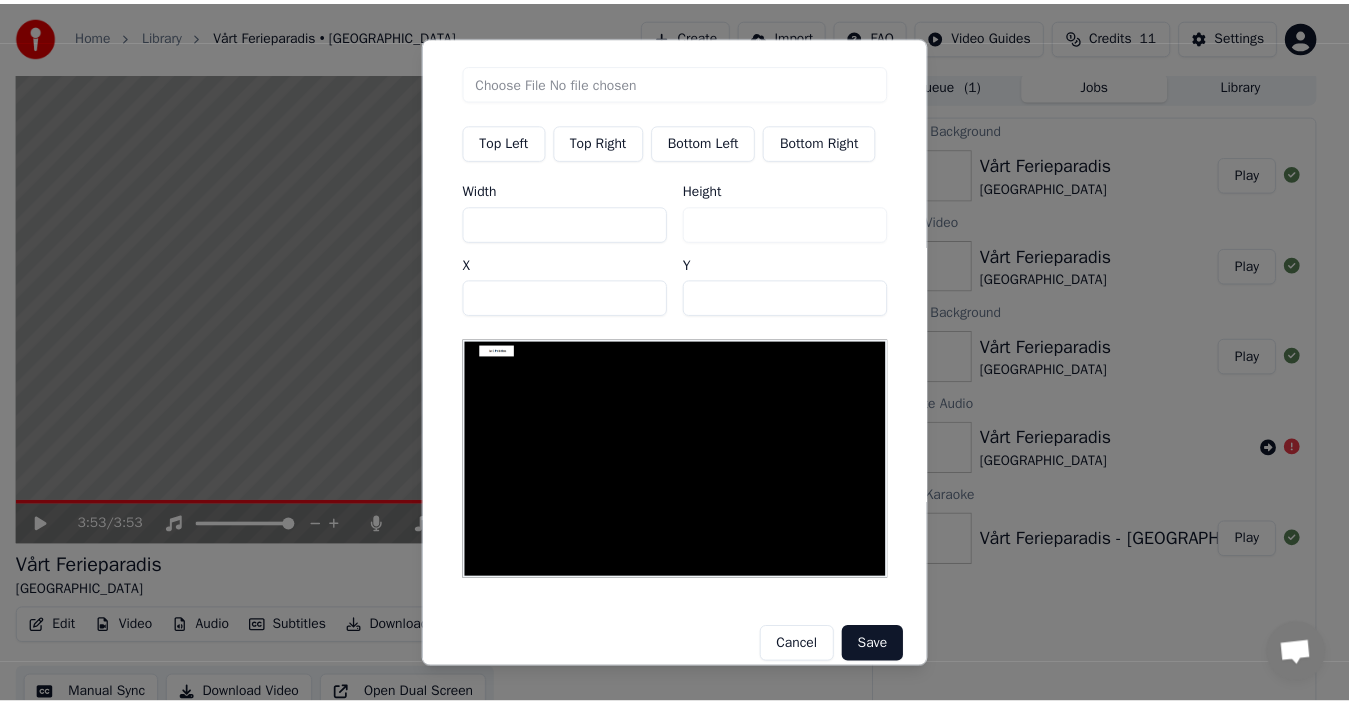scroll, scrollTop: 69, scrollLeft: 0, axis: vertical 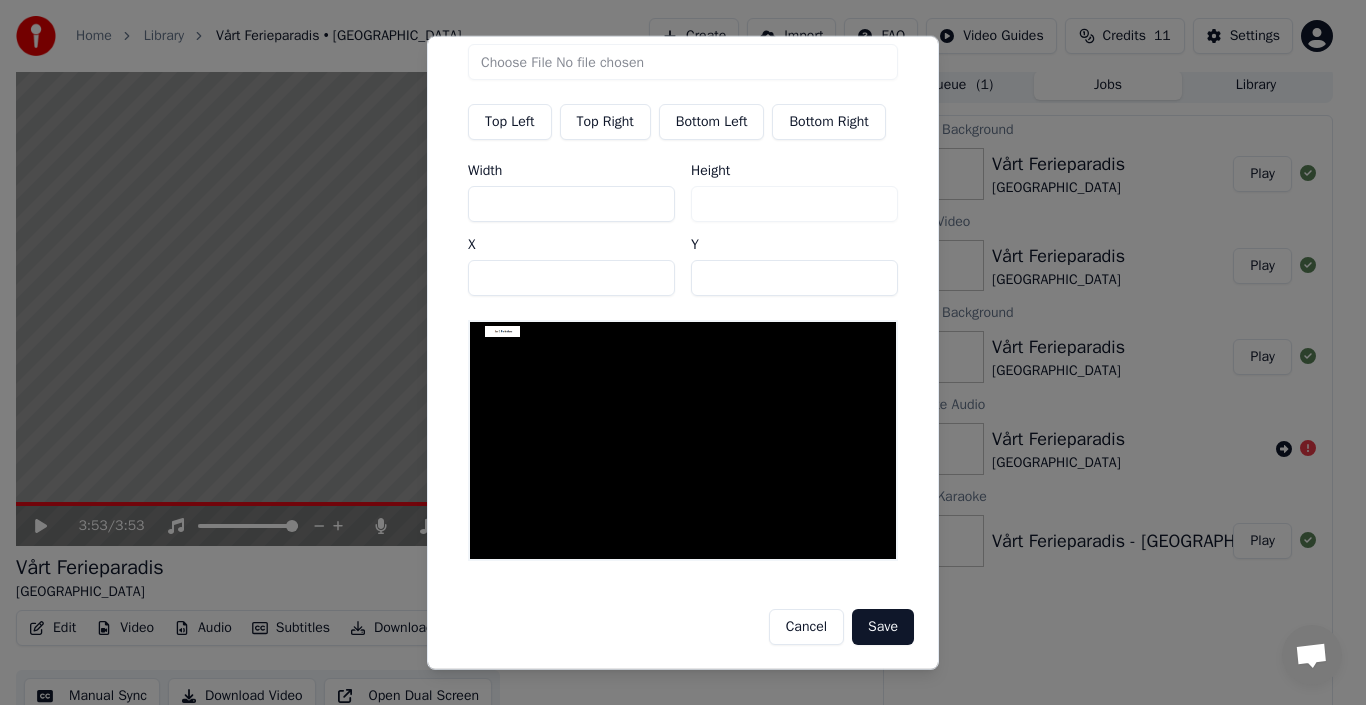 click on "Save" at bounding box center (883, 627) 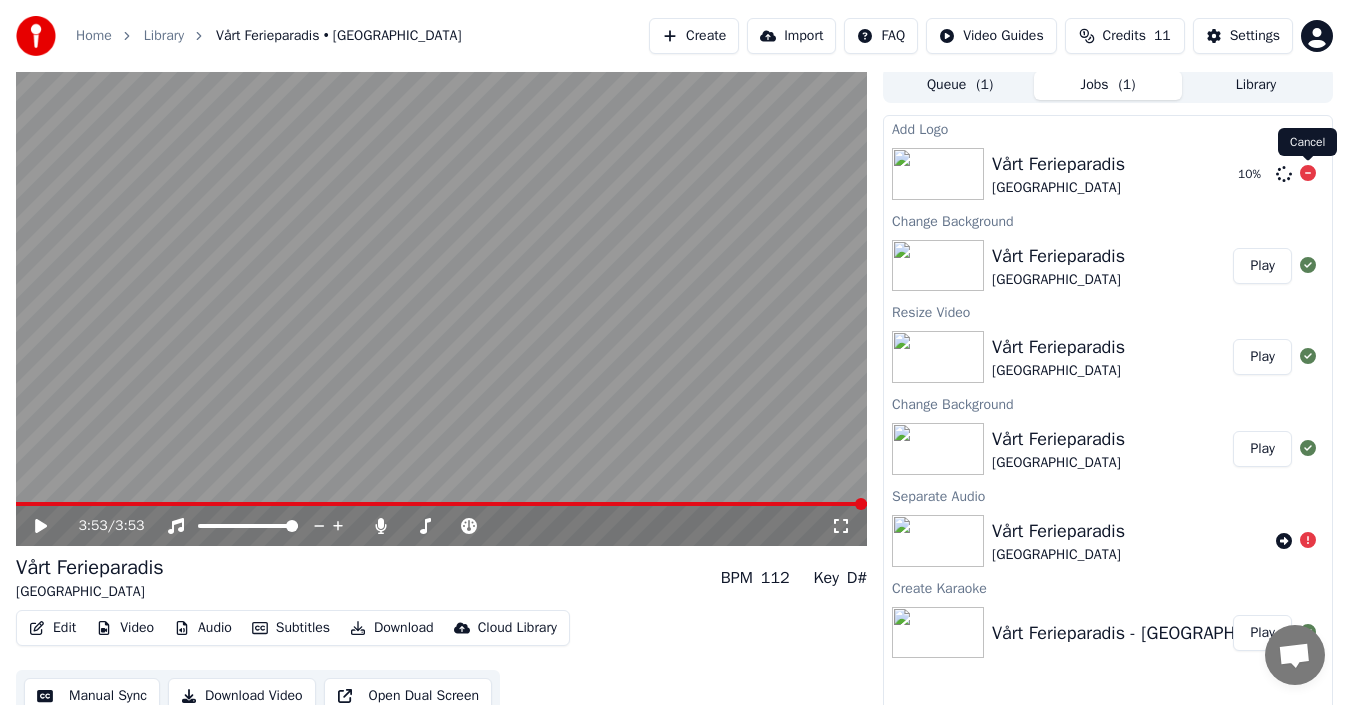 click 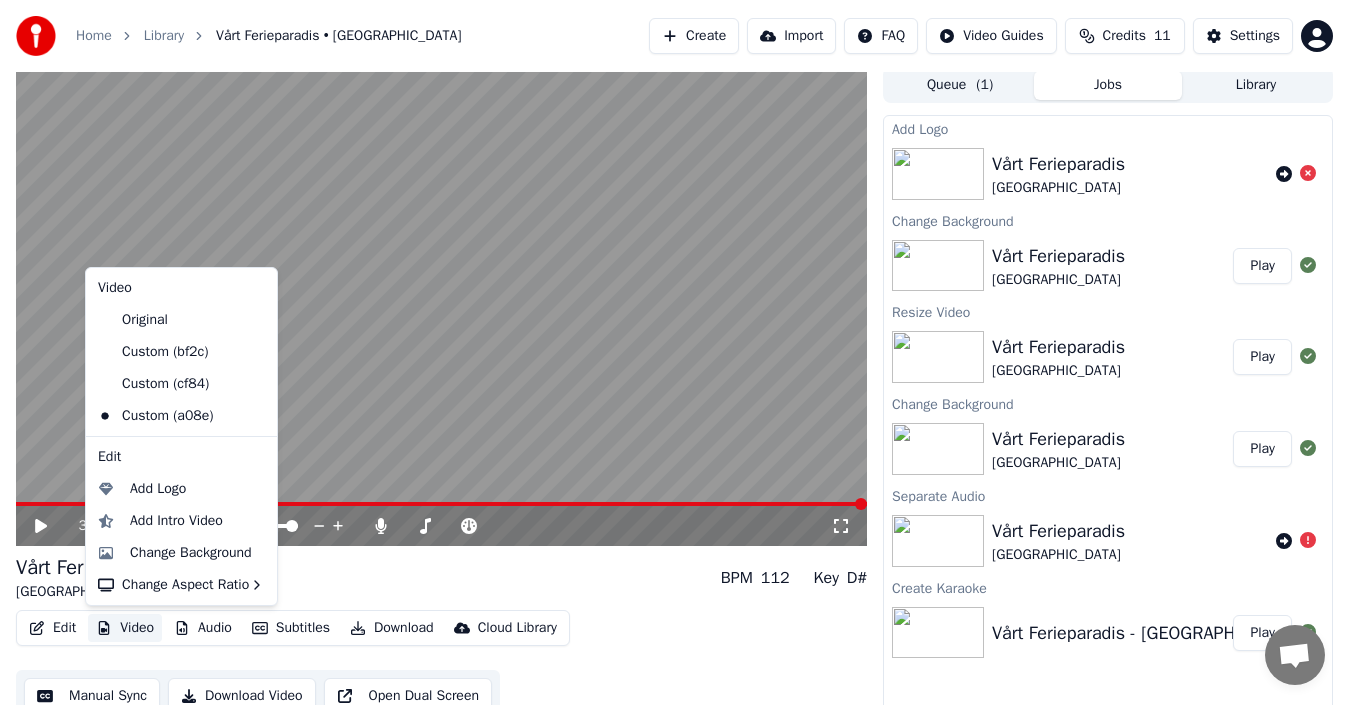click on "Video" at bounding box center (125, 628) 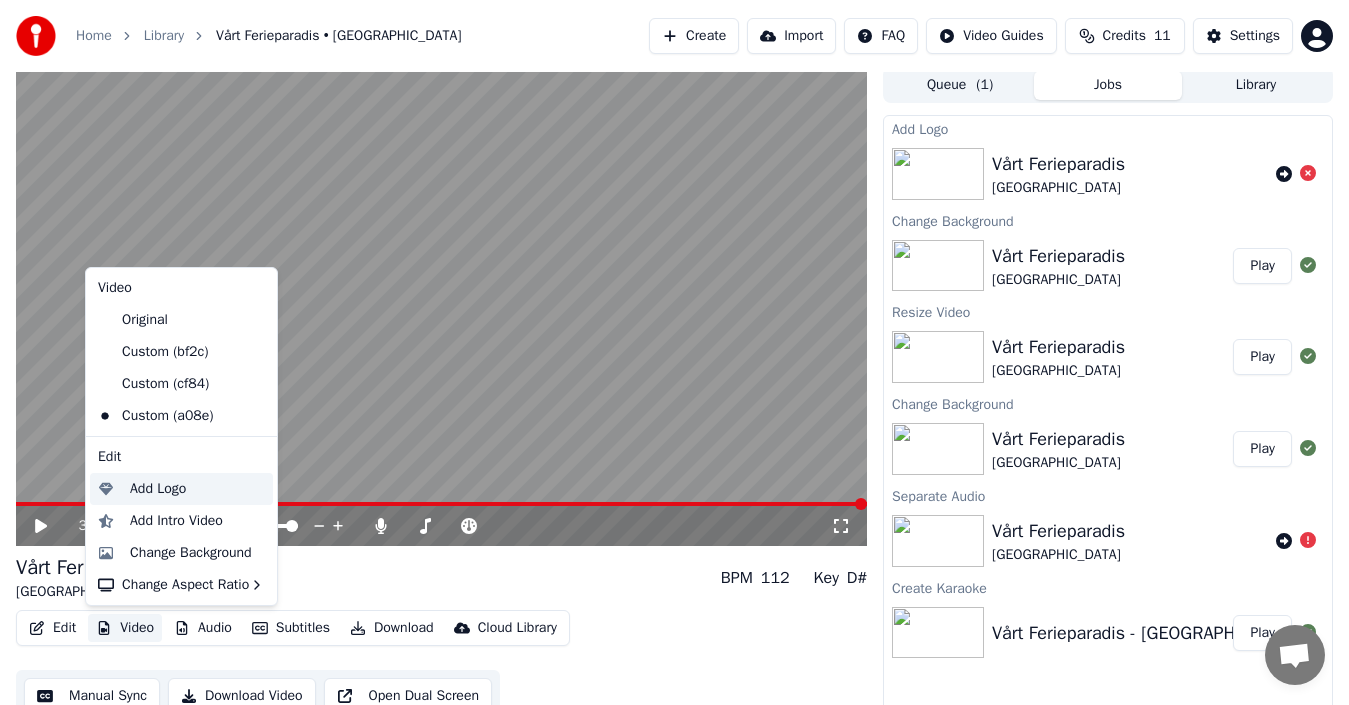 click on "Add Logo" at bounding box center (158, 489) 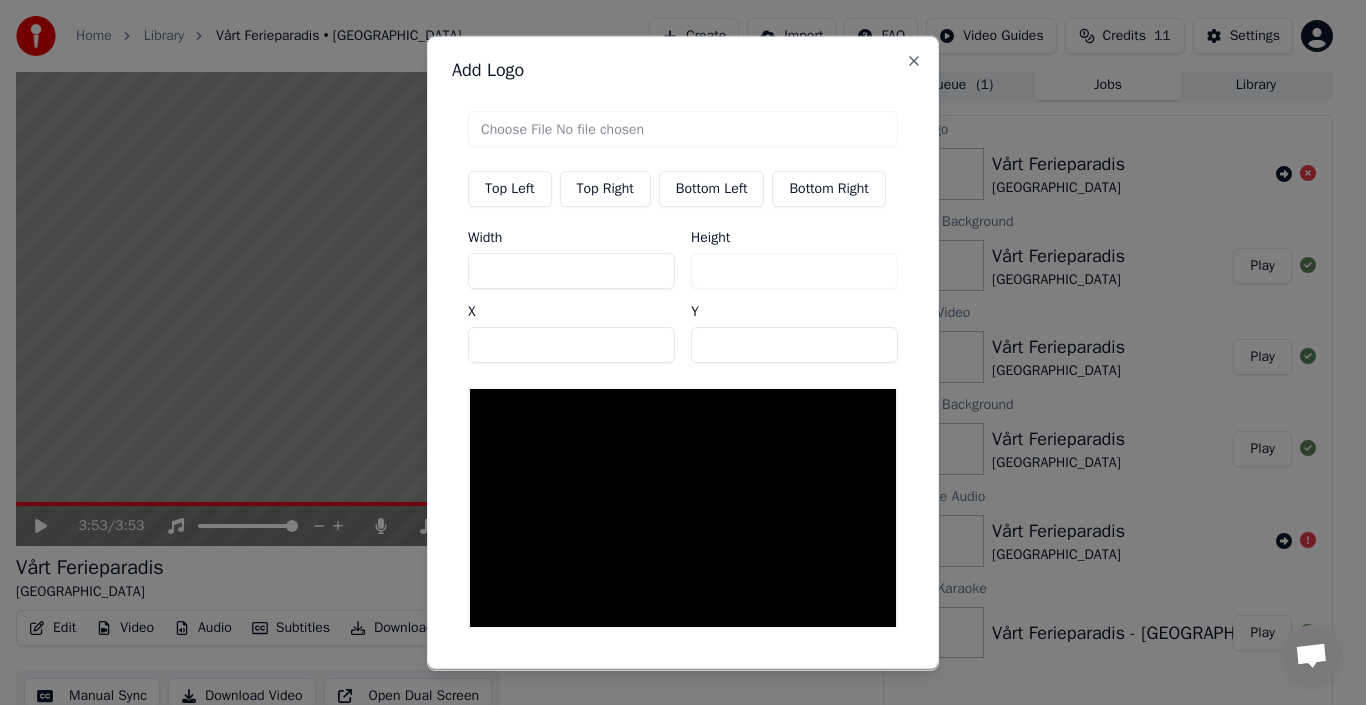 click at bounding box center [683, 128] 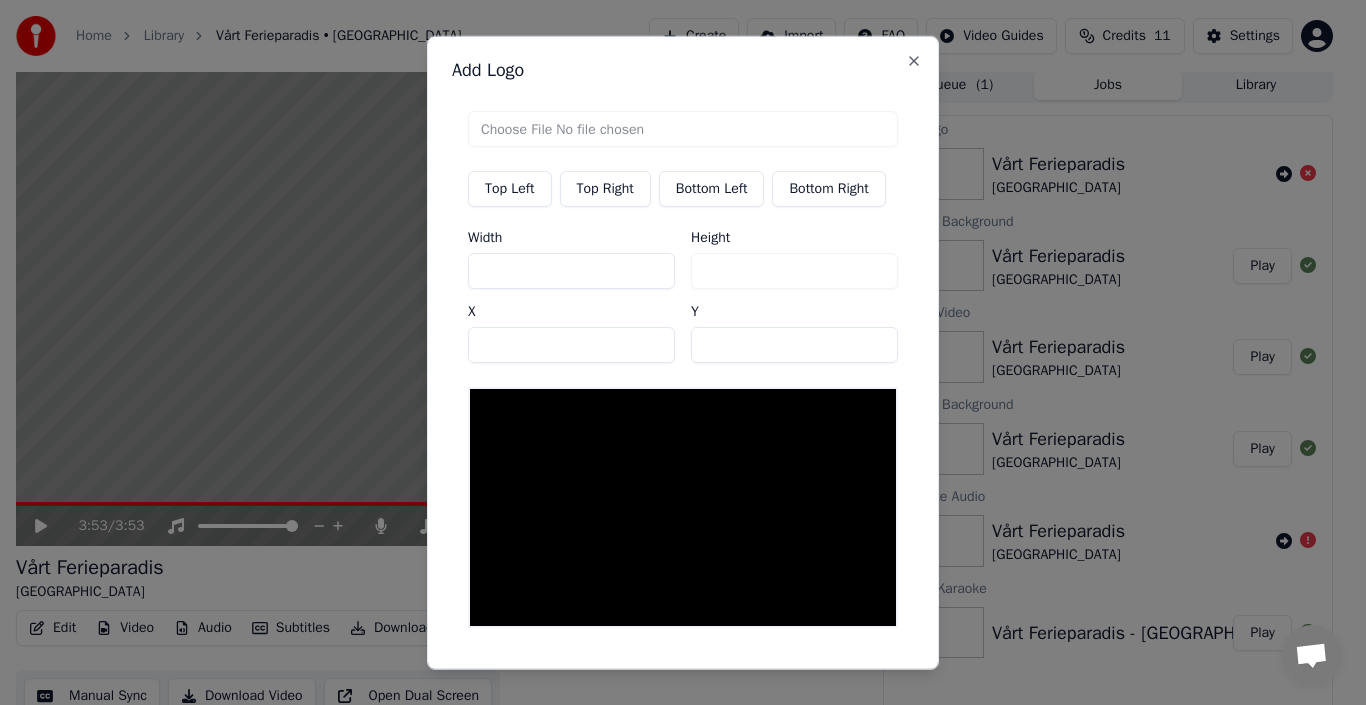type on "**********" 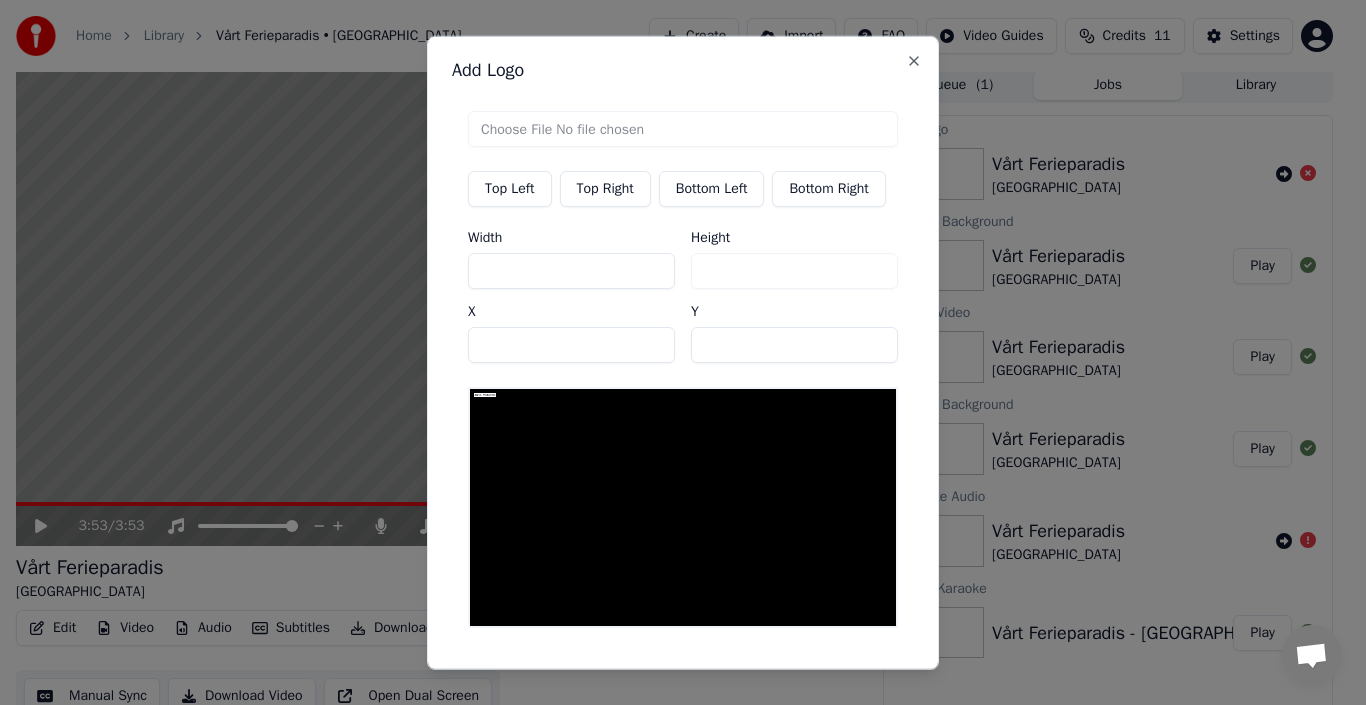 drag, startPoint x: 568, startPoint y: 269, endPoint x: 362, endPoint y: 280, distance: 206.29349 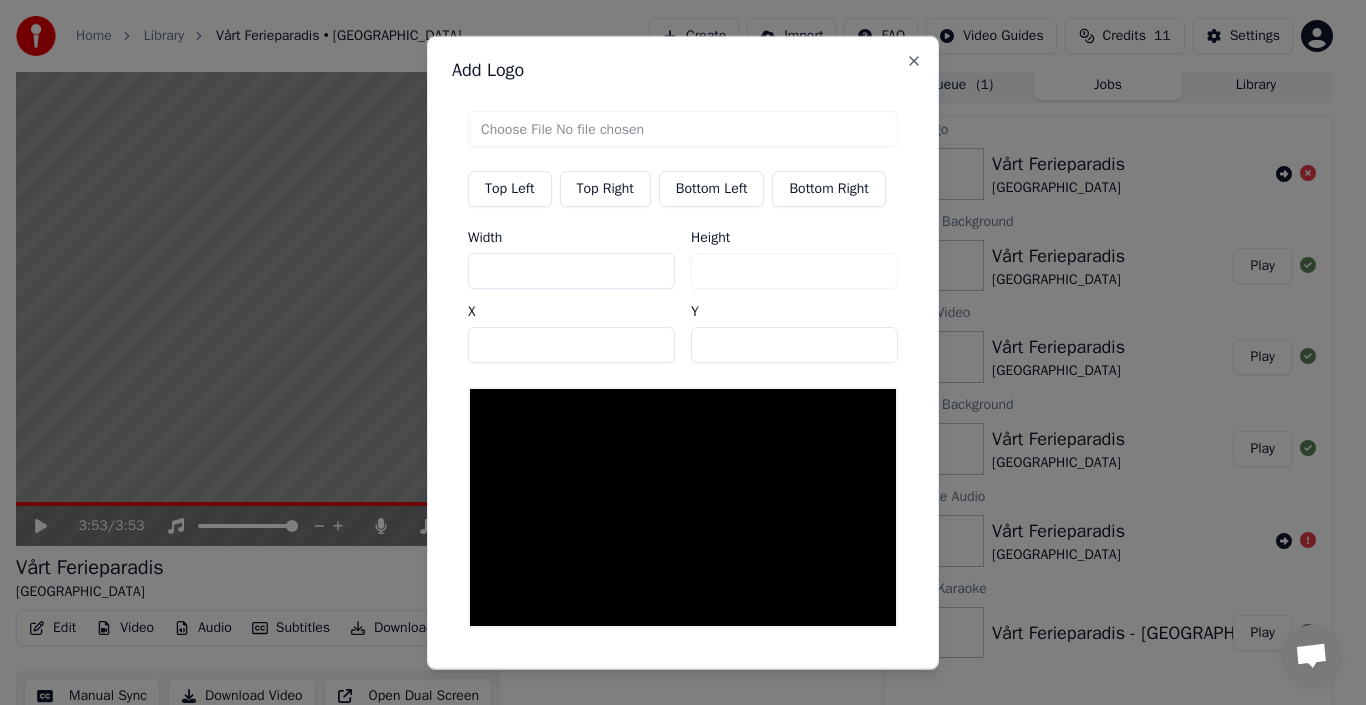 type on "*" 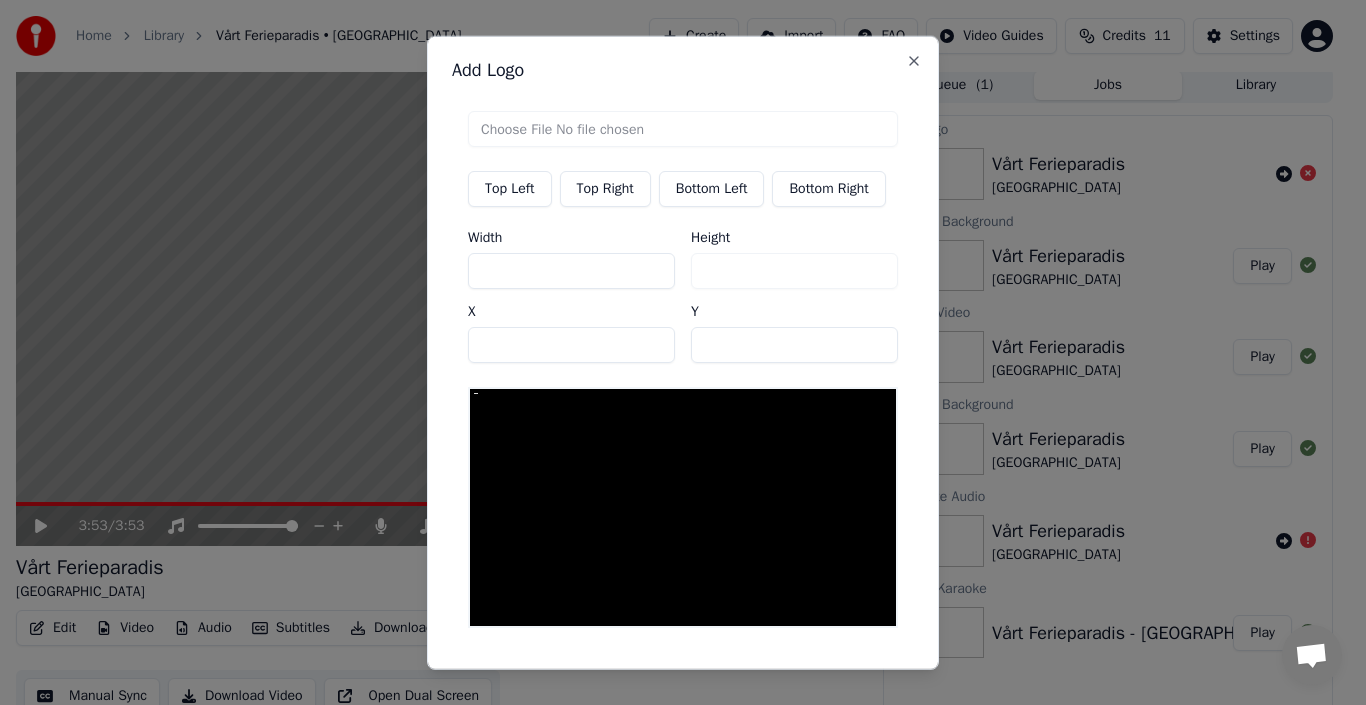 type on "***" 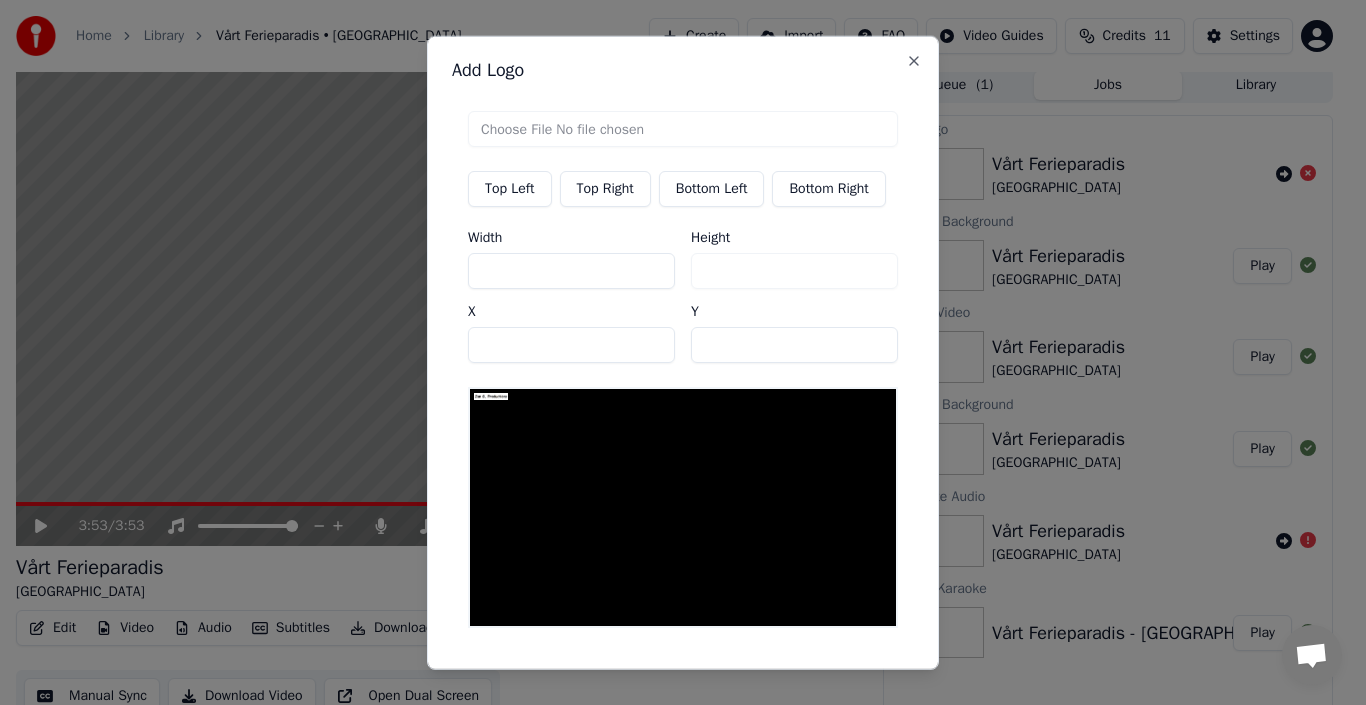 type on "***" 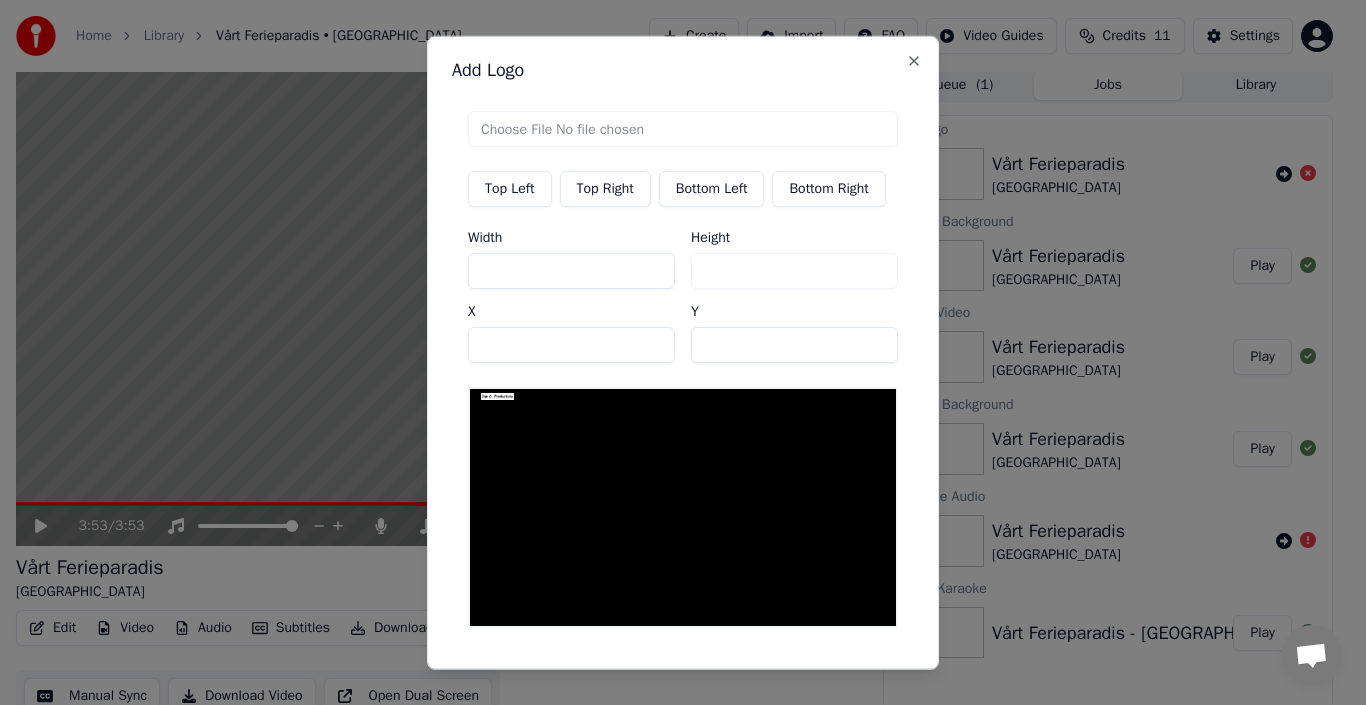 type on "***" 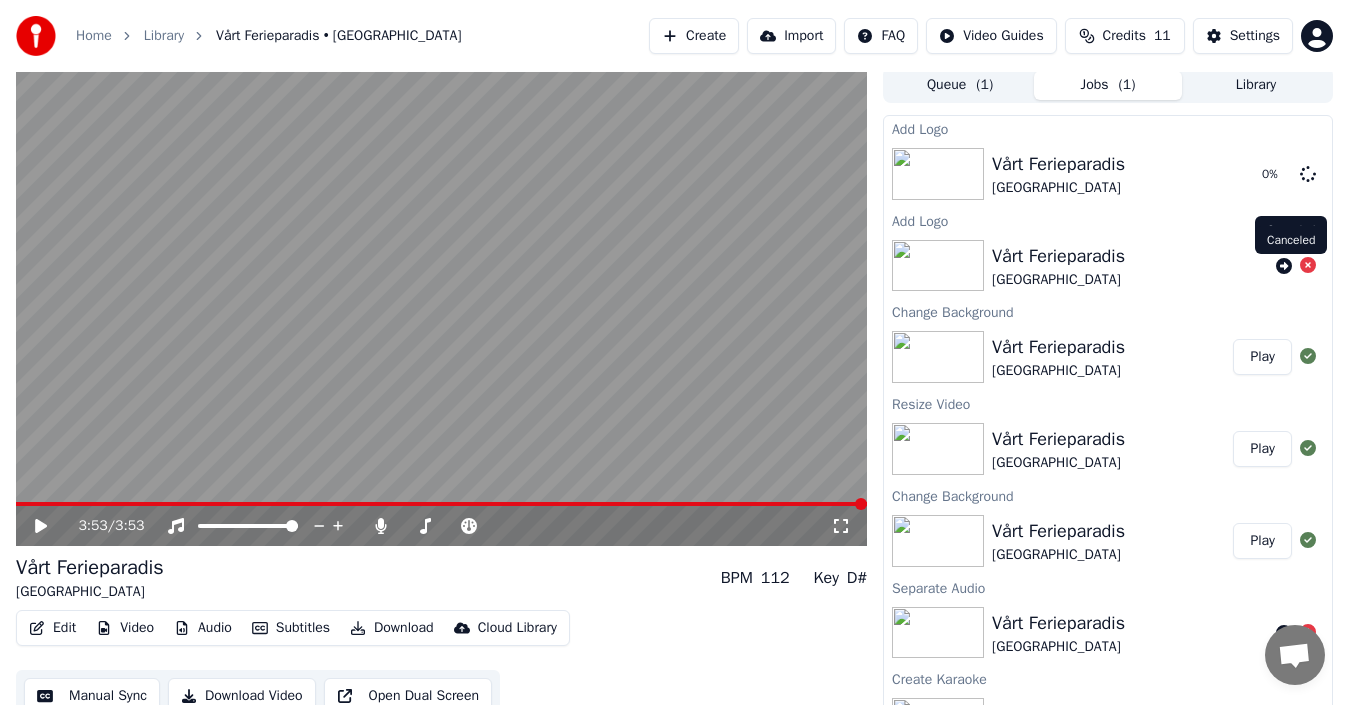 click 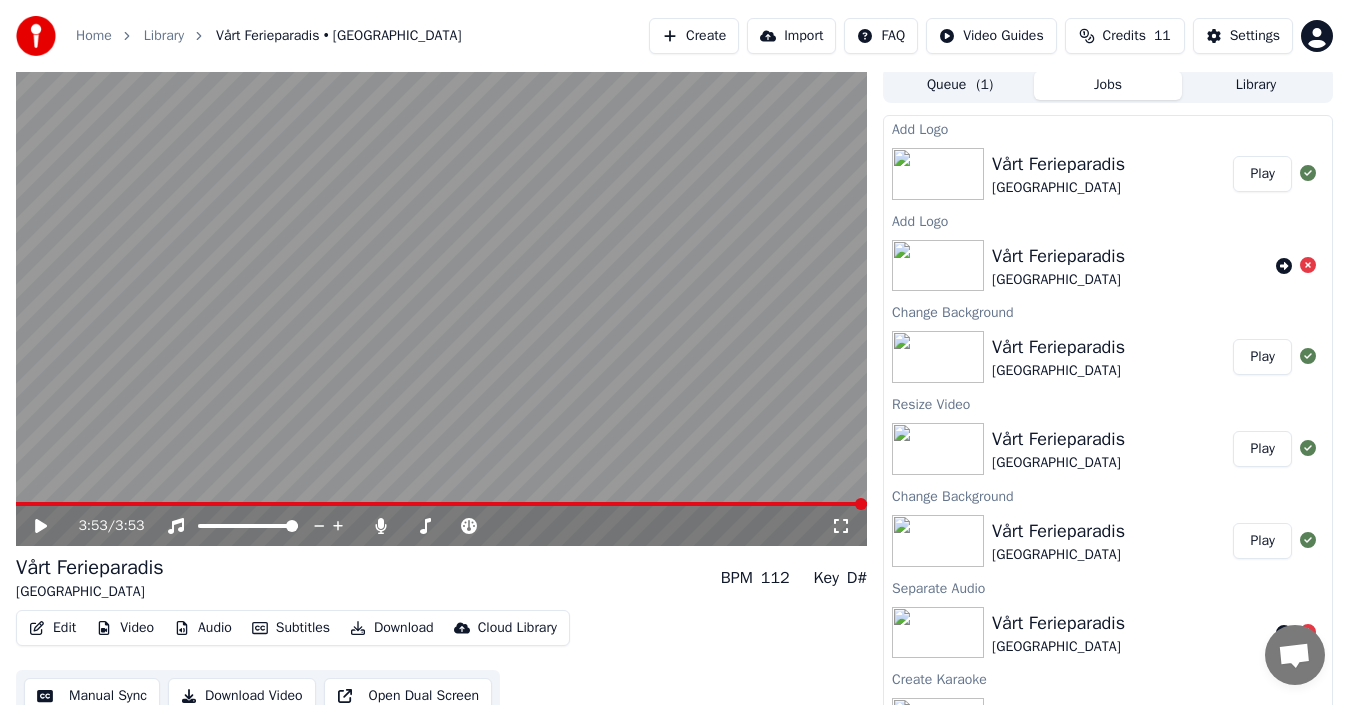 click on "Play" at bounding box center (1262, 174) 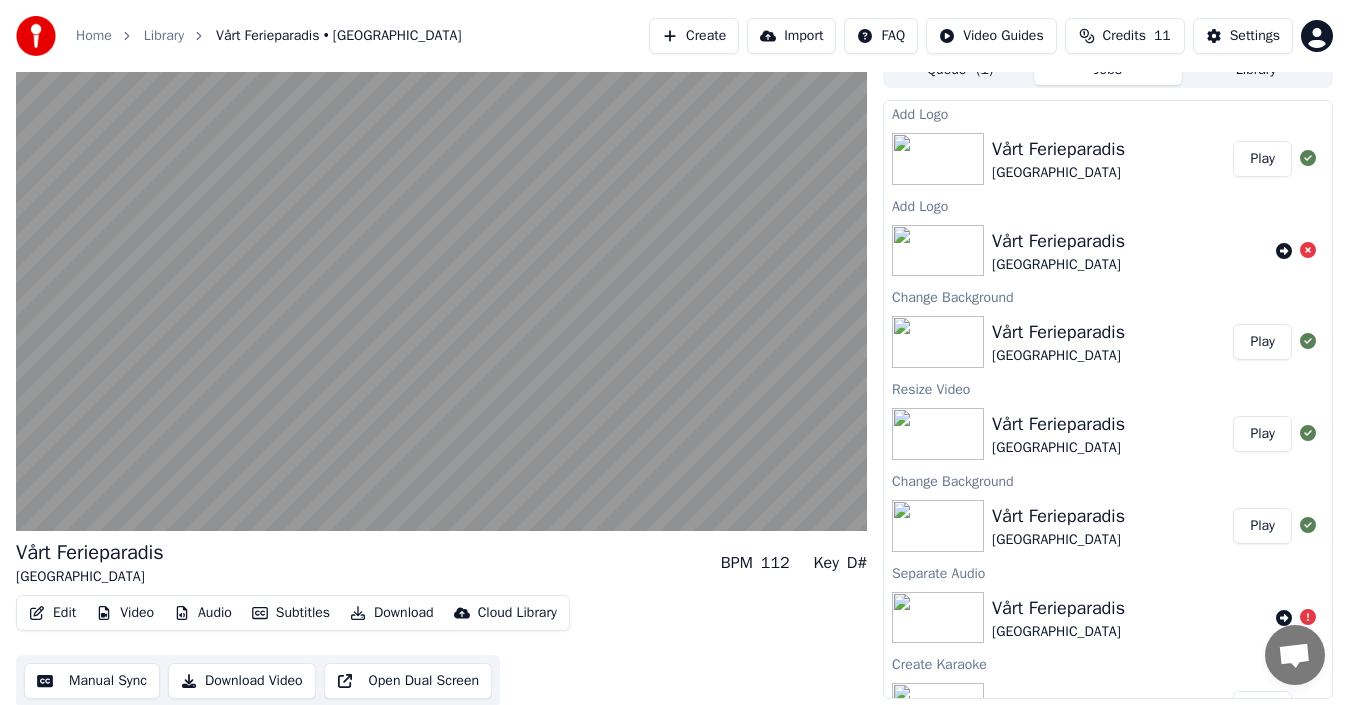 scroll, scrollTop: 22, scrollLeft: 0, axis: vertical 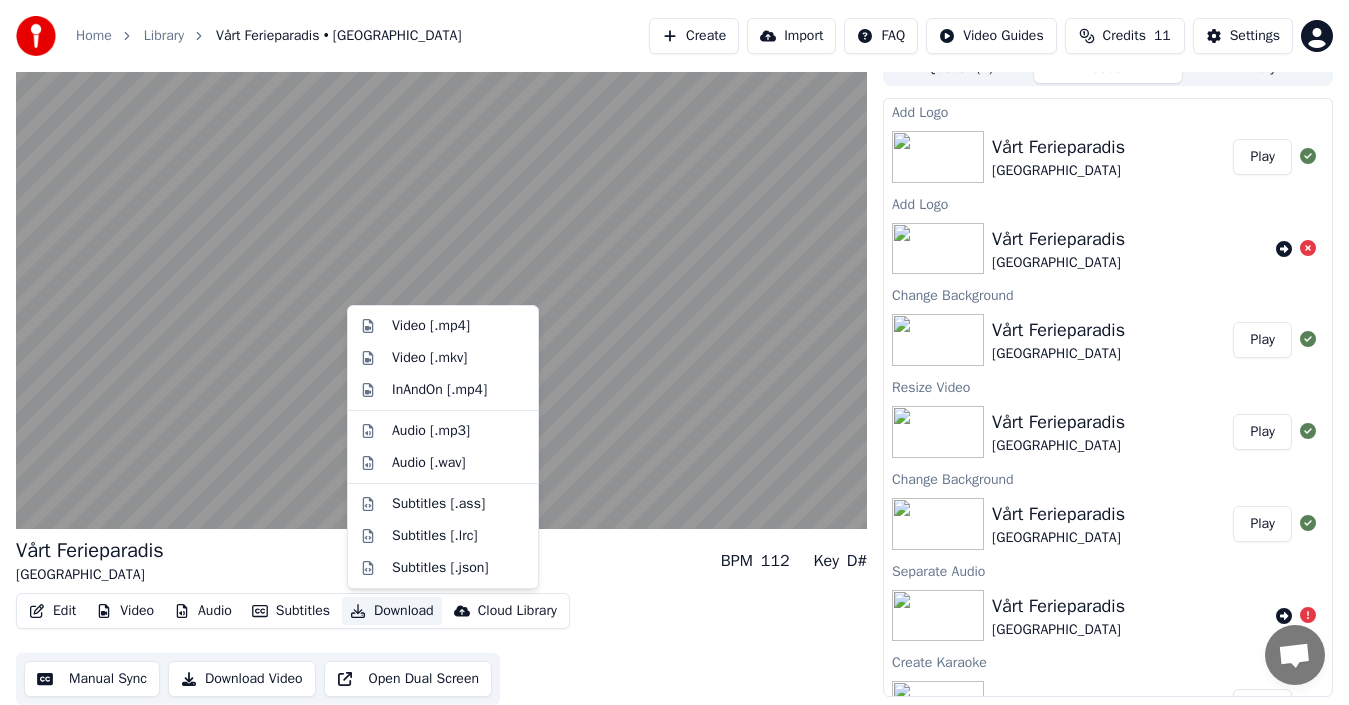 click on "Download" at bounding box center [392, 611] 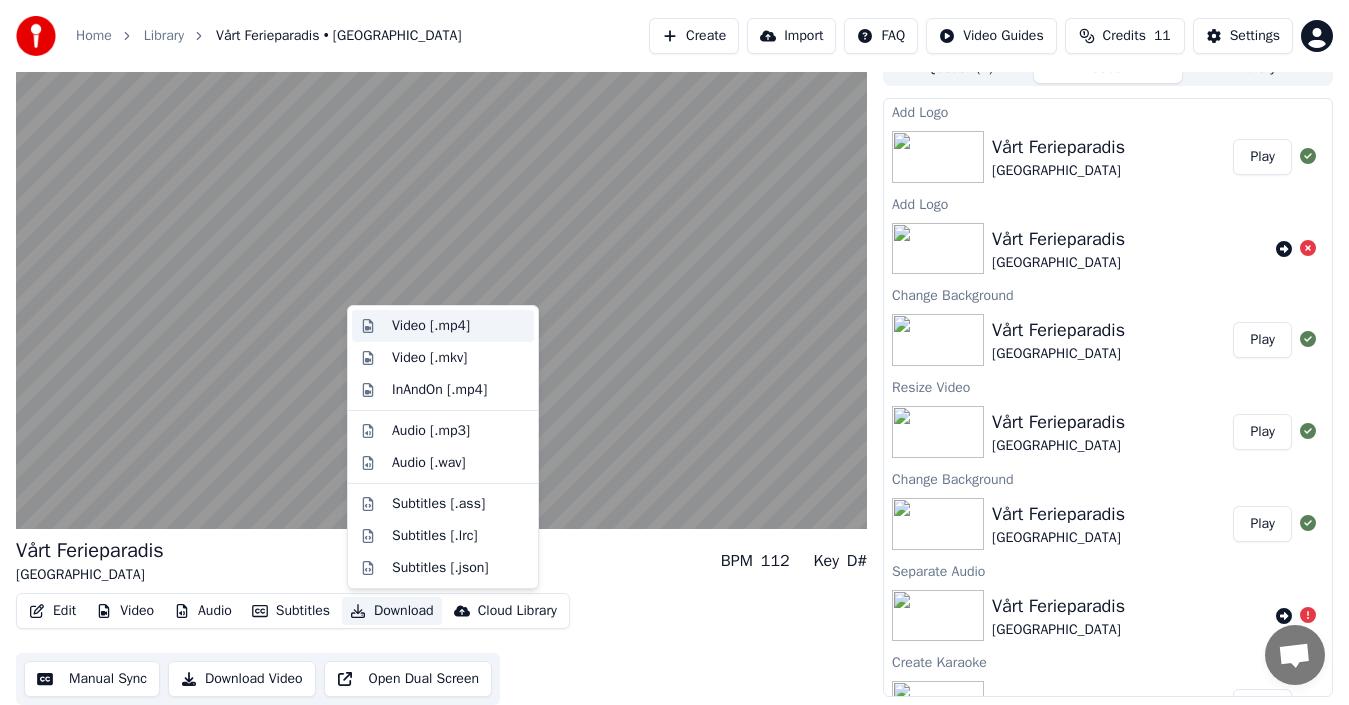 click on "Video [.mp4]" at bounding box center (431, 326) 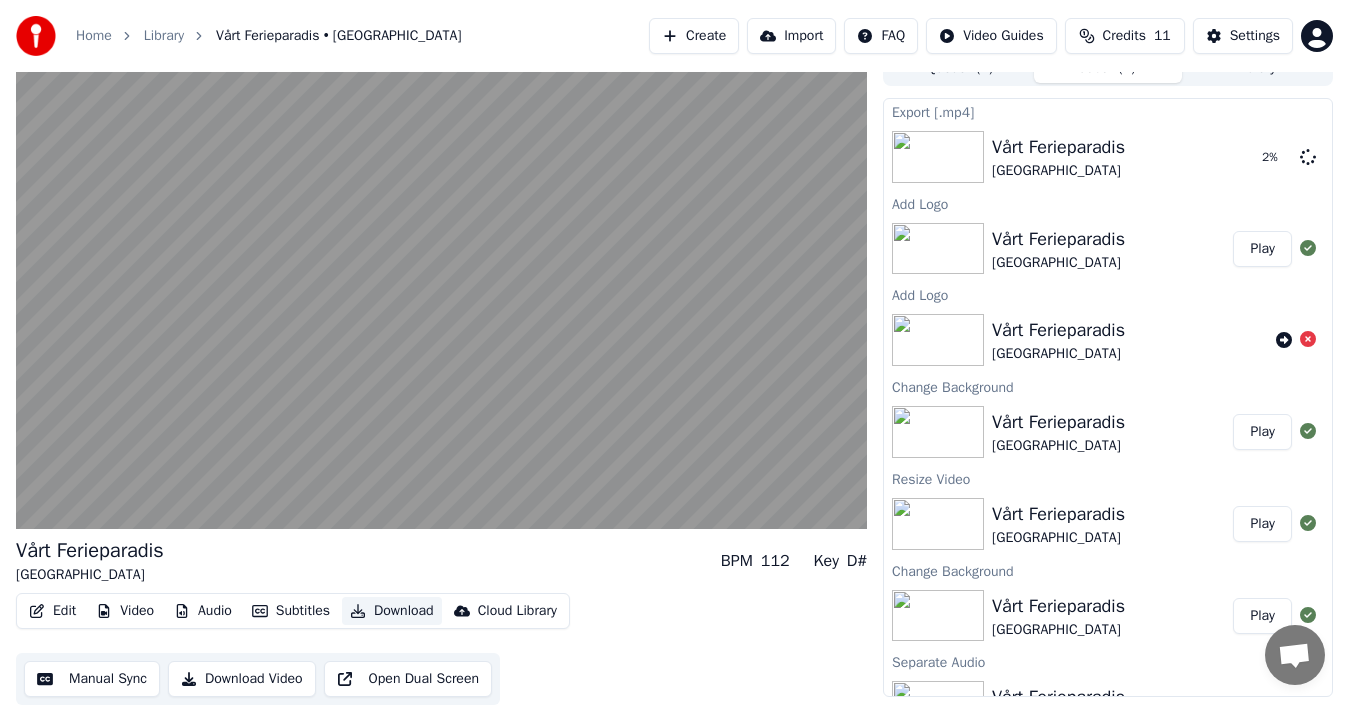 type 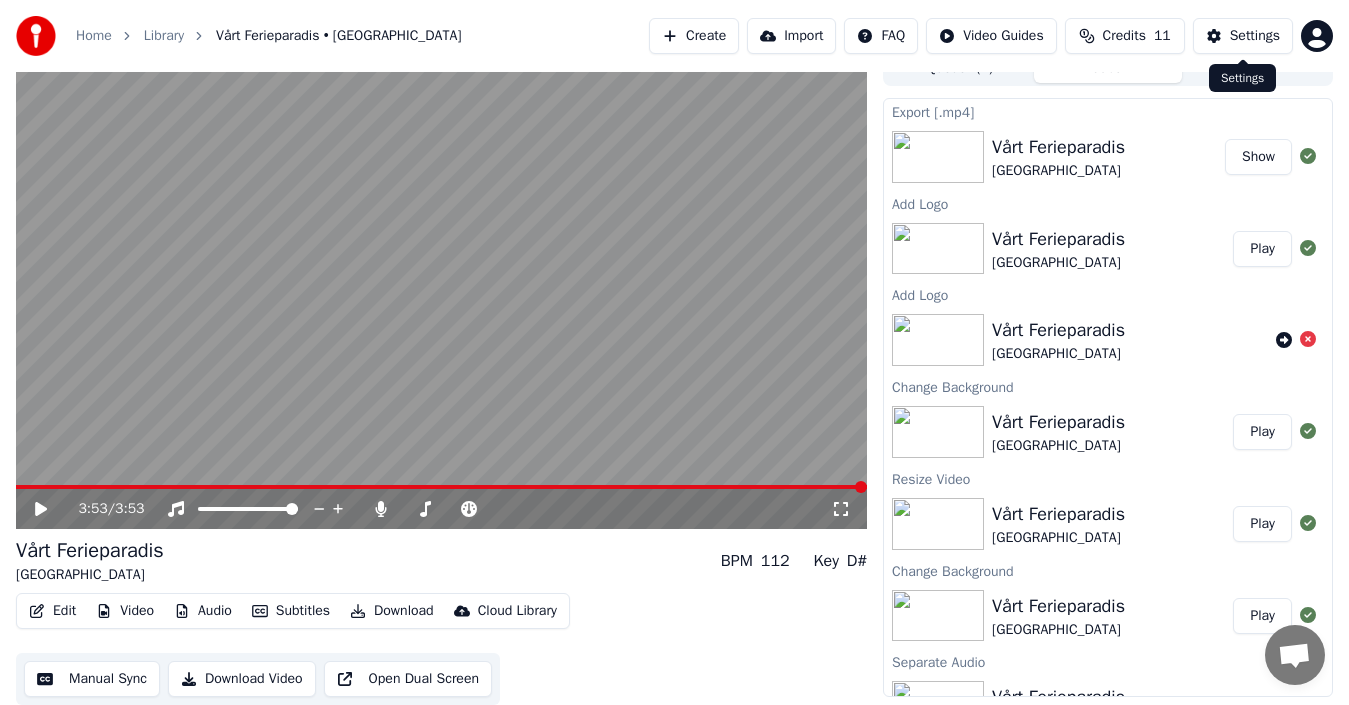 click on "Settings" at bounding box center (1243, 36) 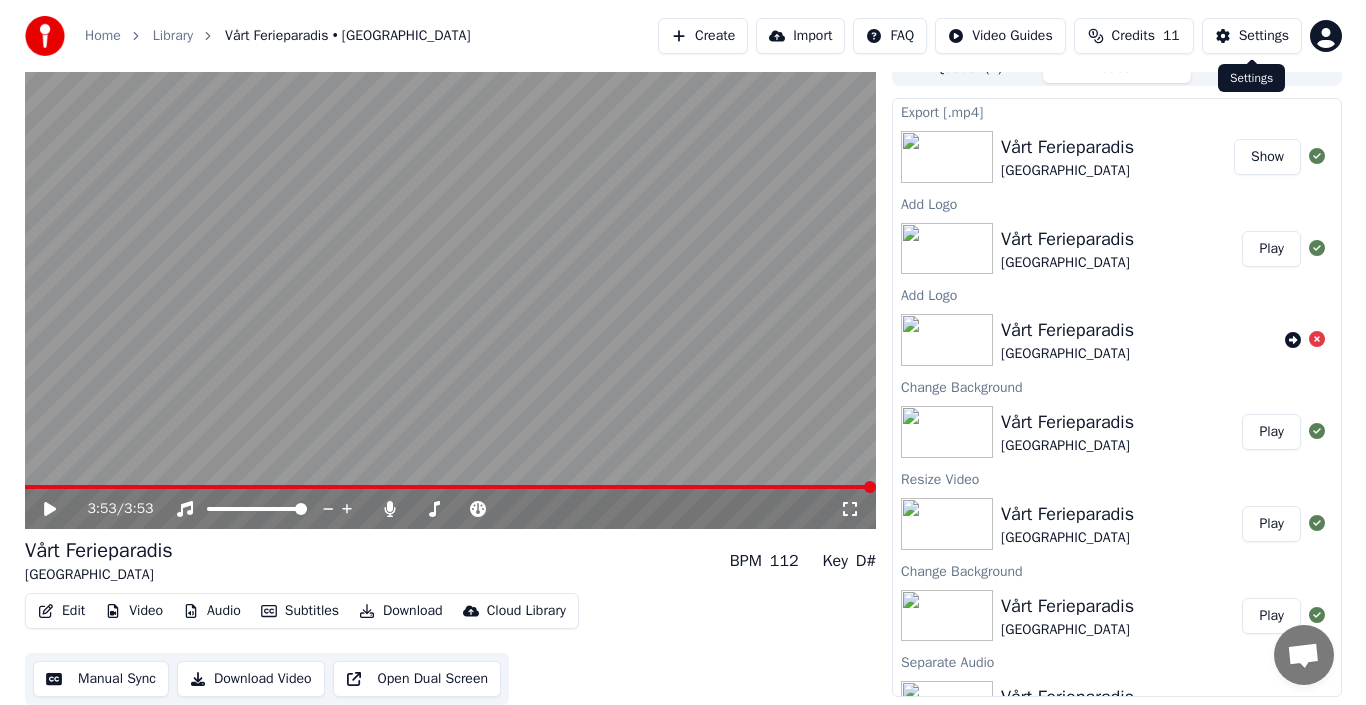 scroll, scrollTop: 0, scrollLeft: 0, axis: both 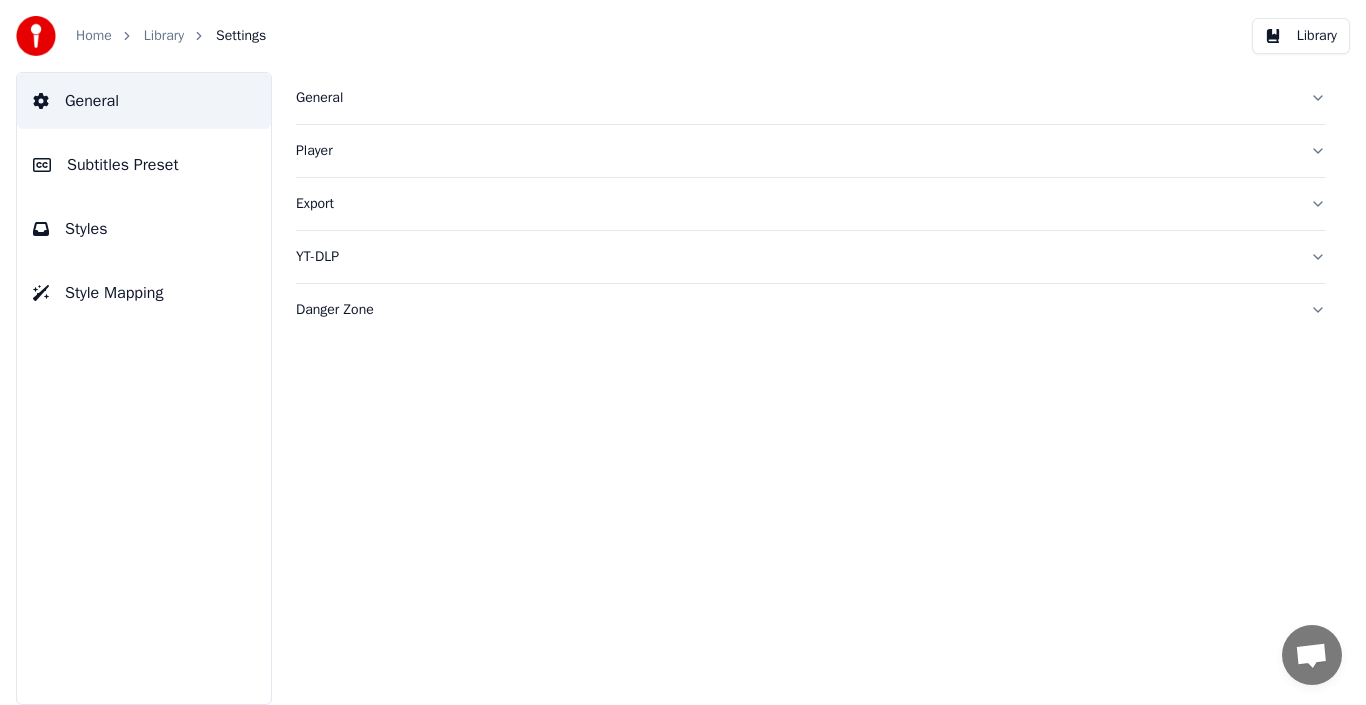 click on "Export" at bounding box center (795, 204) 